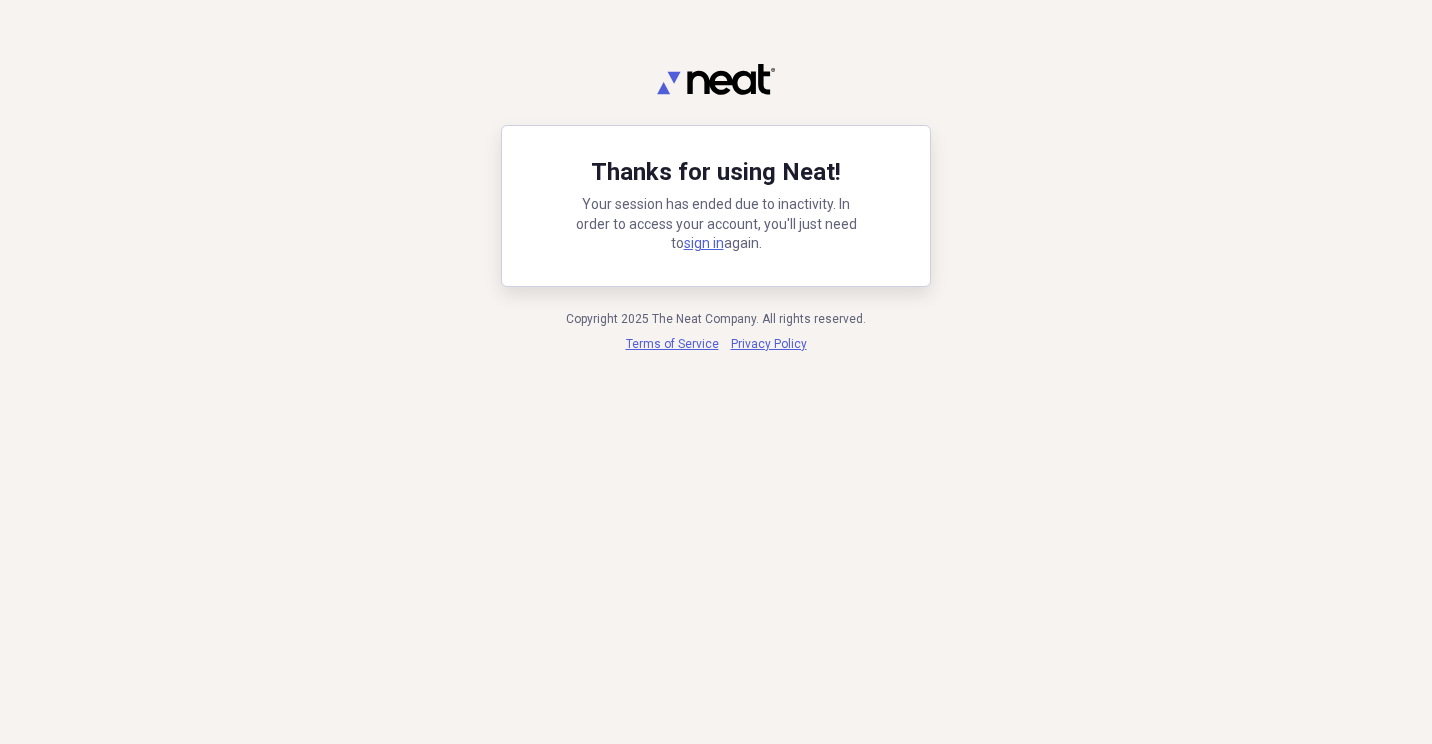scroll, scrollTop: 0, scrollLeft: 0, axis: both 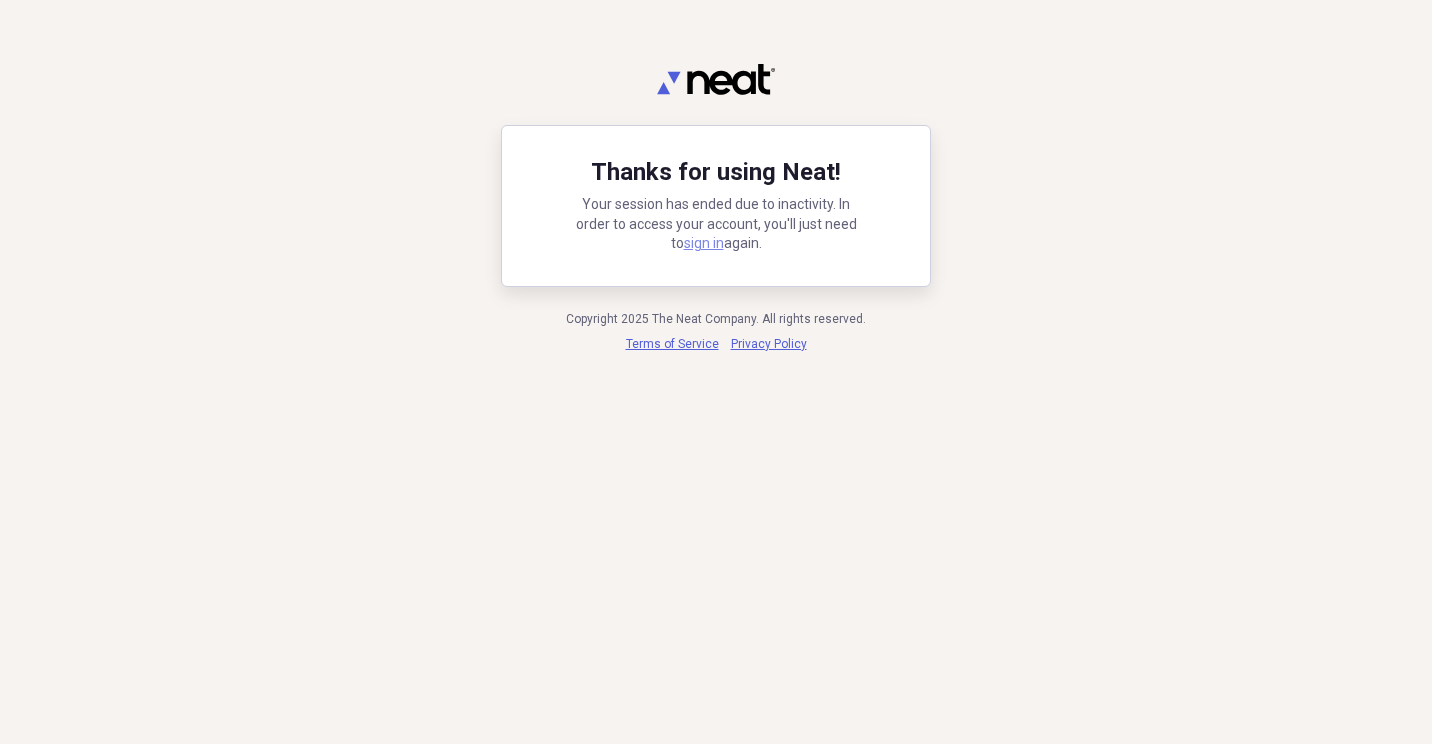 click on "sign in" at bounding box center [704, 243] 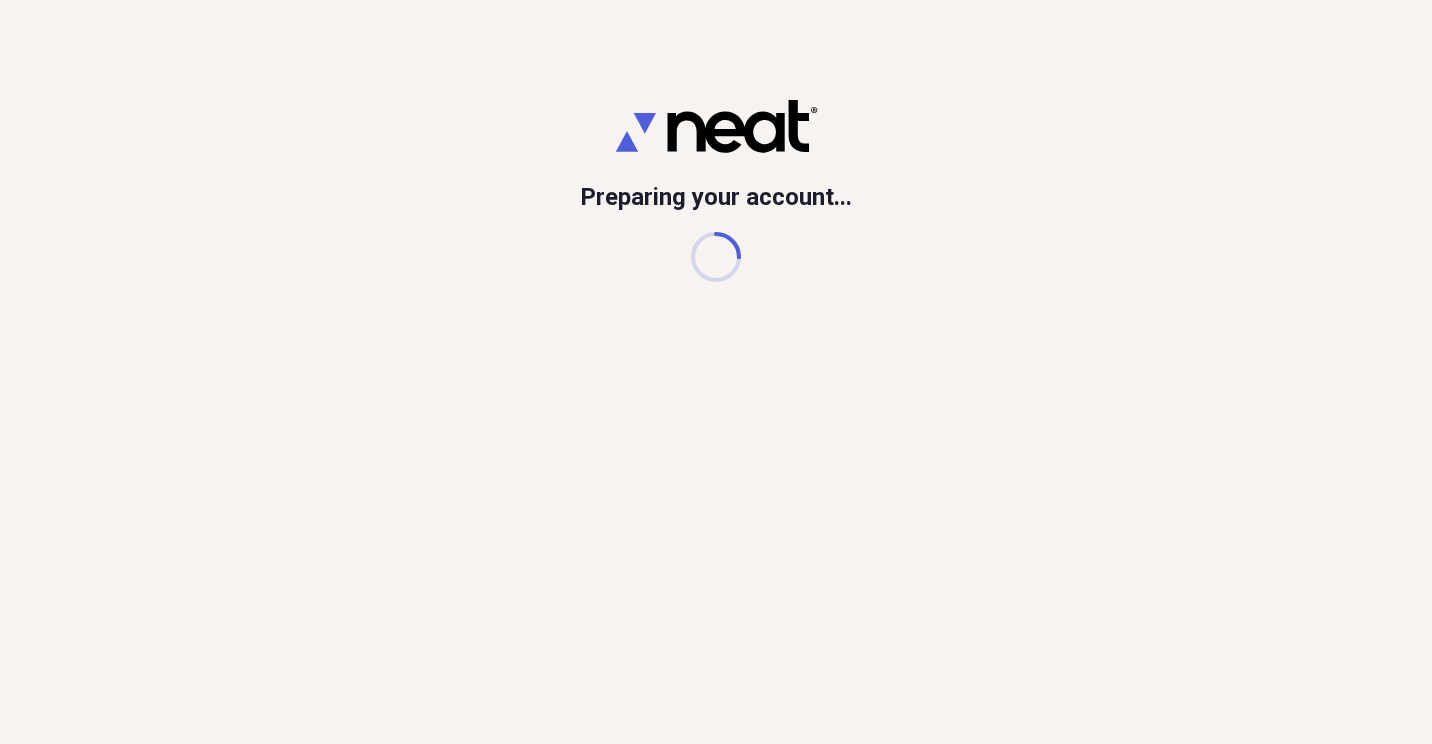 scroll, scrollTop: 0, scrollLeft: 0, axis: both 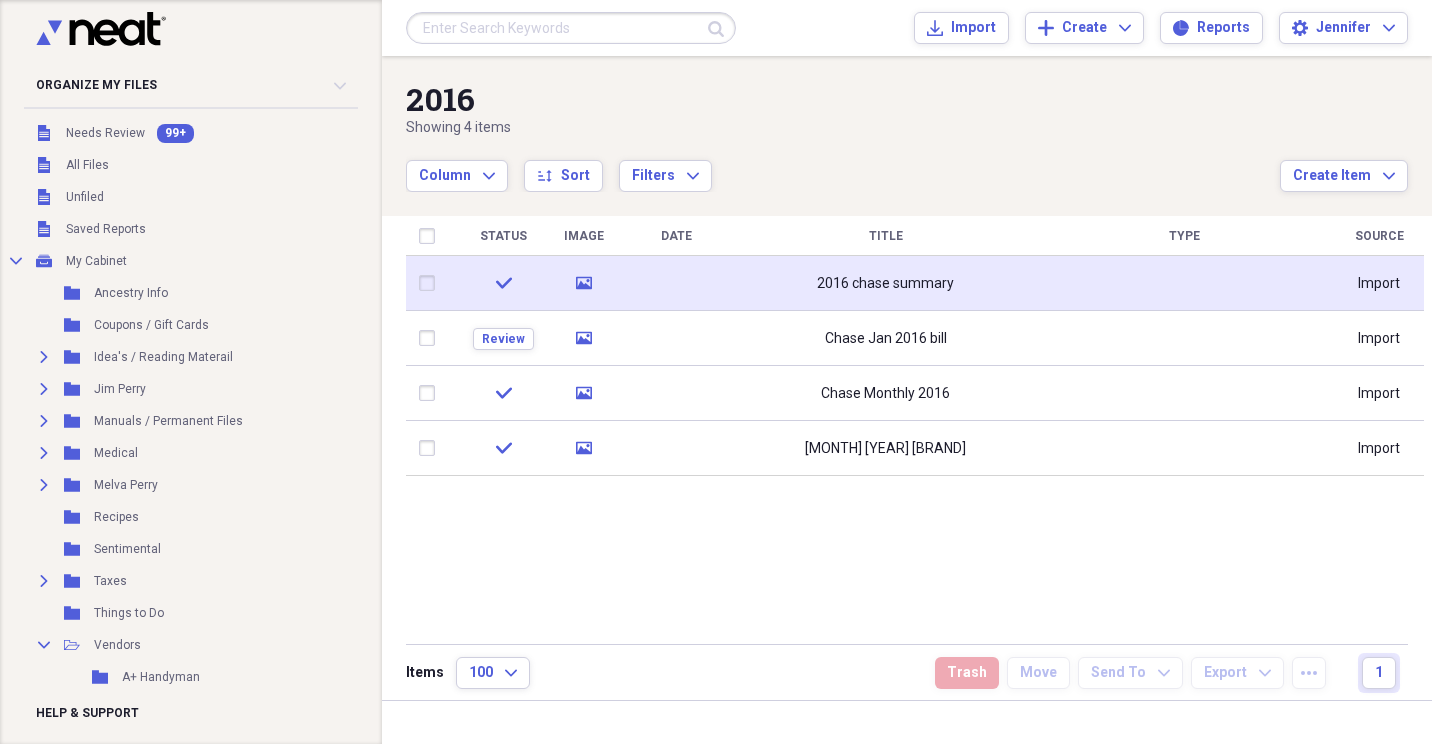 click on "2016 chase summary" at bounding box center (885, 283) 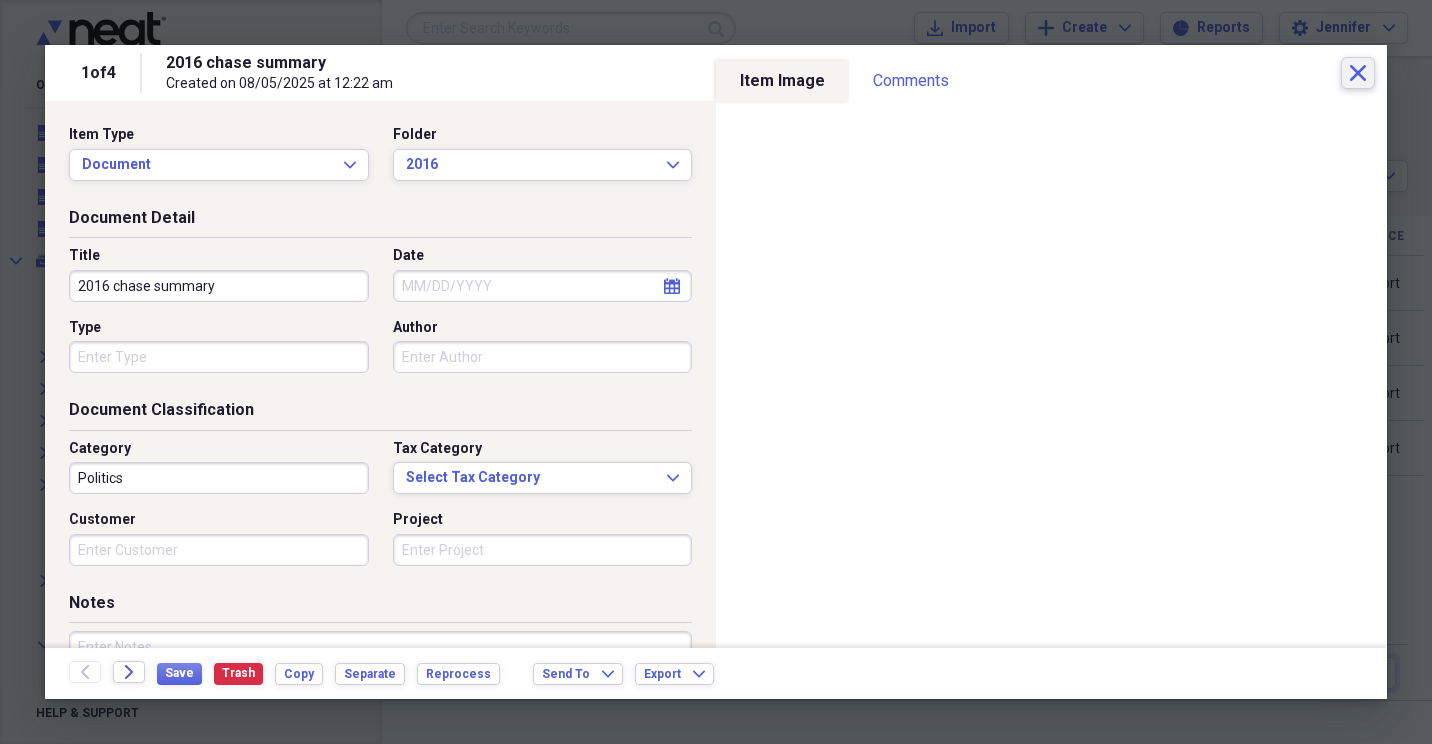 click on "Close" 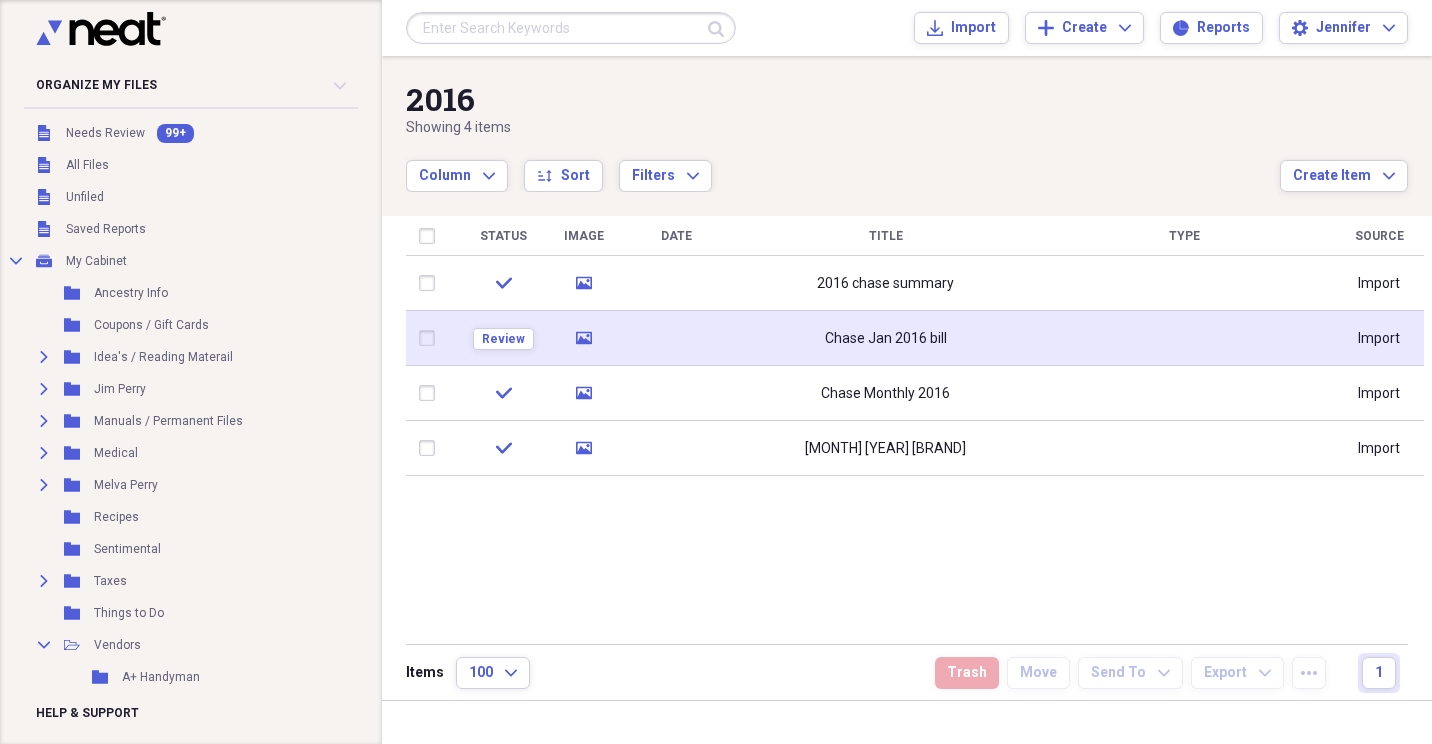 click on "Chase Jan 2016 bill" at bounding box center [886, 339] 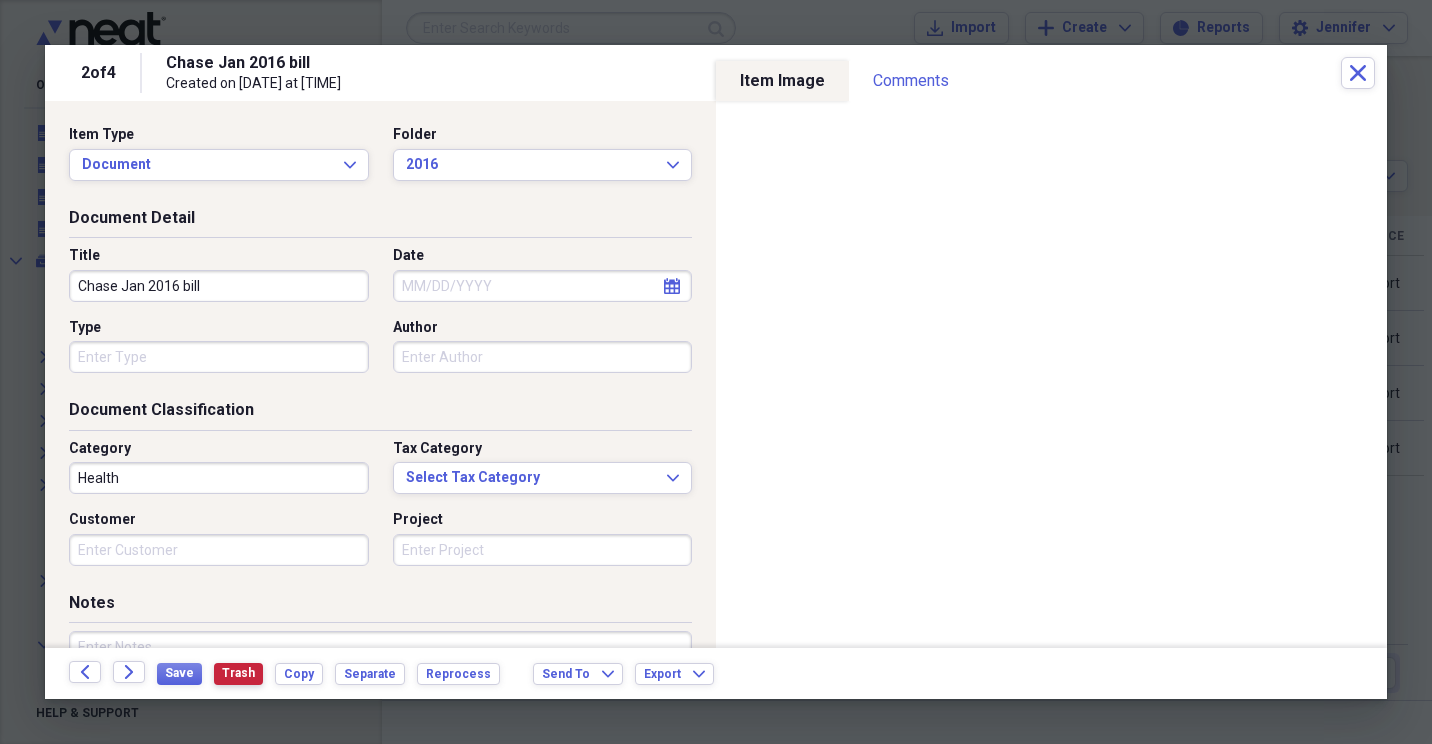 click on "Trash" at bounding box center (238, 673) 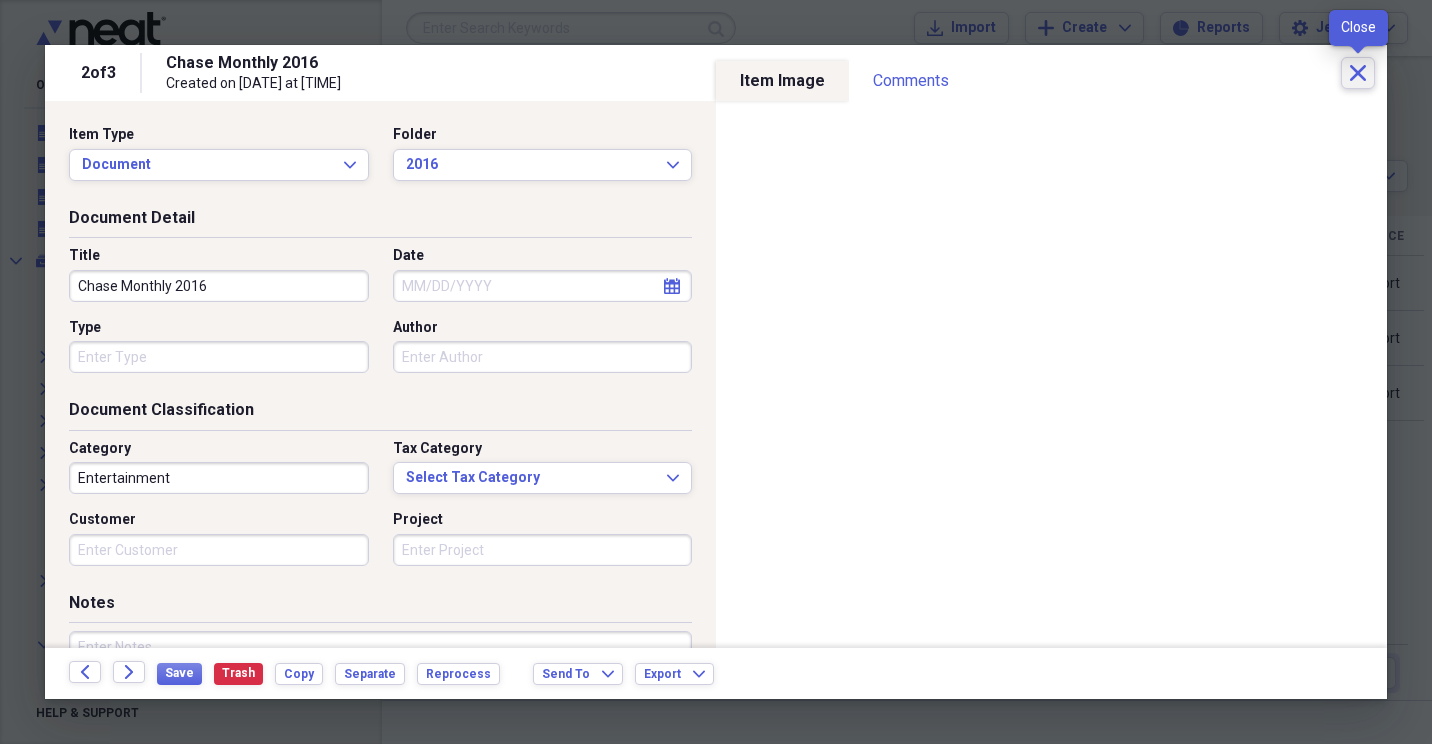 click 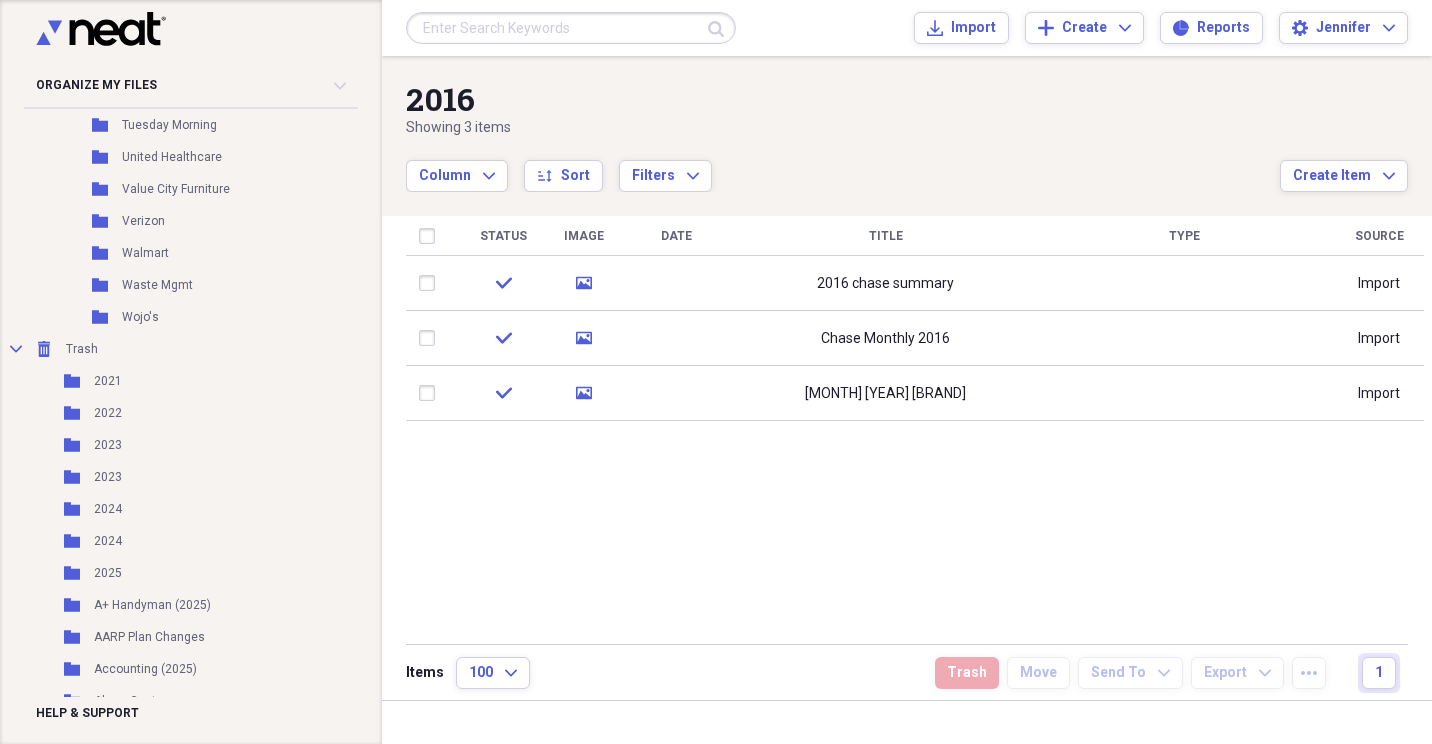 scroll, scrollTop: 4859, scrollLeft: 0, axis: vertical 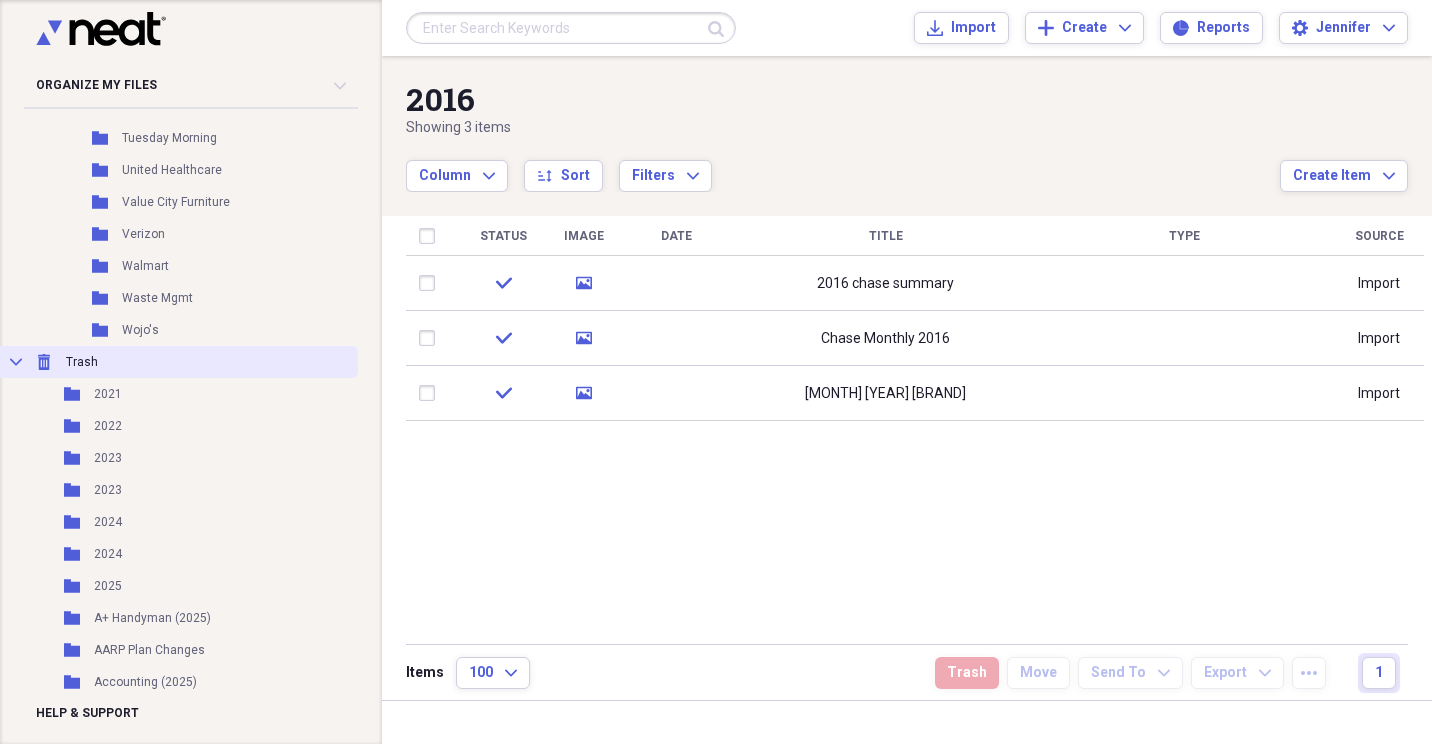 click on "Collapse Trash Trash" at bounding box center [177, 362] 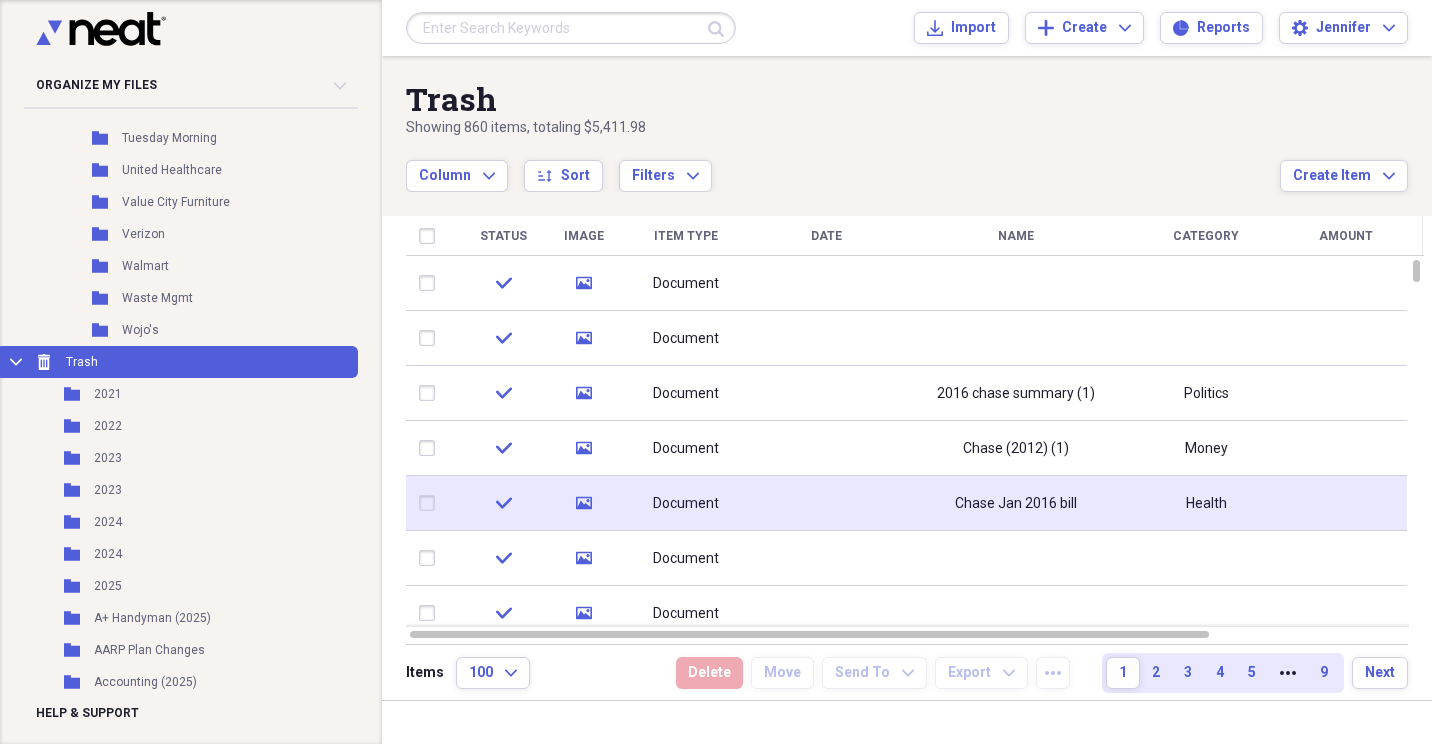 click at bounding box center (431, 503) 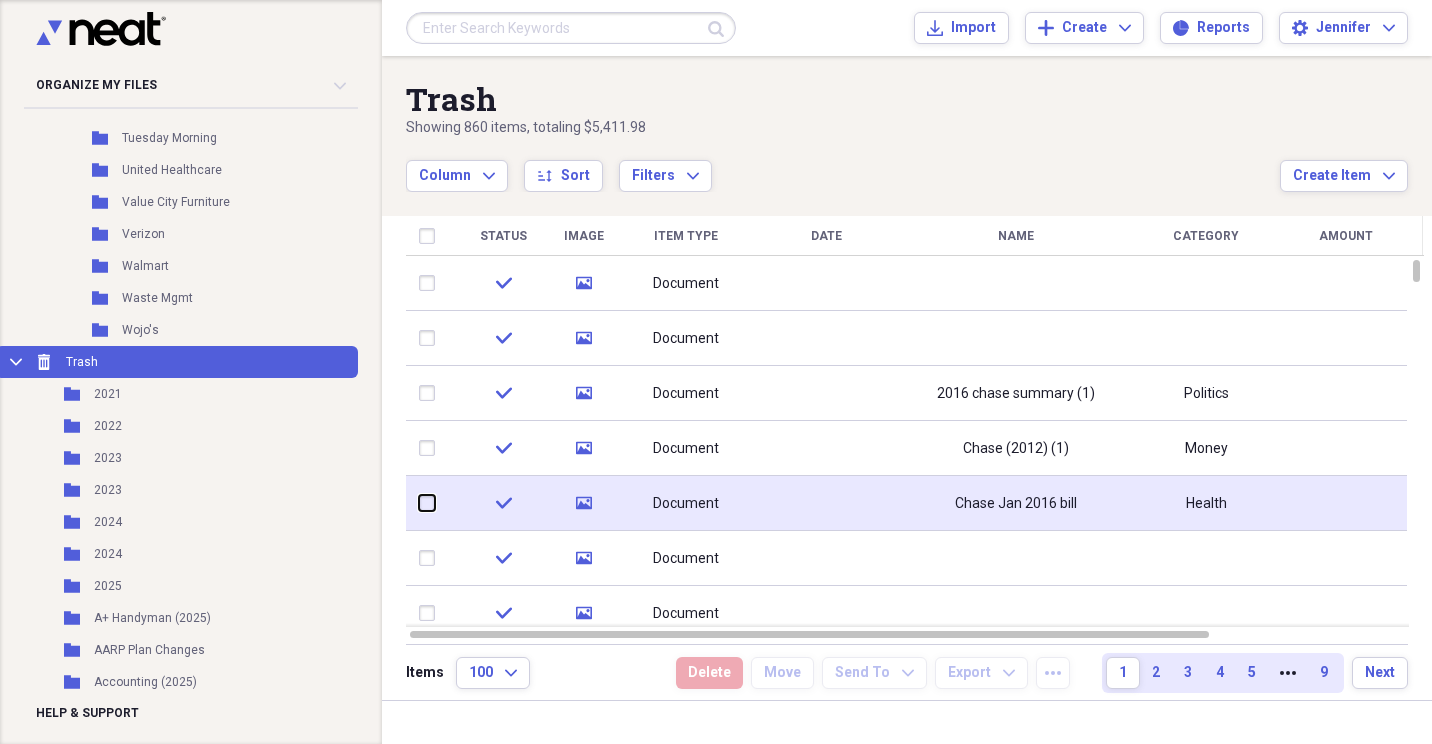 click at bounding box center [419, 503] 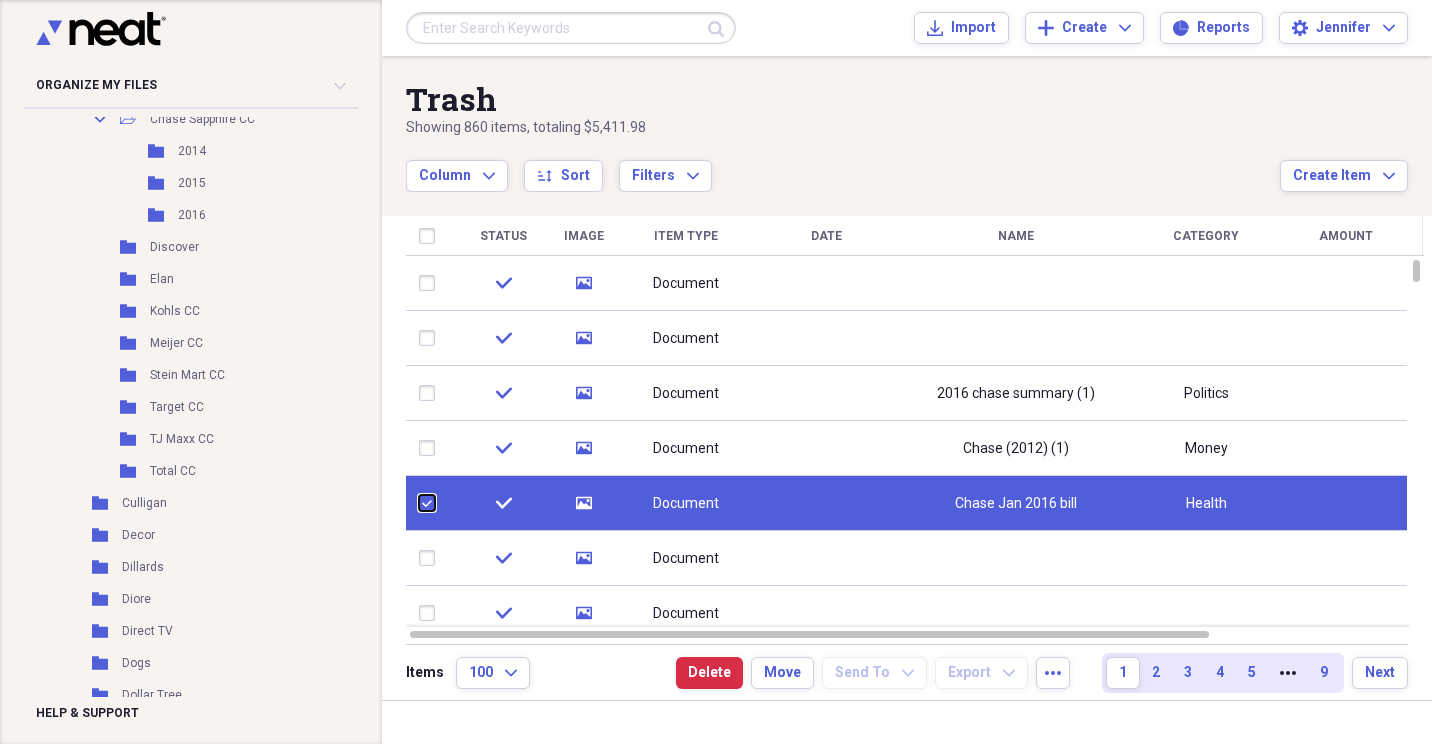 scroll, scrollTop: 1759, scrollLeft: 0, axis: vertical 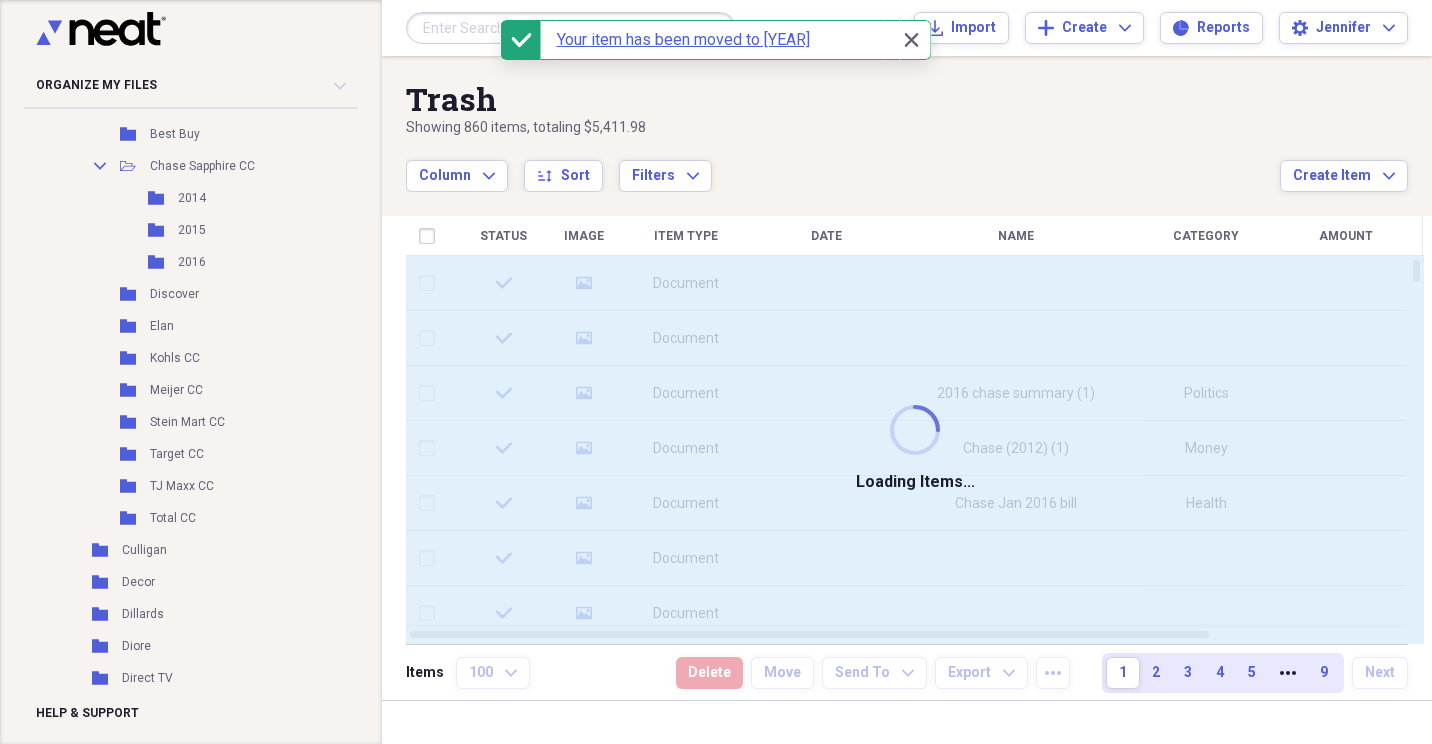 checkbox on "false" 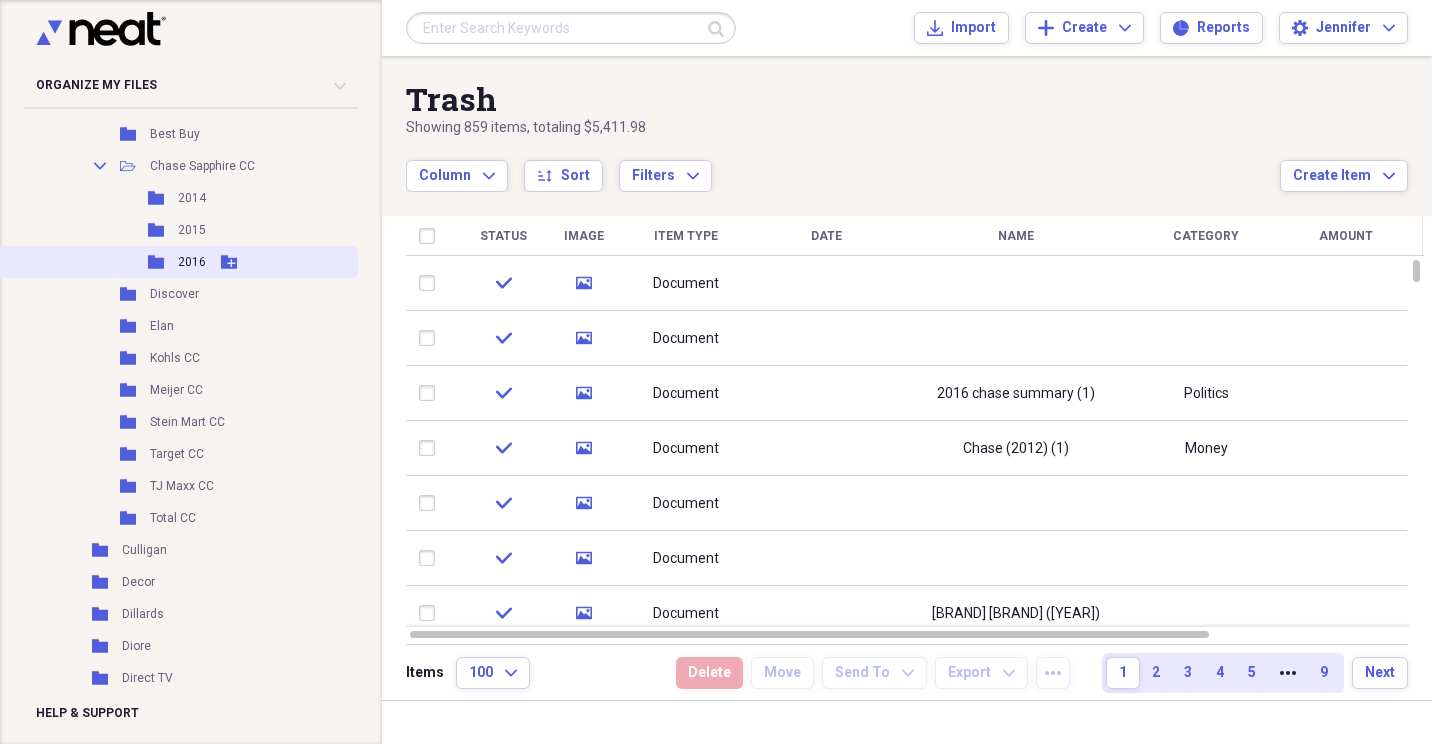 click on "Folder 2016 Add Folder" at bounding box center [177, 262] 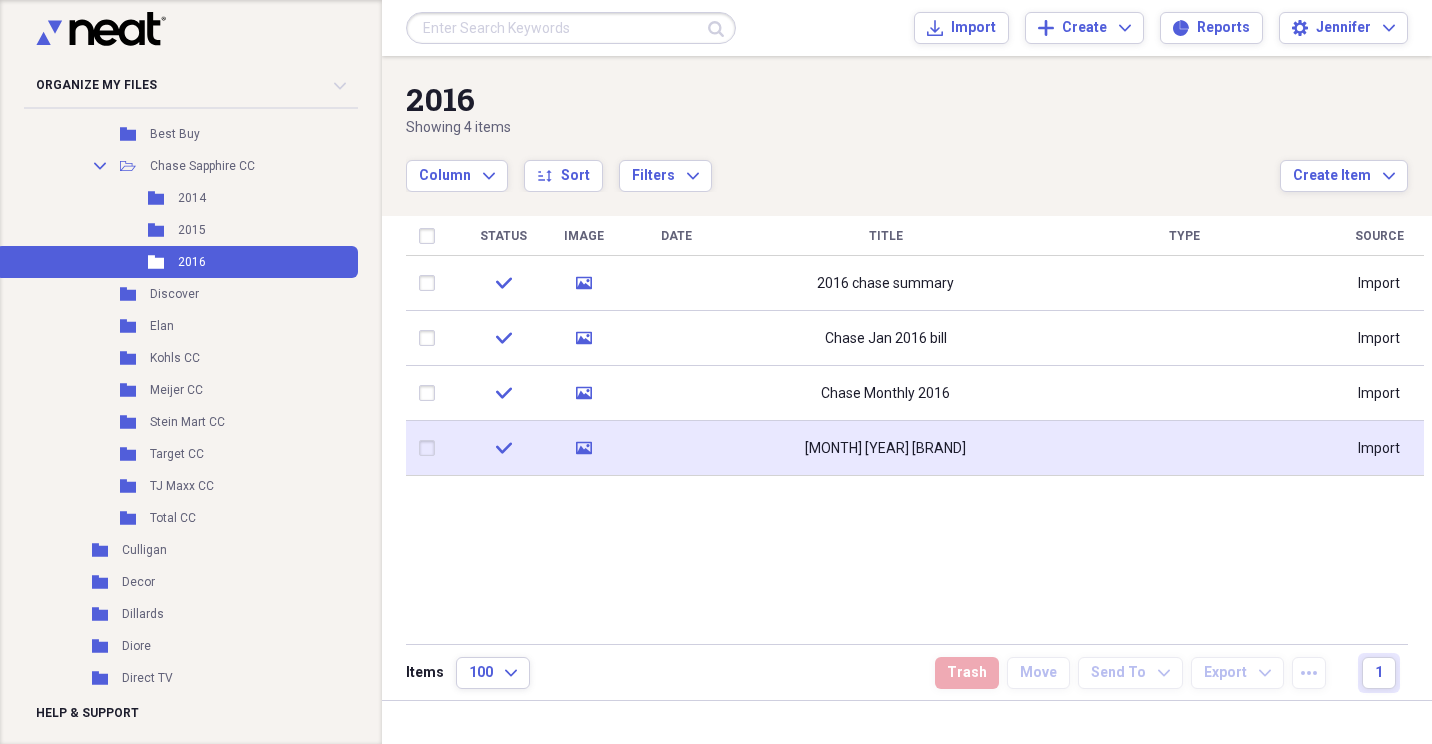 click on "[MONTH] [YEAR] [BRAND]" at bounding box center [885, 449] 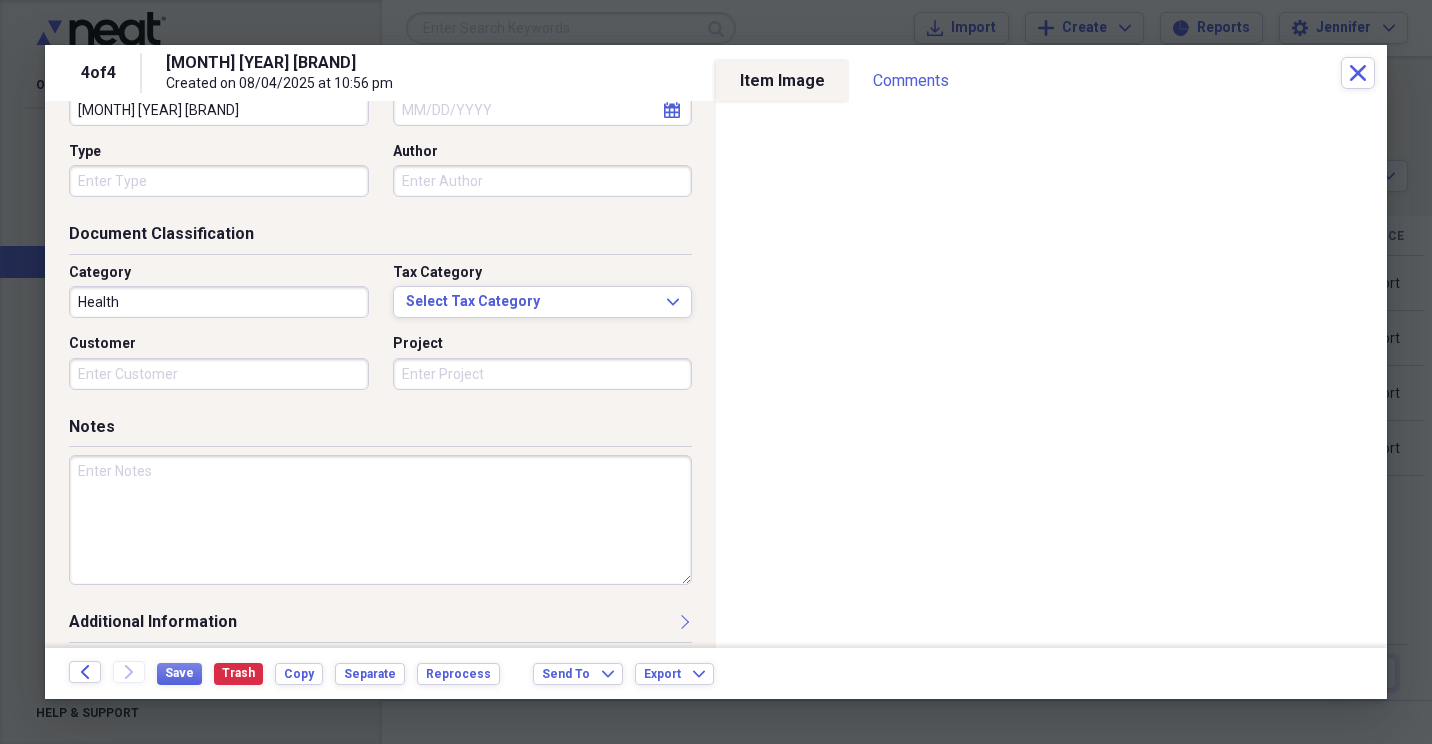 scroll, scrollTop: 188, scrollLeft: 0, axis: vertical 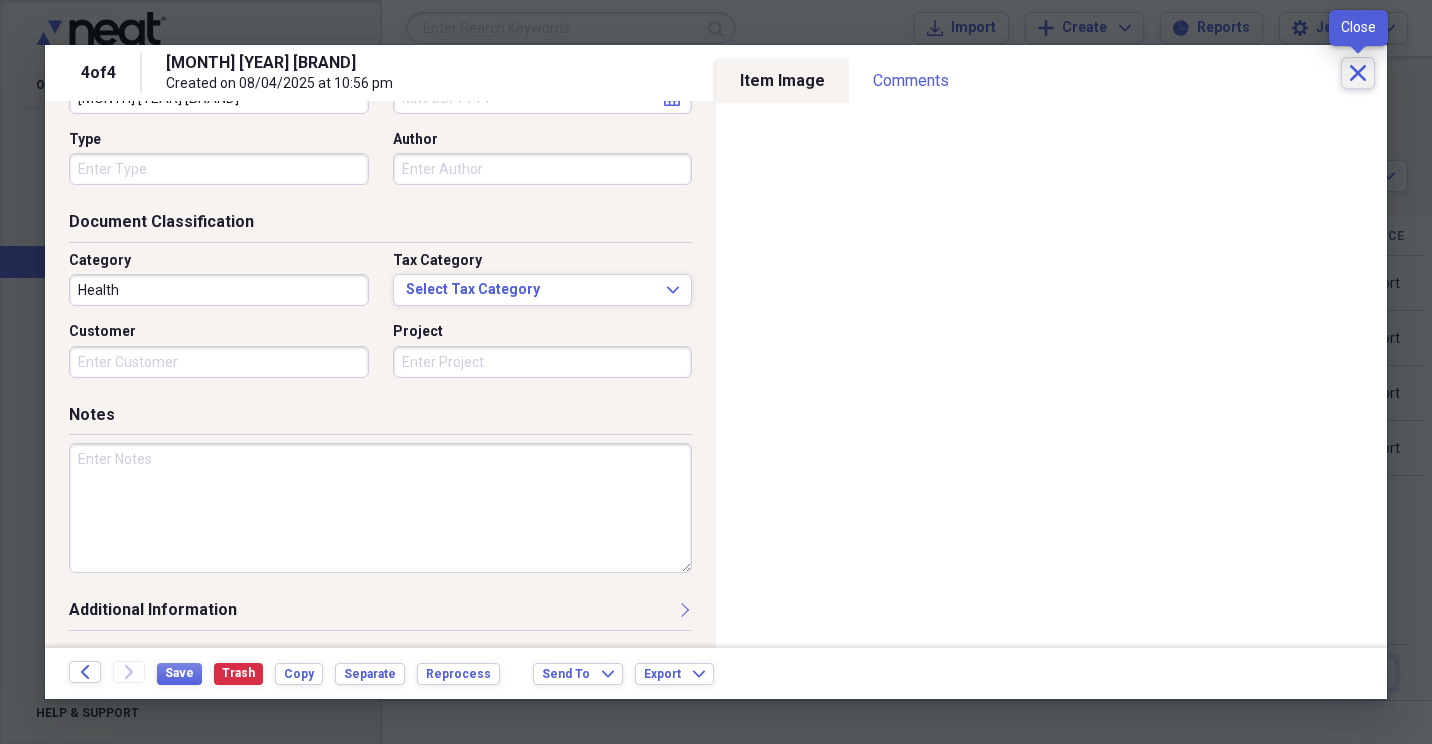 click 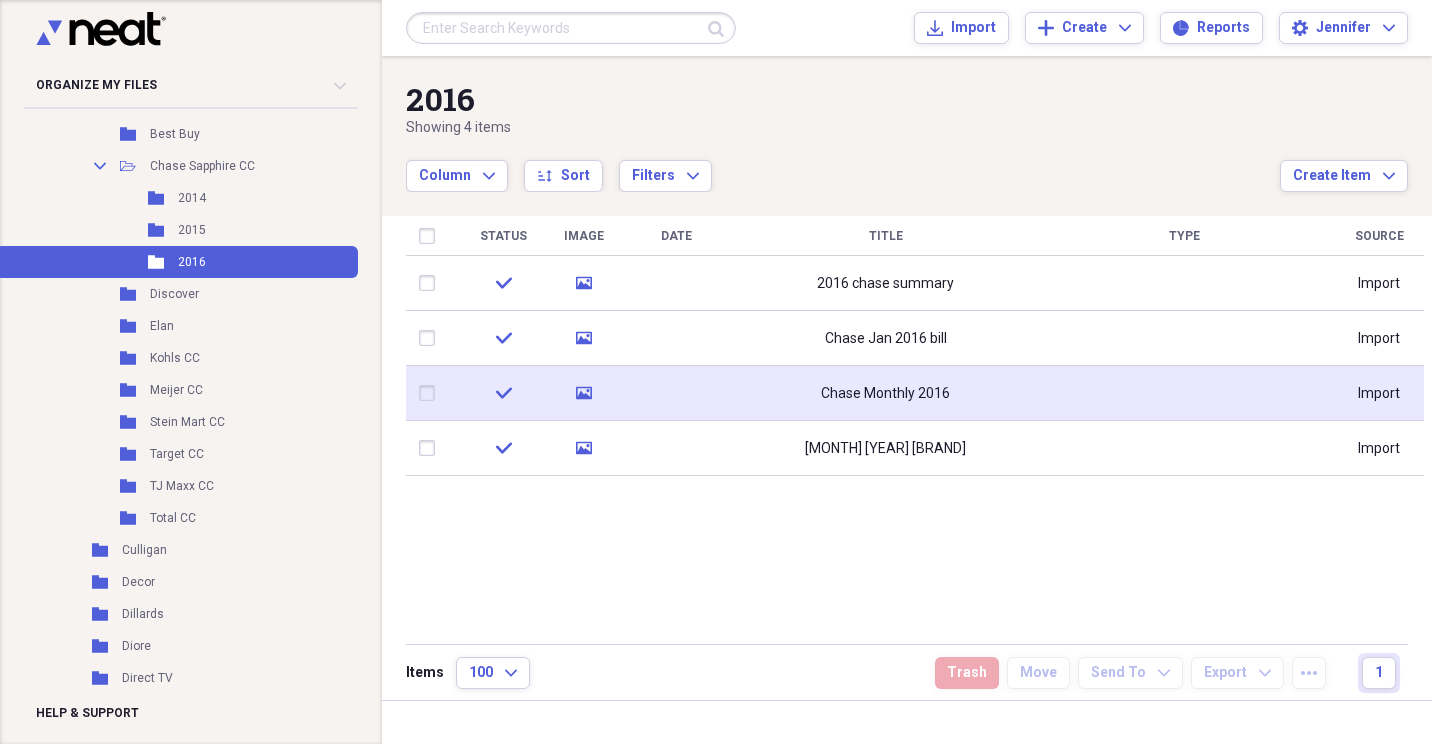 click on "Chase Monthly 2016" at bounding box center (885, 394) 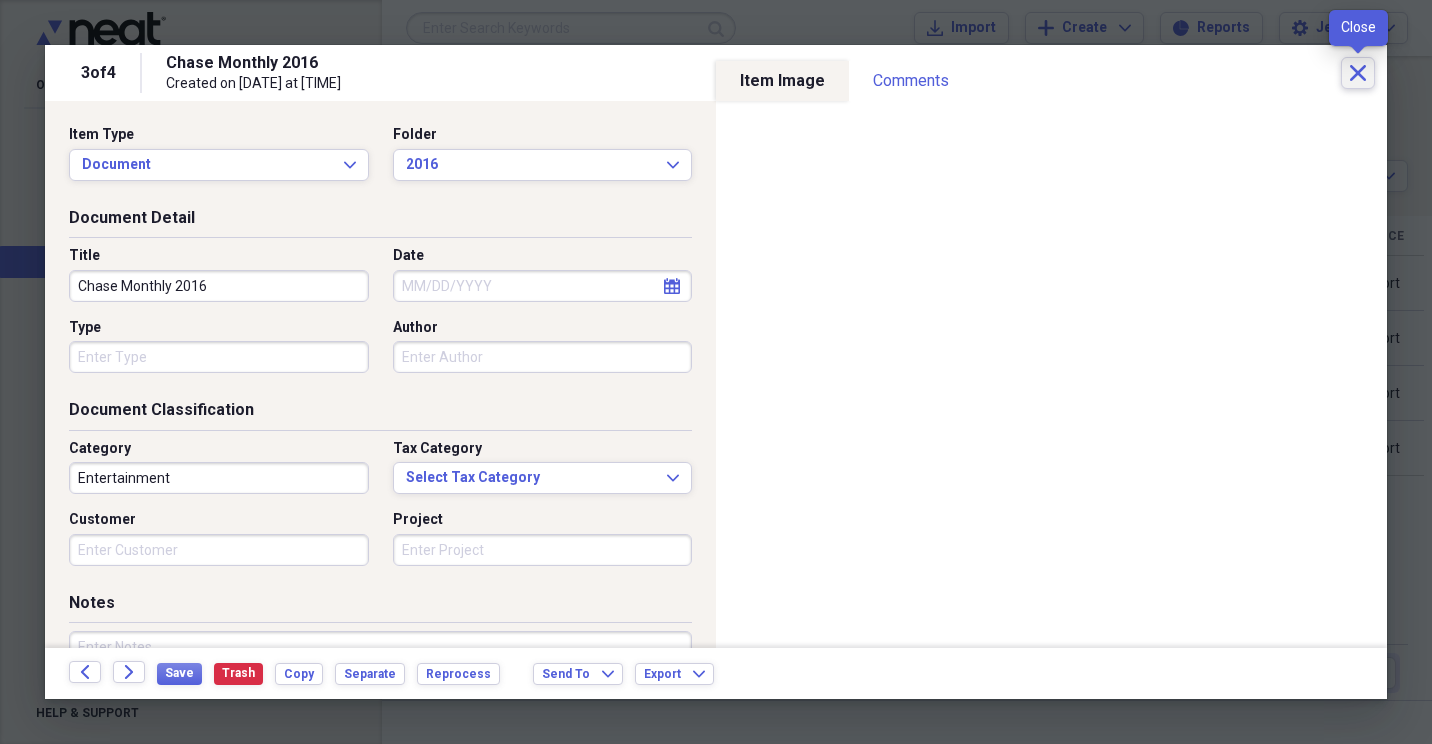 click on "Close" 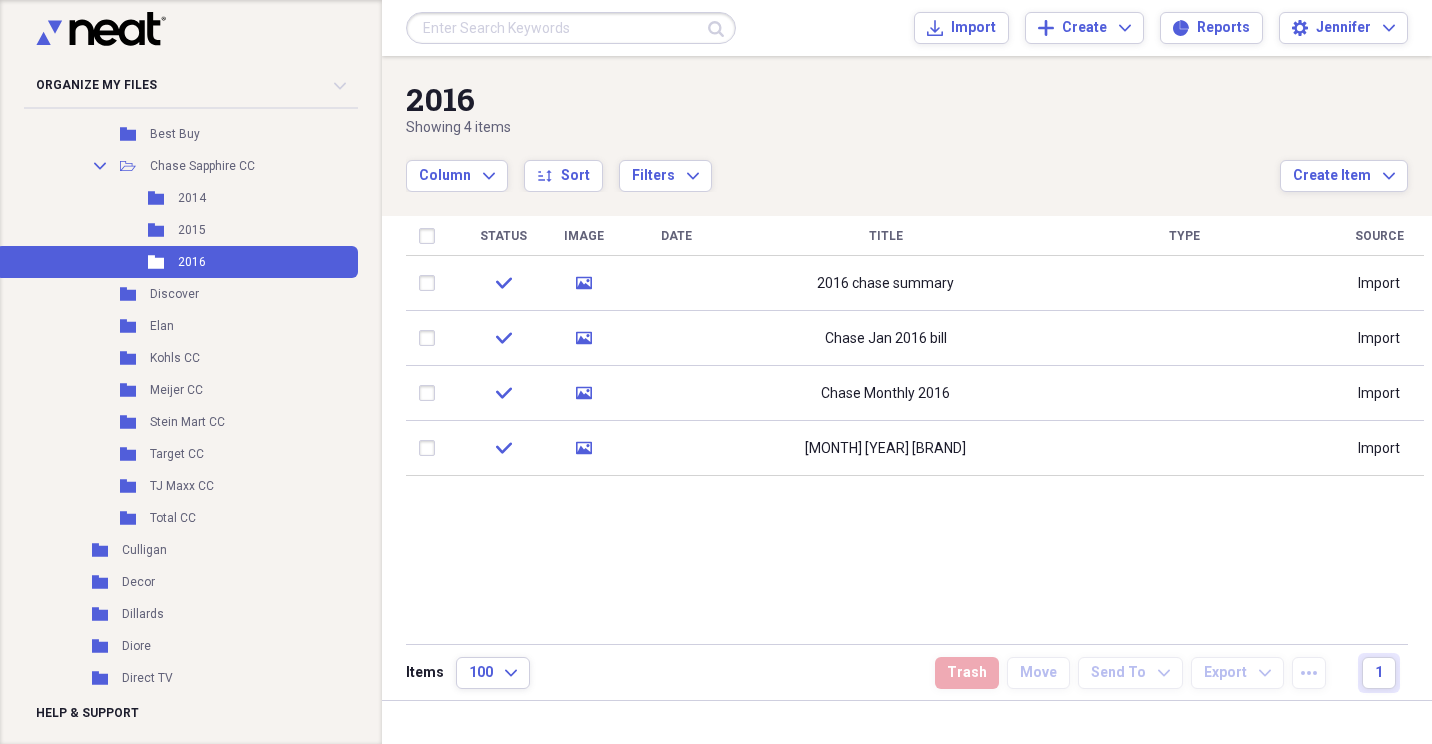 click 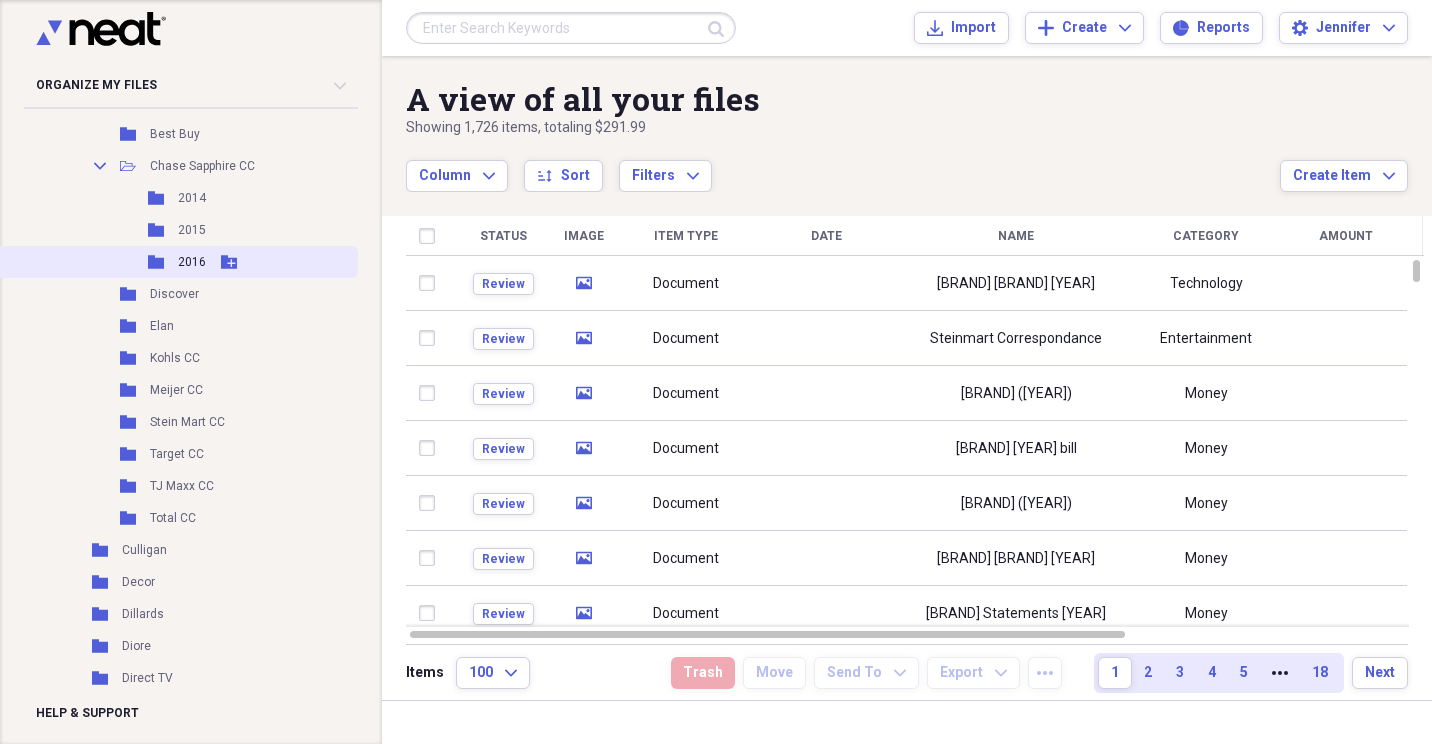 click on "Folder 2016 Add Folder" at bounding box center [177, 262] 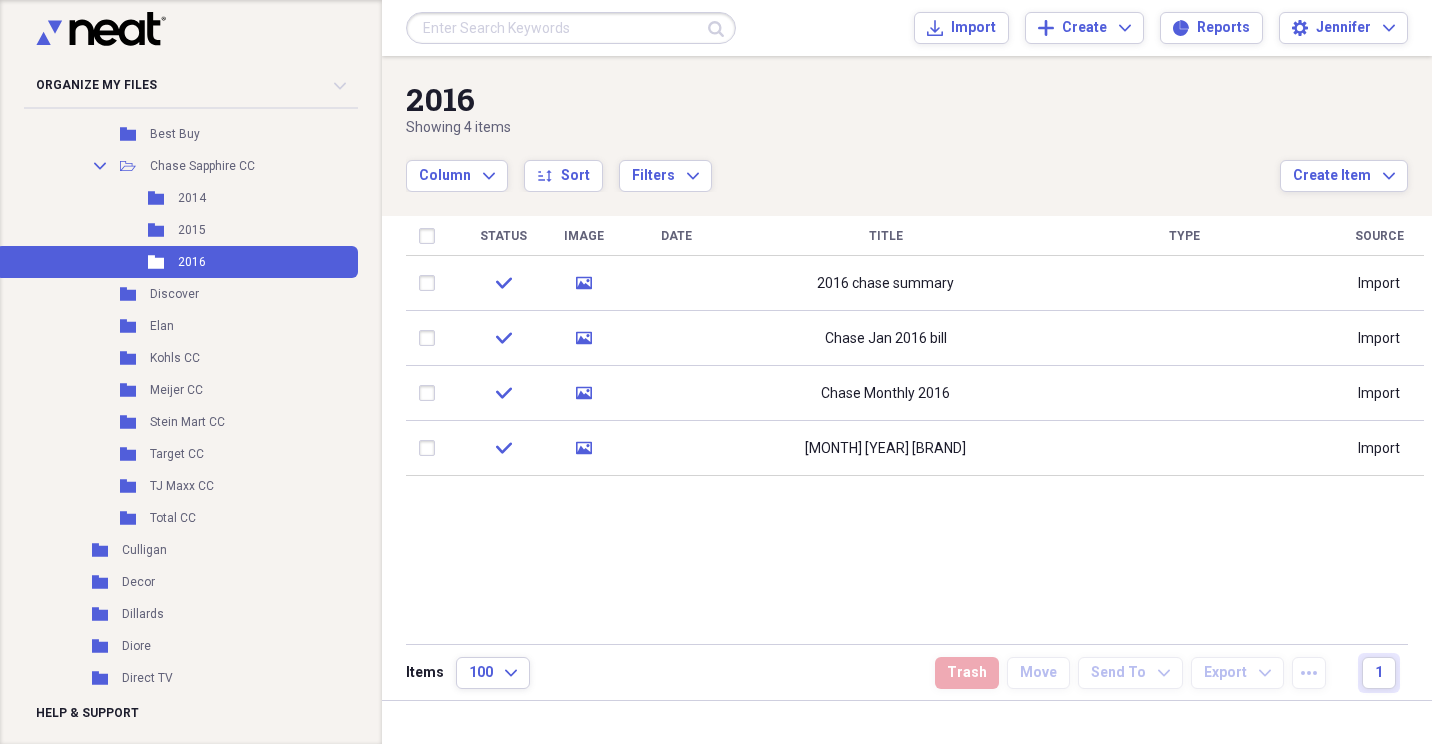 drag, startPoint x: 93, startPoint y: 28, endPoint x: 552, endPoint y: 105, distance: 465.4138 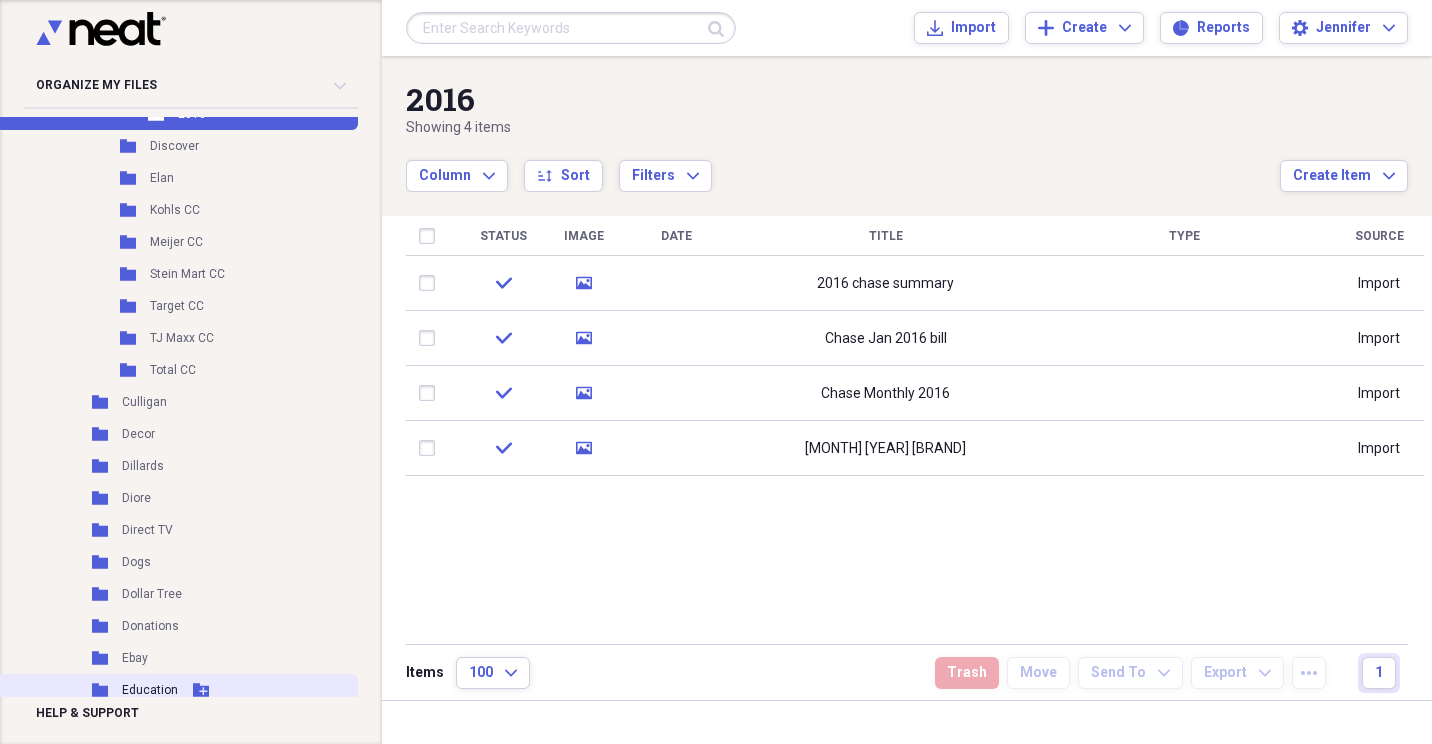 scroll, scrollTop: 1959, scrollLeft: 0, axis: vertical 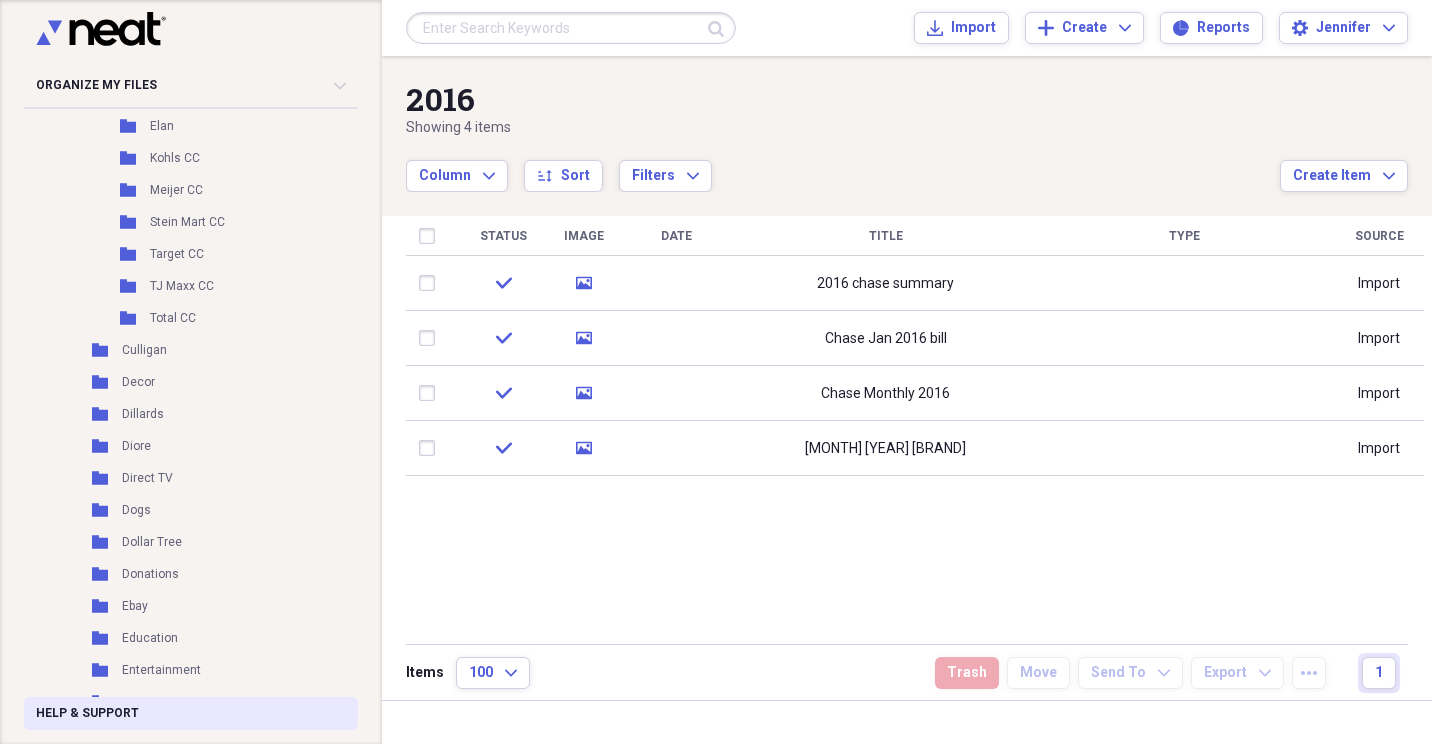 click on "Help & Support" at bounding box center (87, 713) 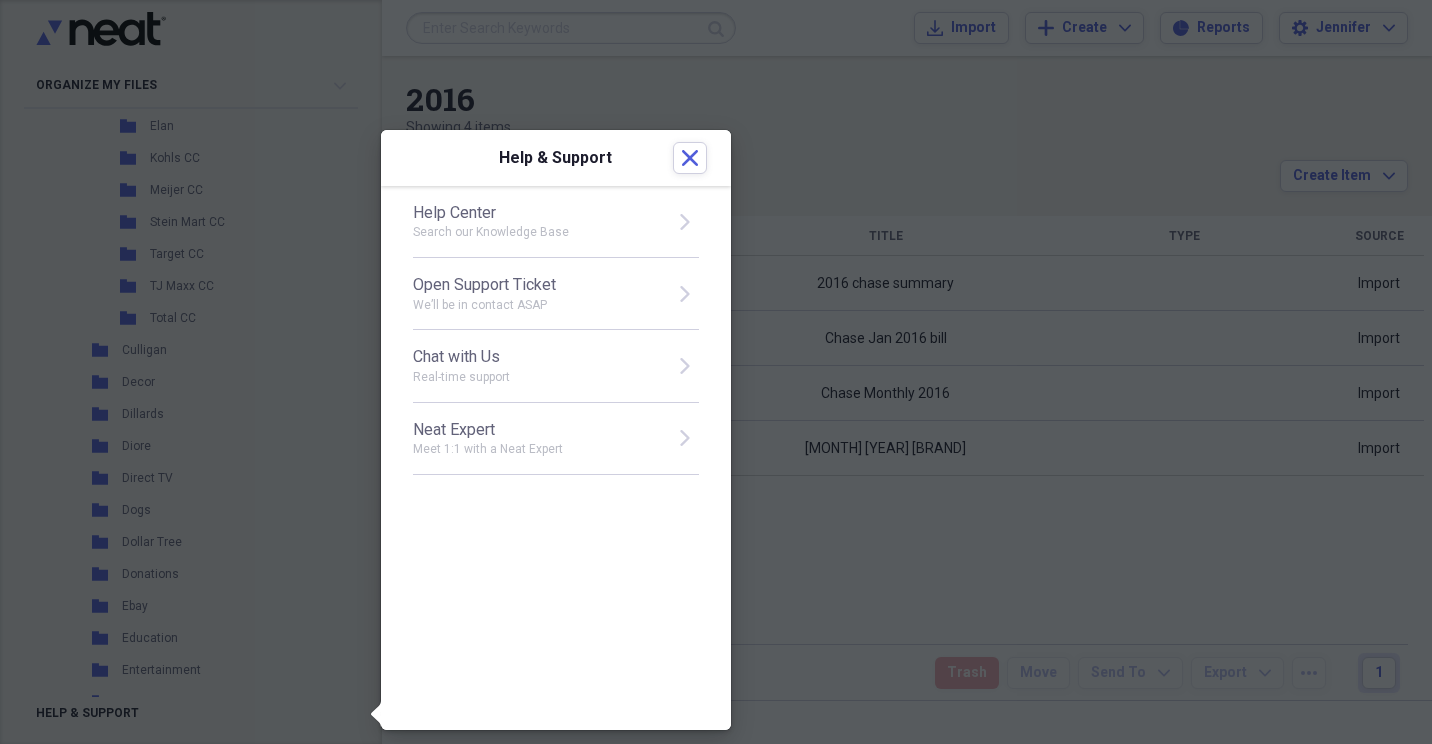 click on "Search our Knowledge Base" at bounding box center (537, 232) 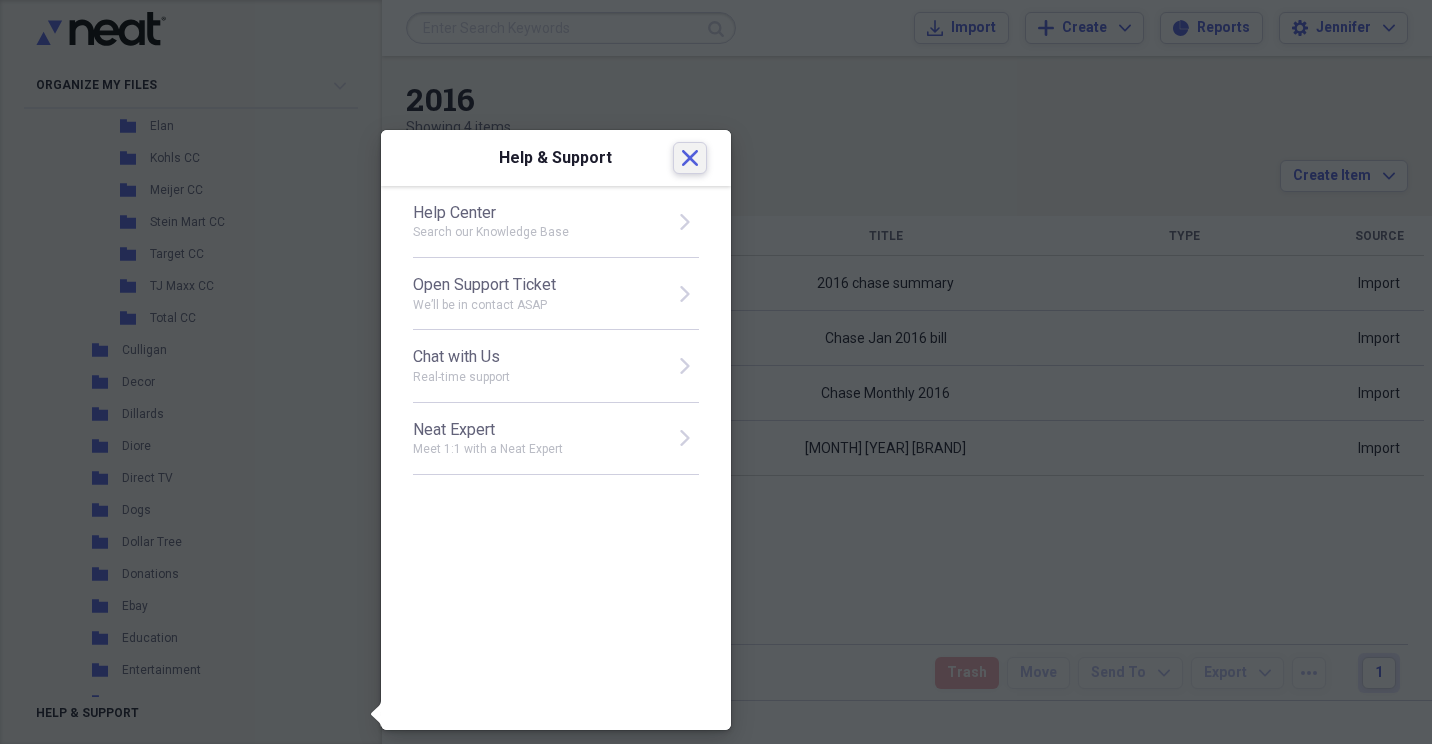 click 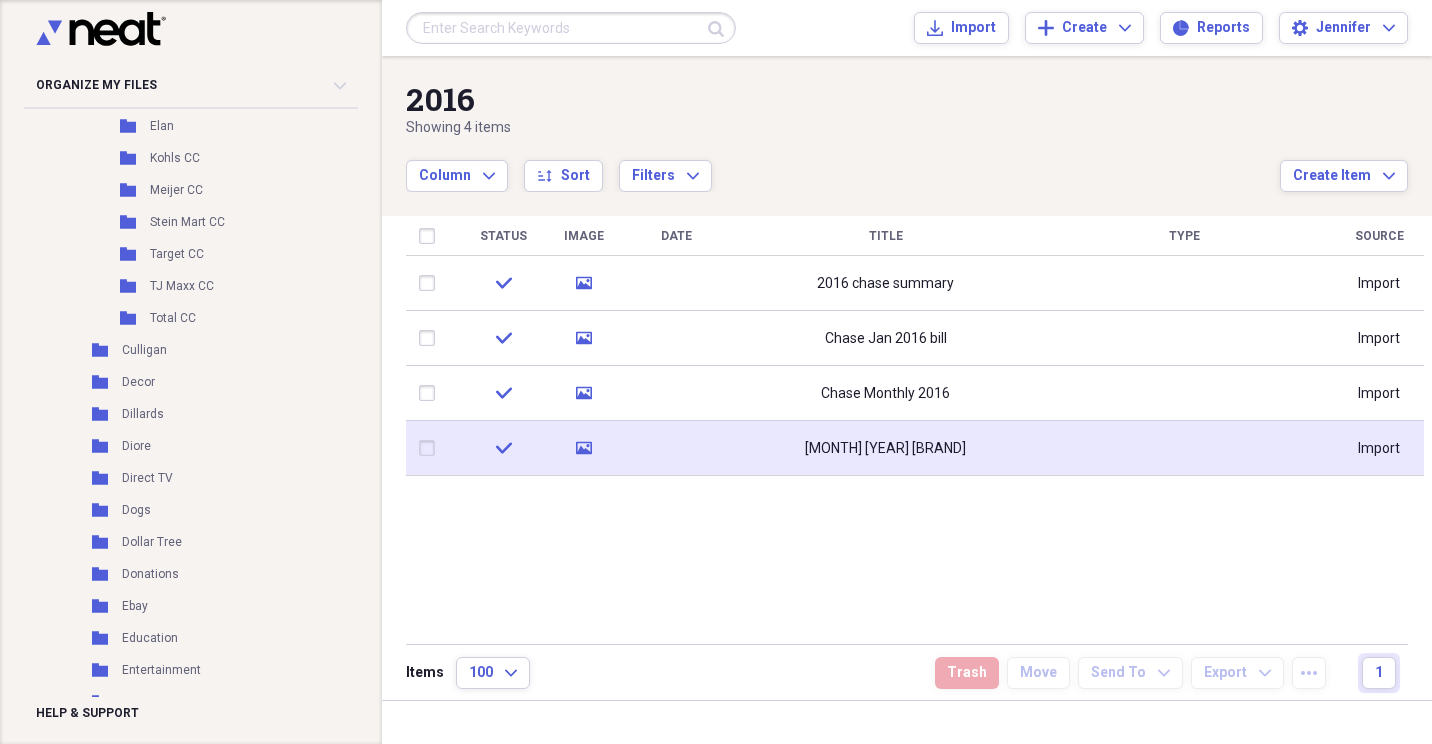 click on "[MONTH] [YEAR] [BRAND]" at bounding box center (885, 448) 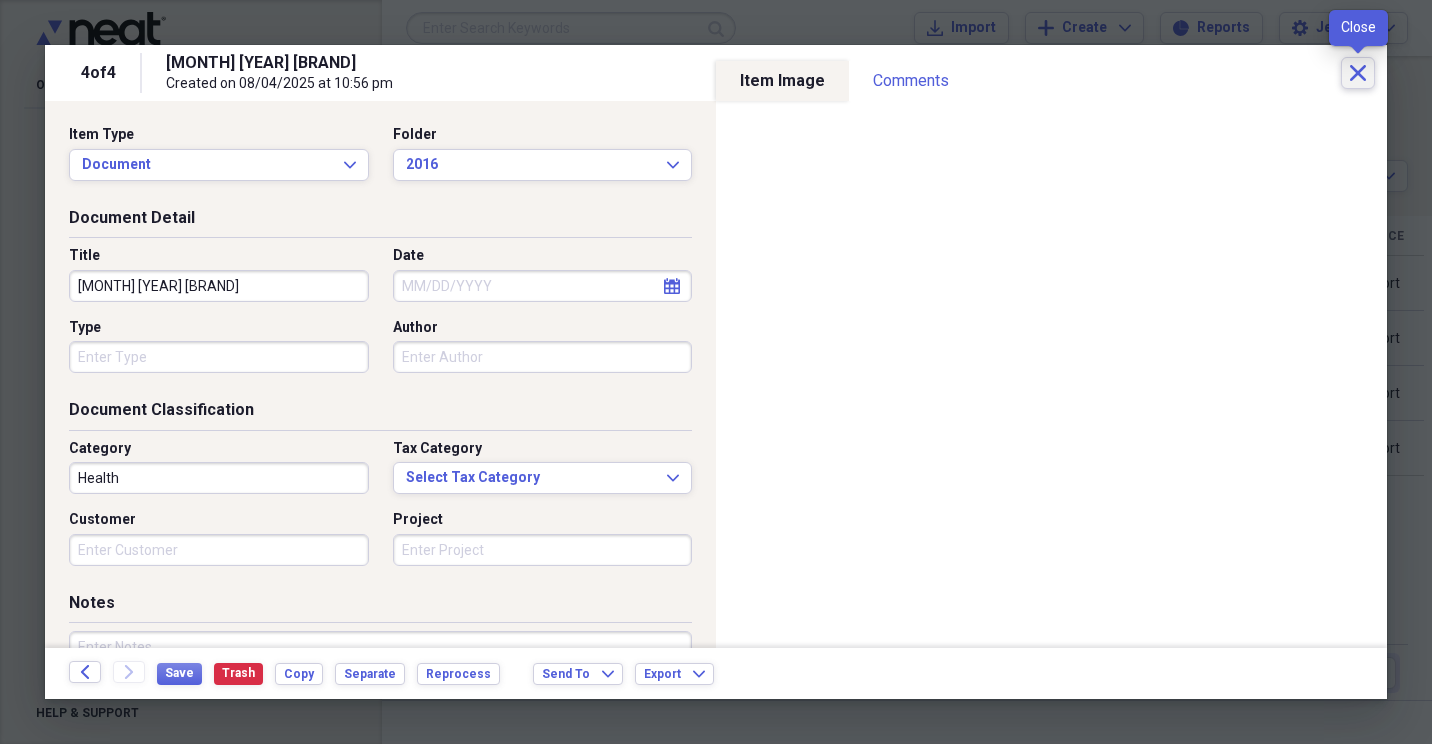 click on "Close" at bounding box center [1358, 73] 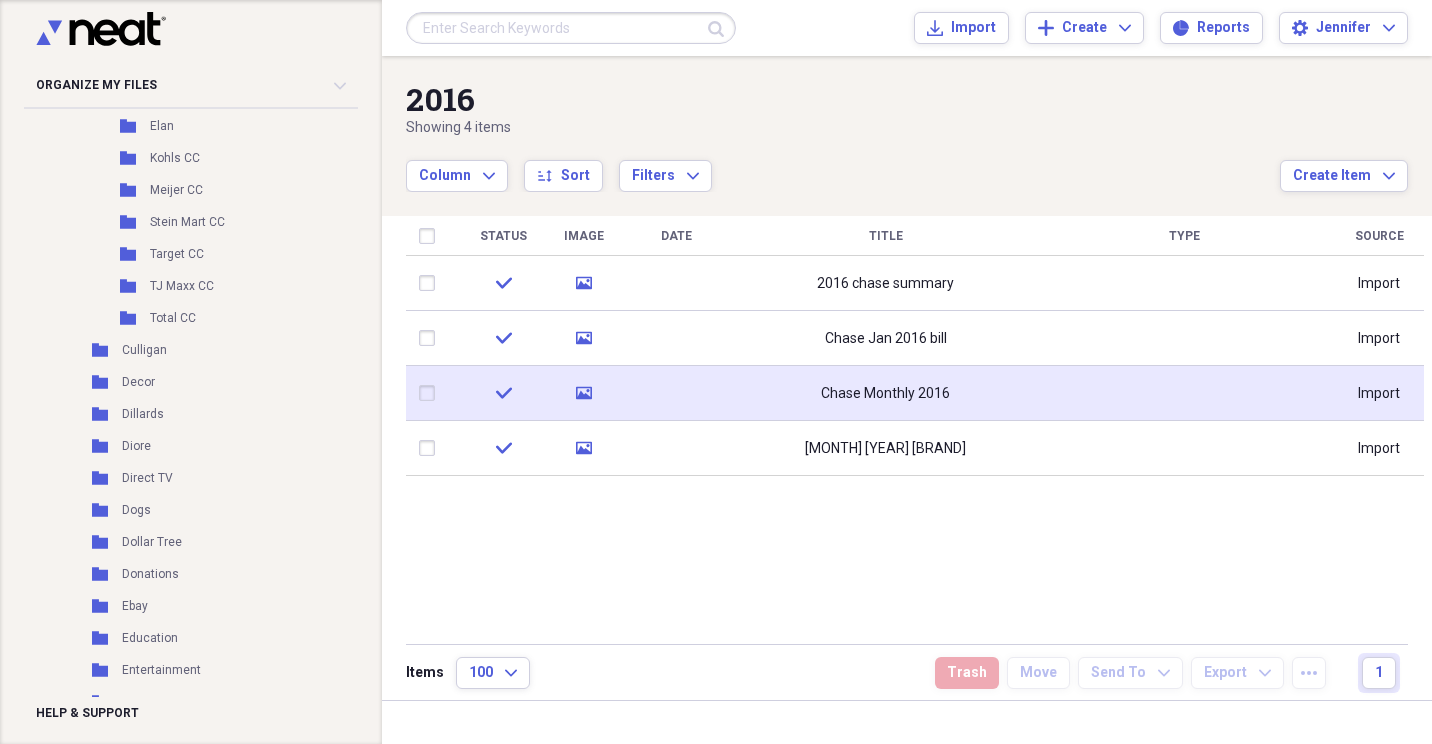 click at bounding box center [676, 393] 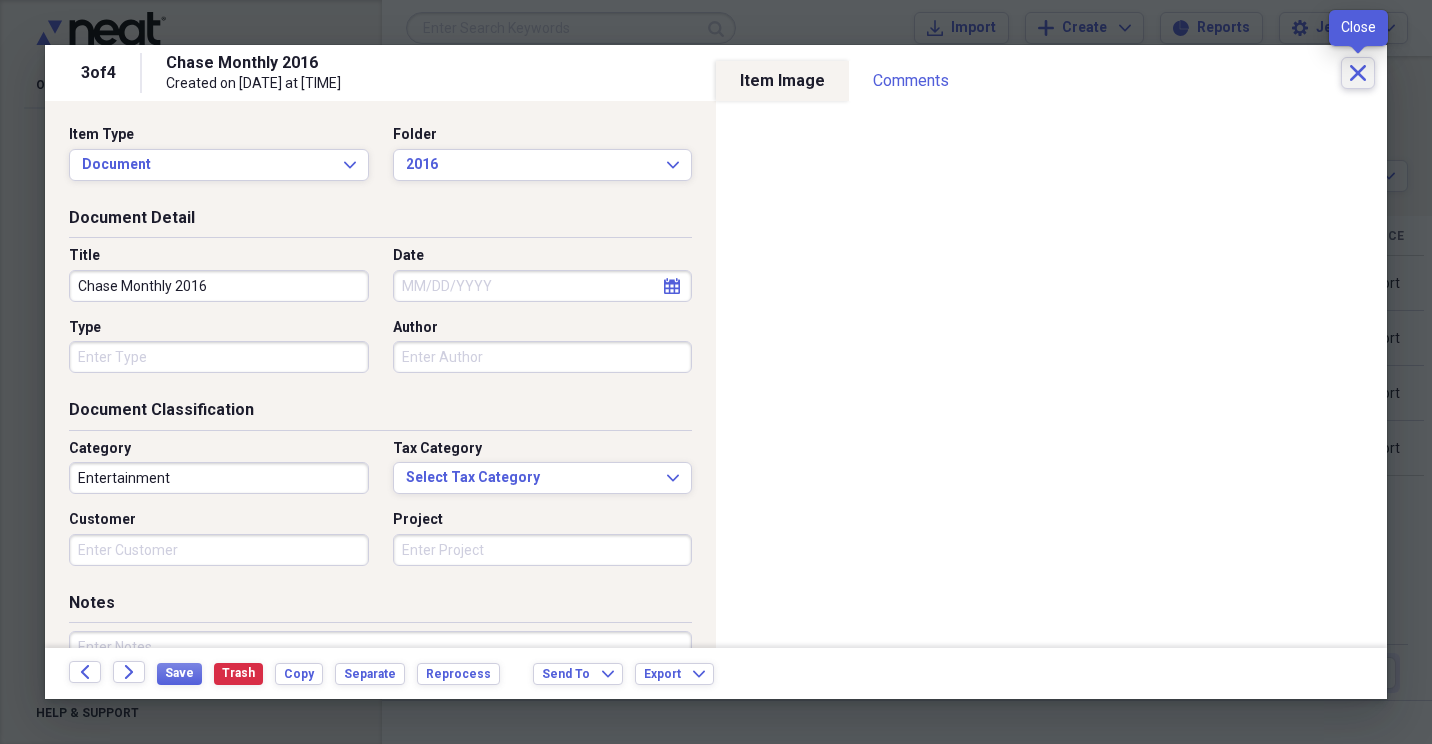 click on "Close" 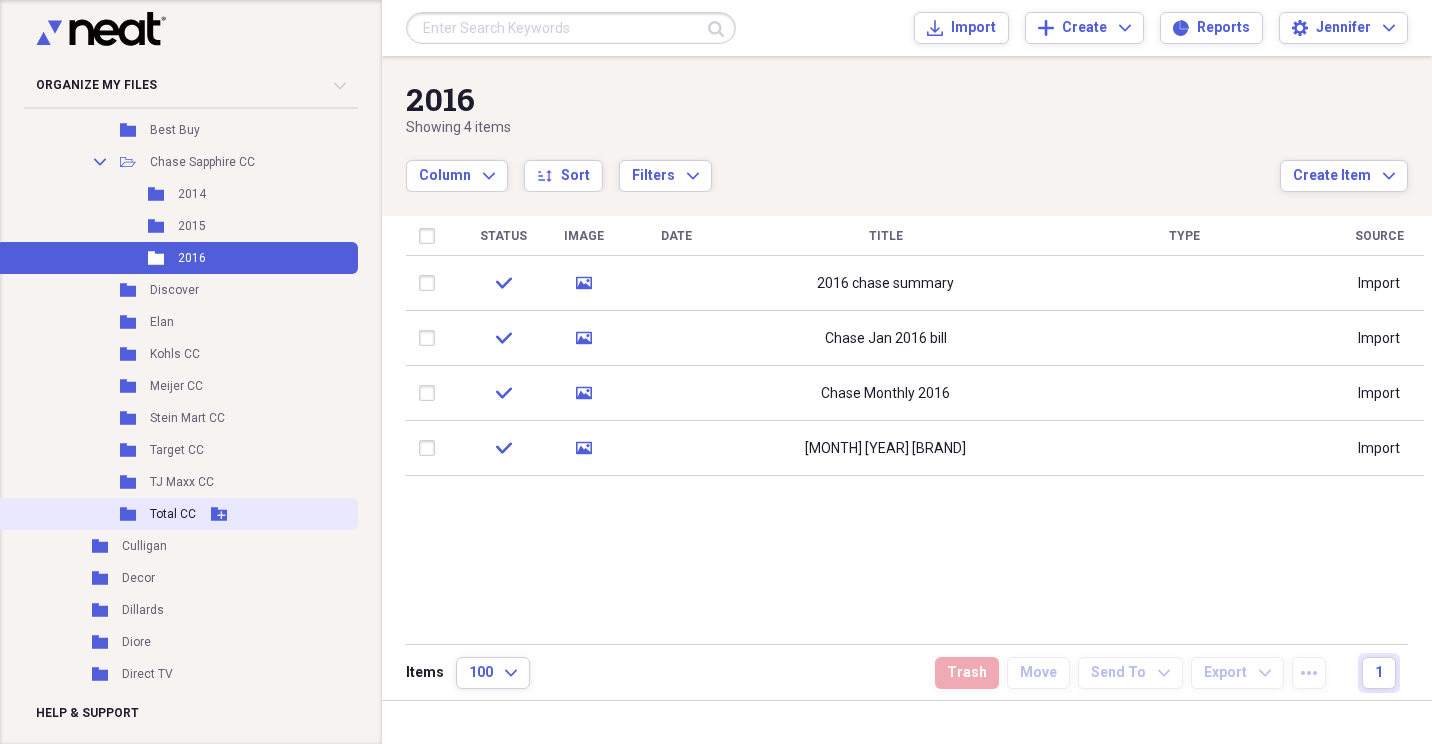 scroll, scrollTop: 1759, scrollLeft: 0, axis: vertical 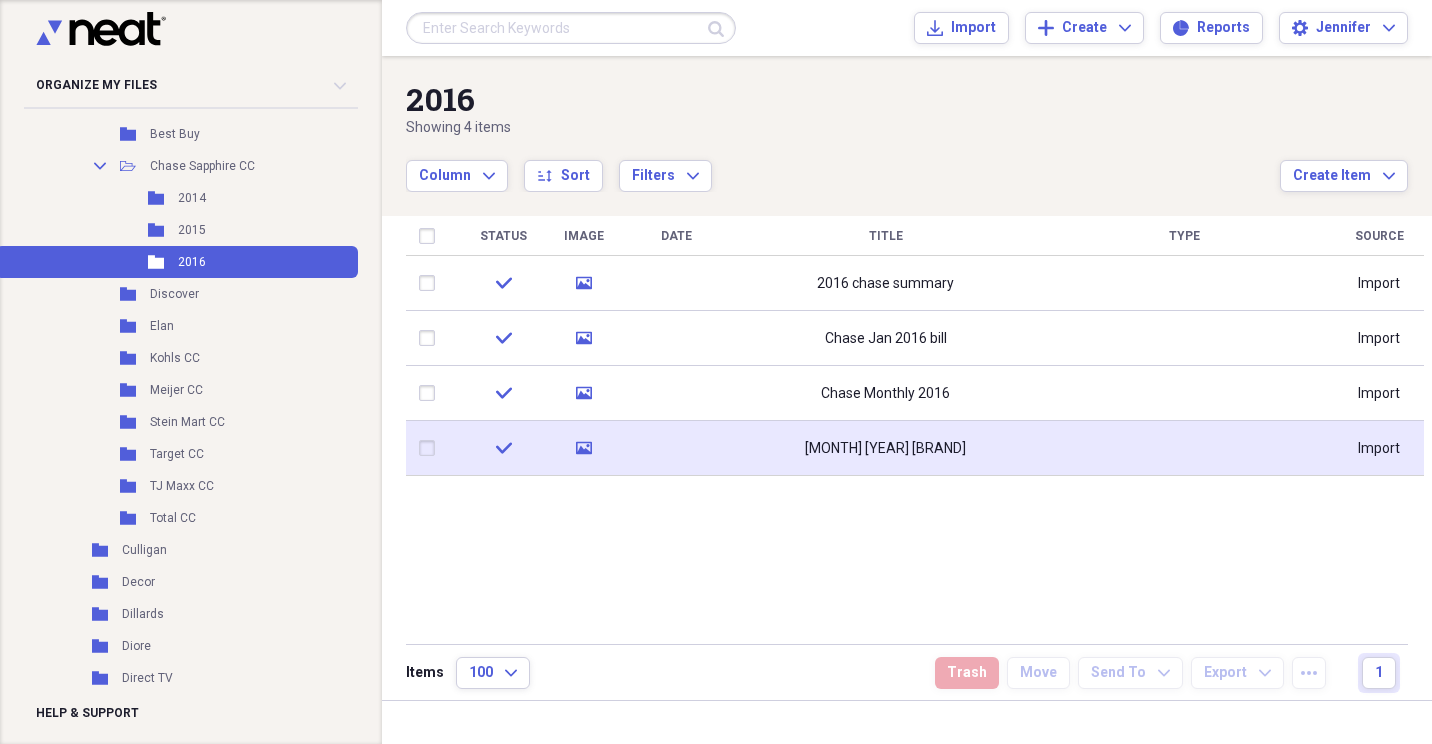 click on "[MONTH] [YEAR] [BRAND]" at bounding box center (885, 448) 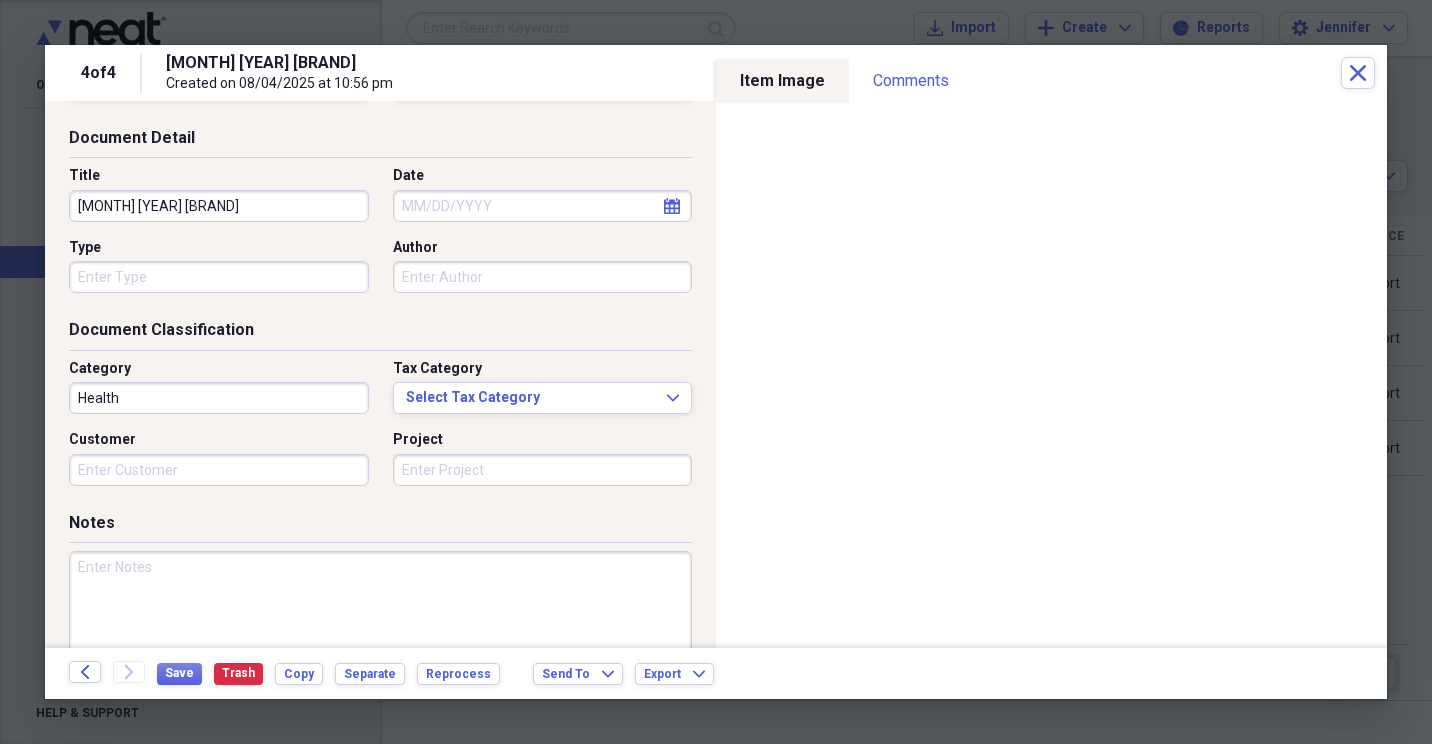 scroll, scrollTop: 0, scrollLeft: 0, axis: both 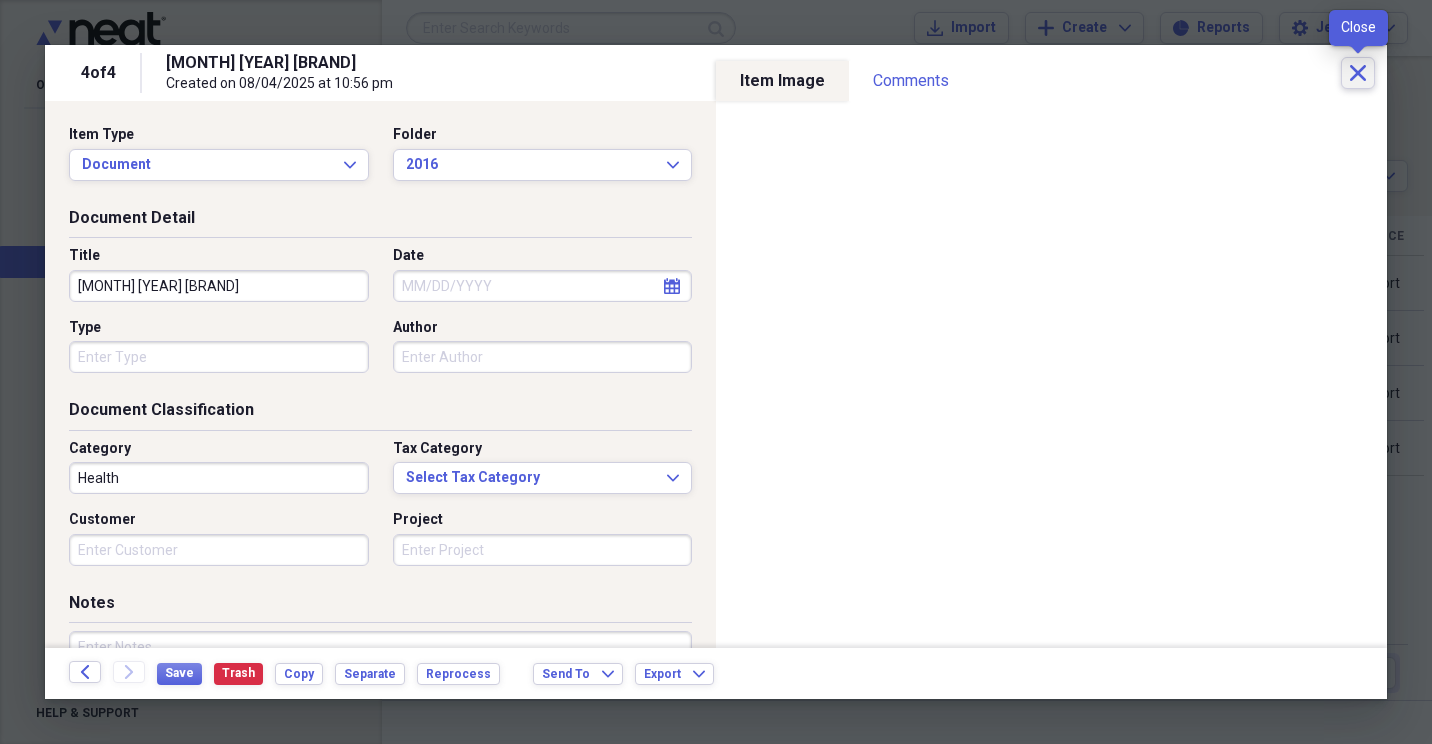 click on "Close" 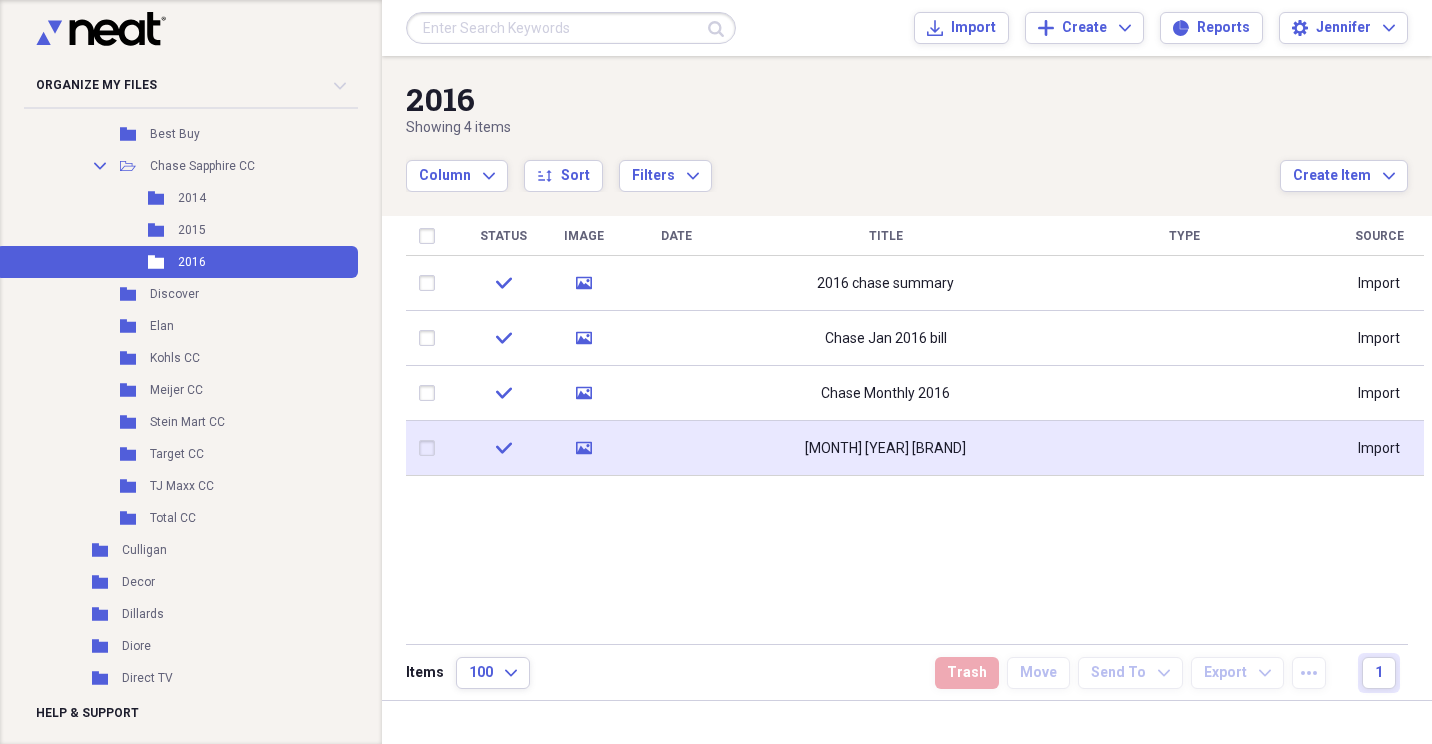click on "[MONTH] [YEAR] [BRAND]" at bounding box center (885, 448) 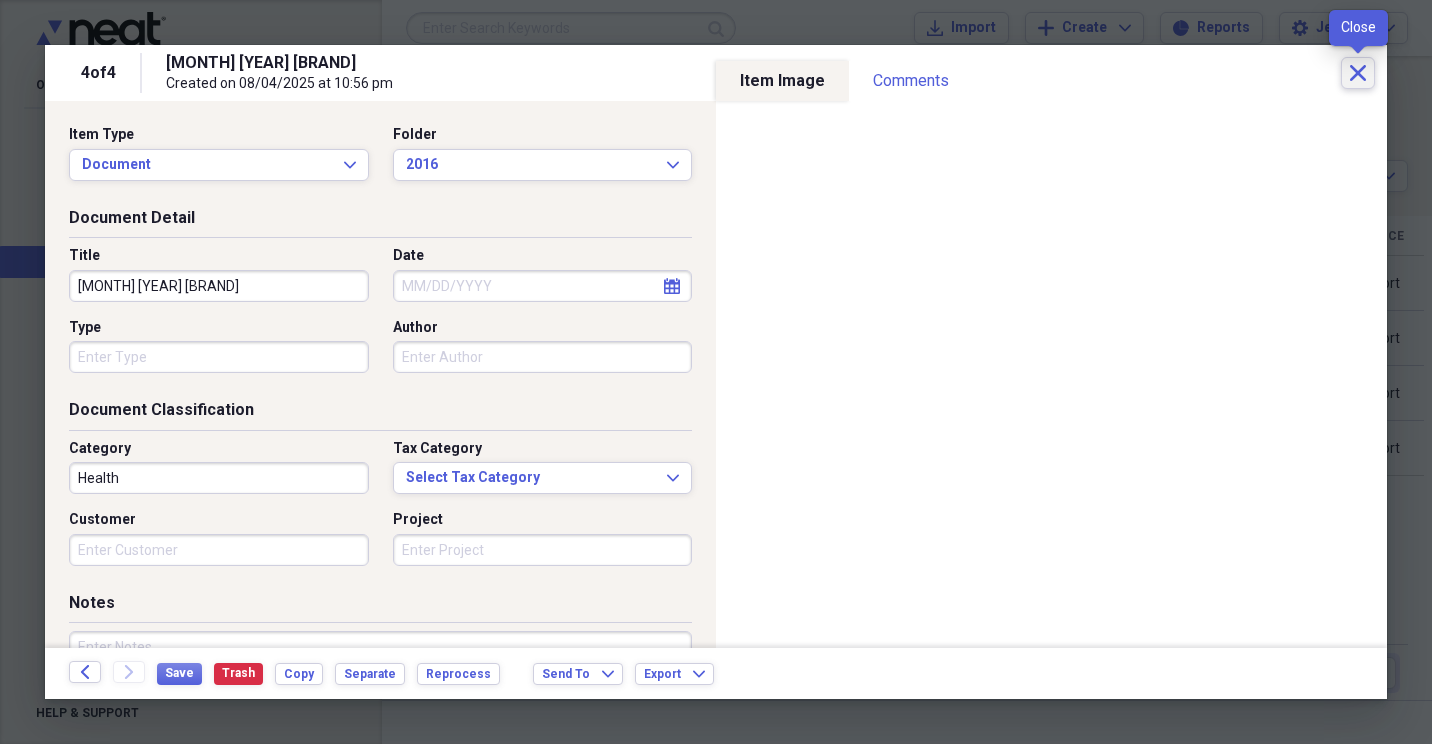 click on "Close" 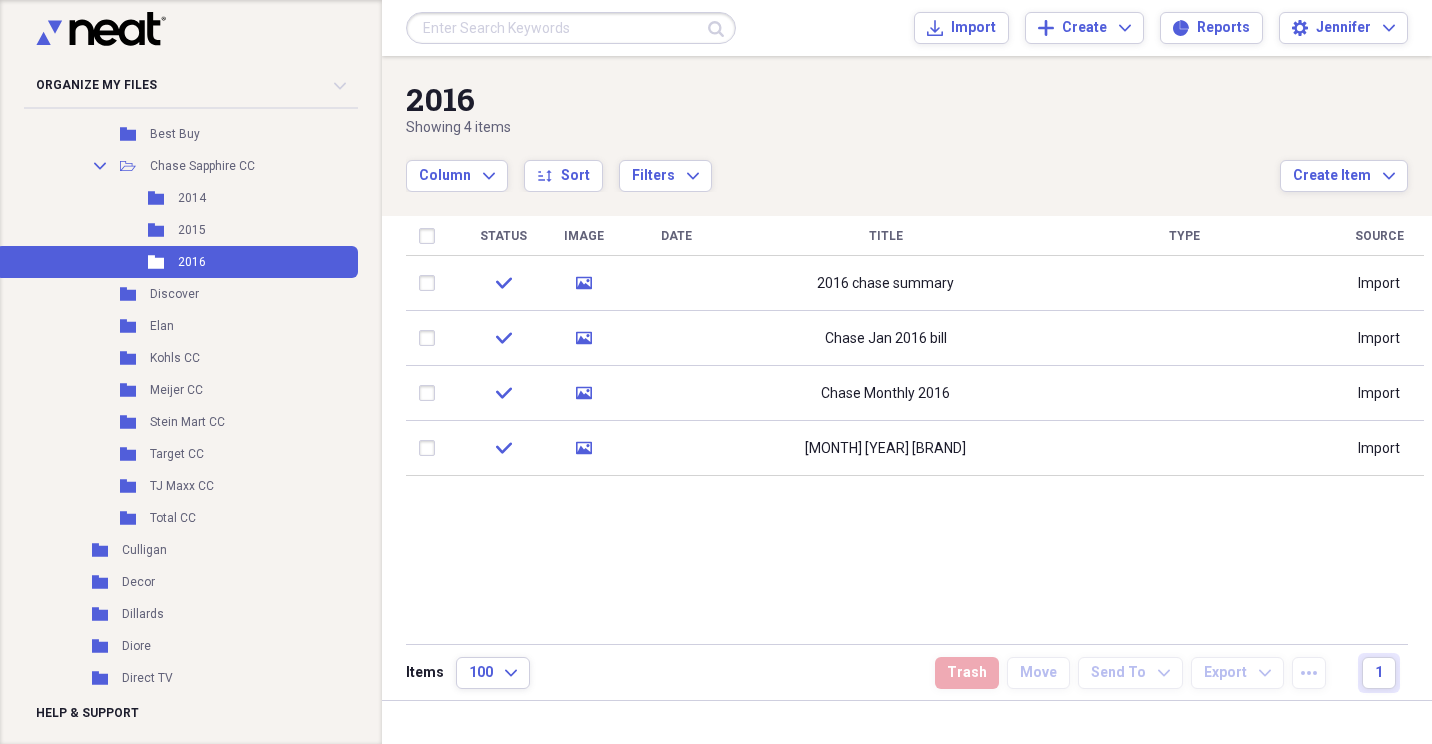 click on "Organize My Files 99+ Collapse" at bounding box center (191, 85) 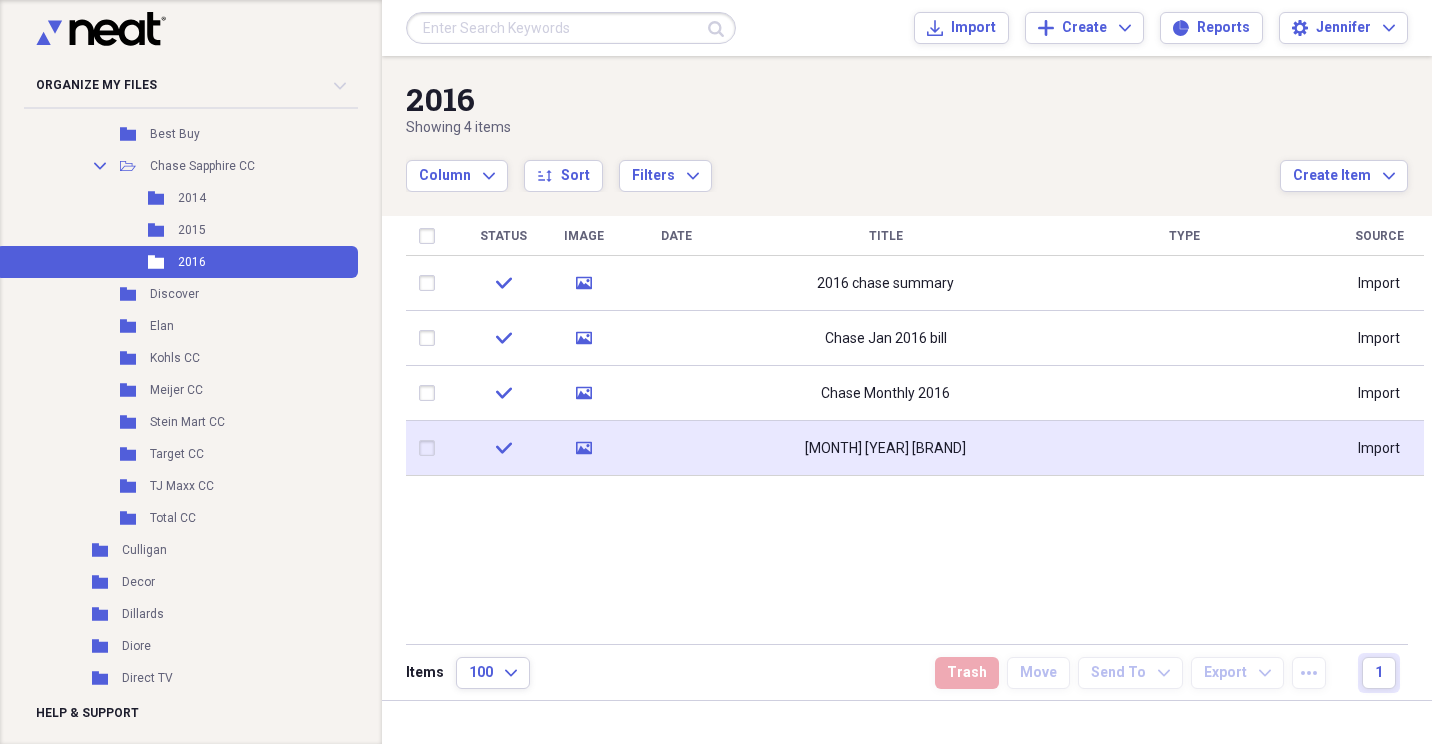 click on "[MONTH] [YEAR] [BRAND]" at bounding box center (885, 448) 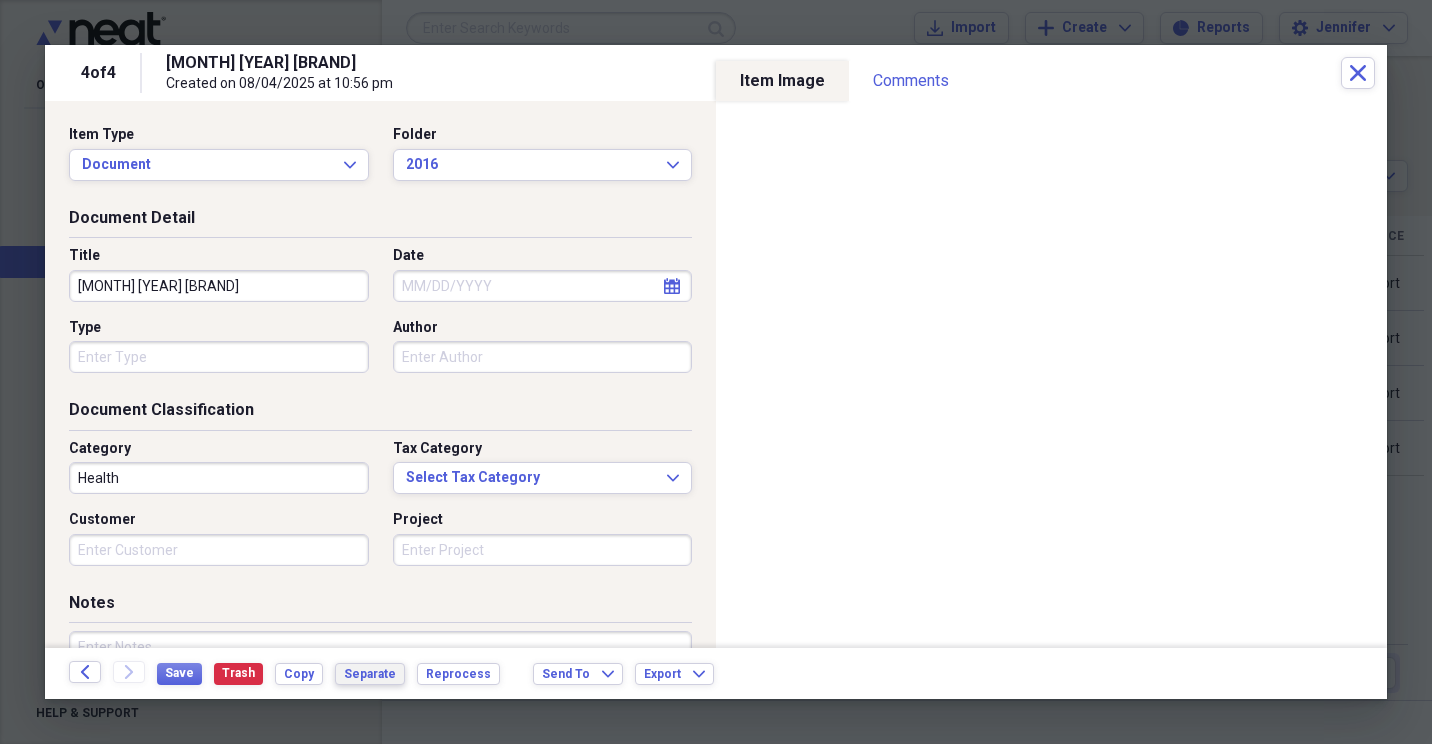 click on "Separate" at bounding box center [370, 674] 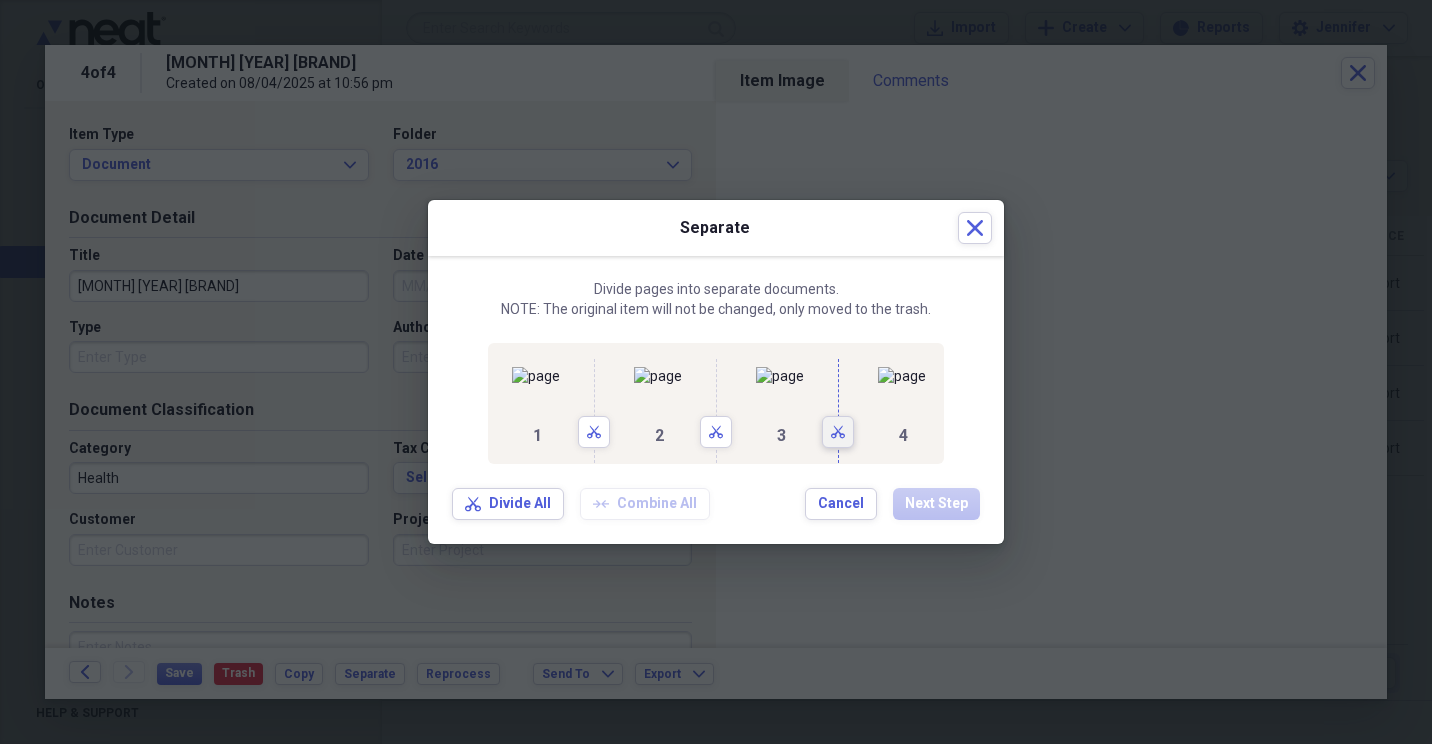 click on "Scissors" 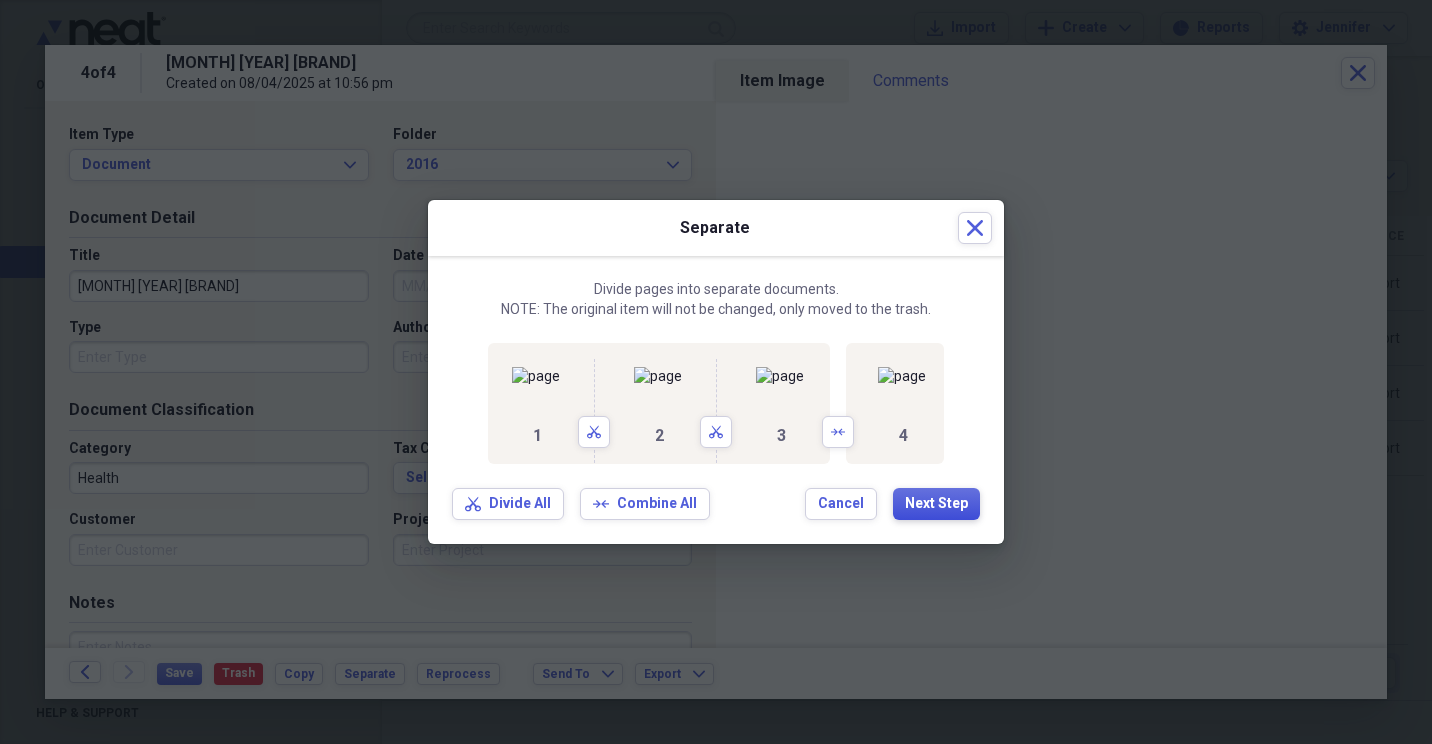 click on "Next Step" at bounding box center [936, 504] 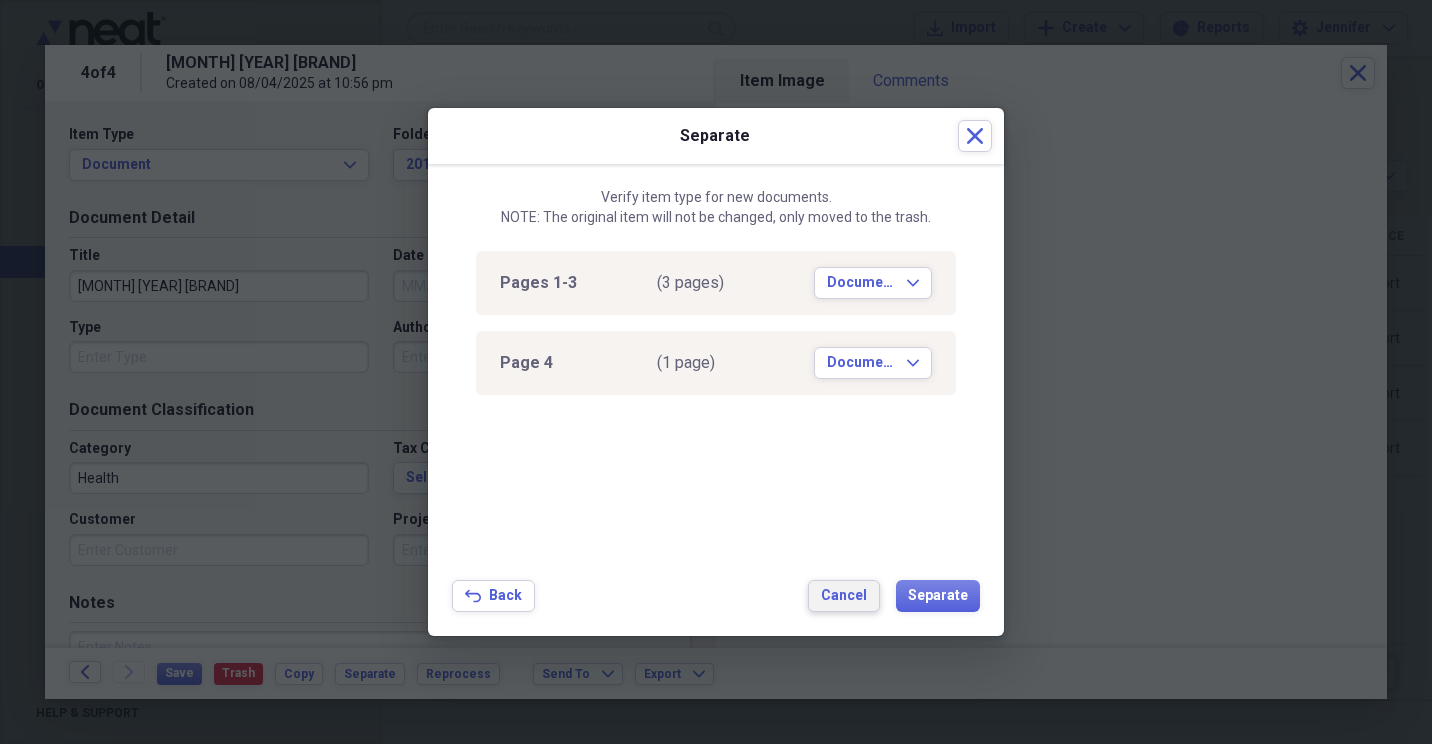 click on "Cancel" at bounding box center (844, 596) 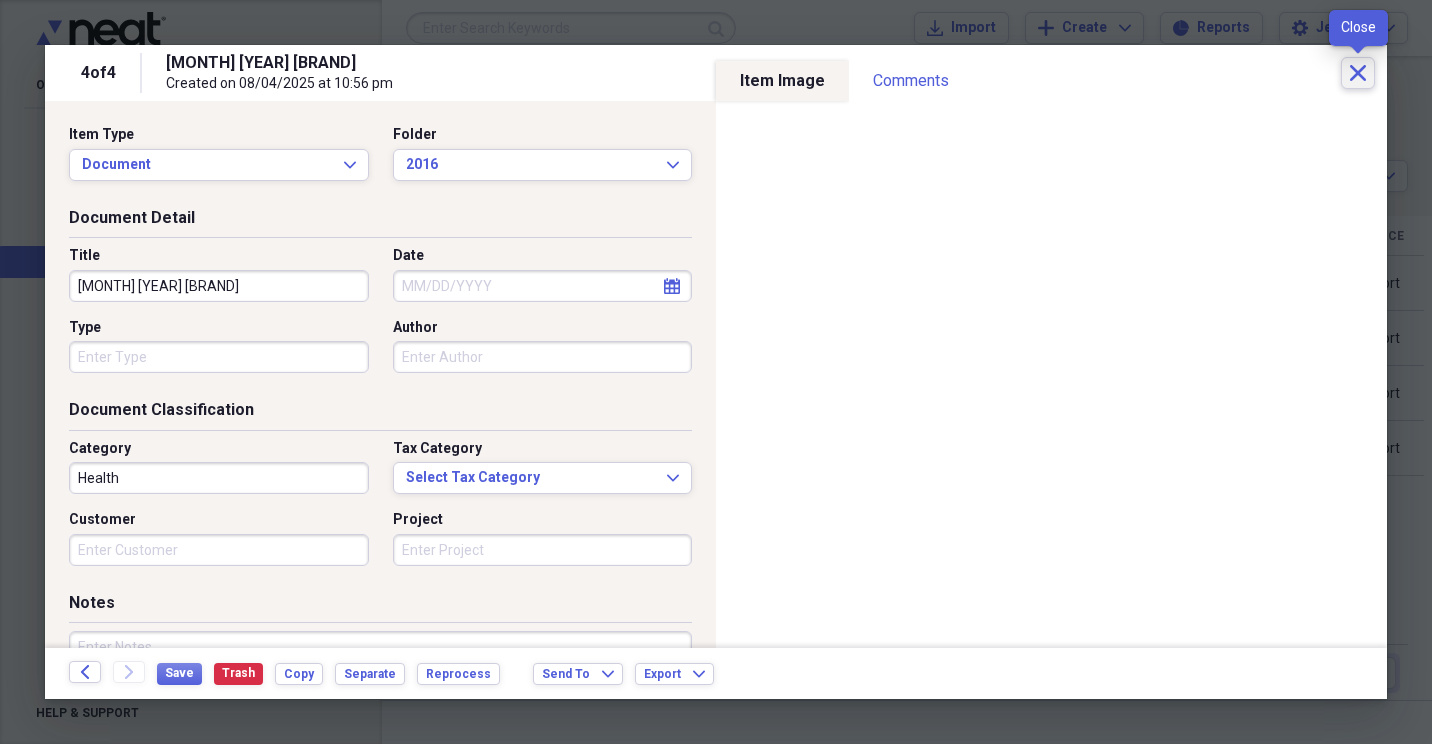 click on "Close" 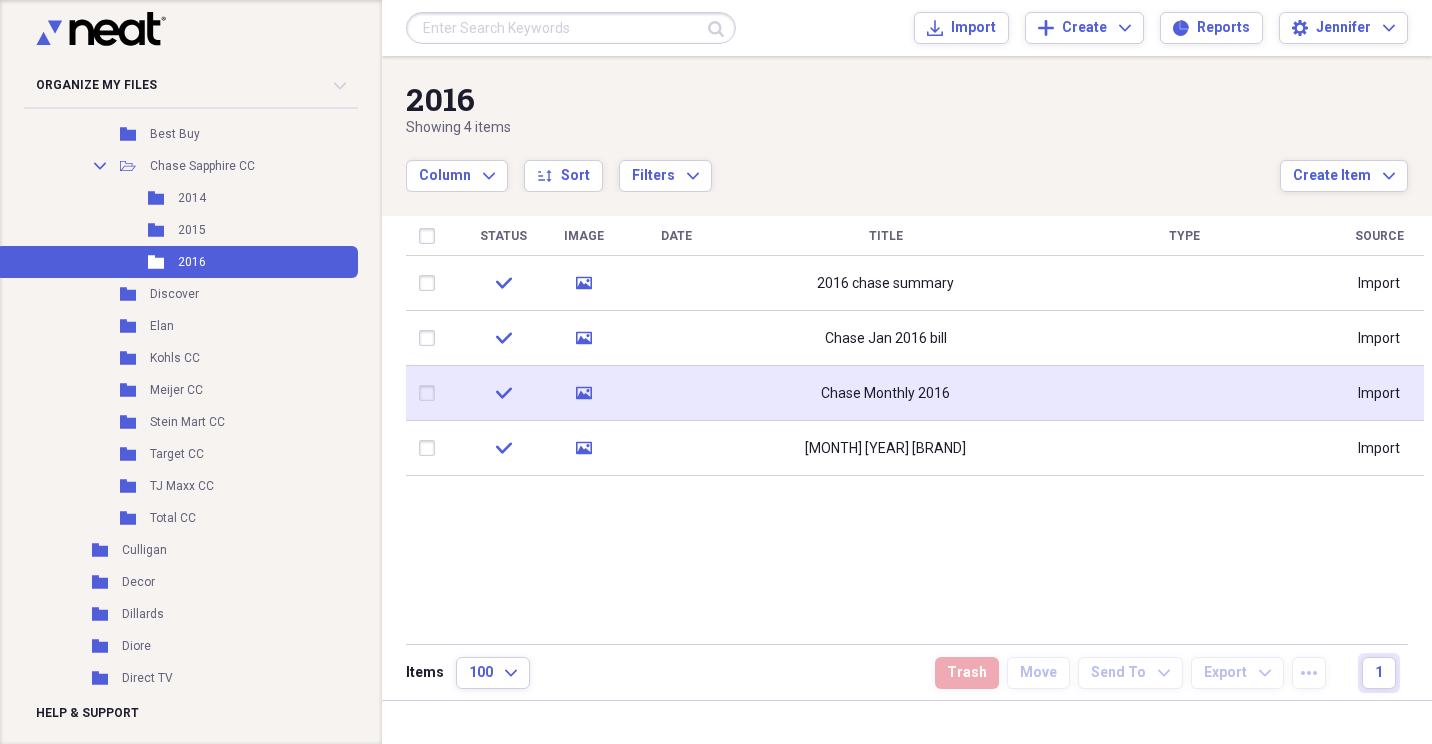 click on "Chase Monthly 2016" at bounding box center [885, 393] 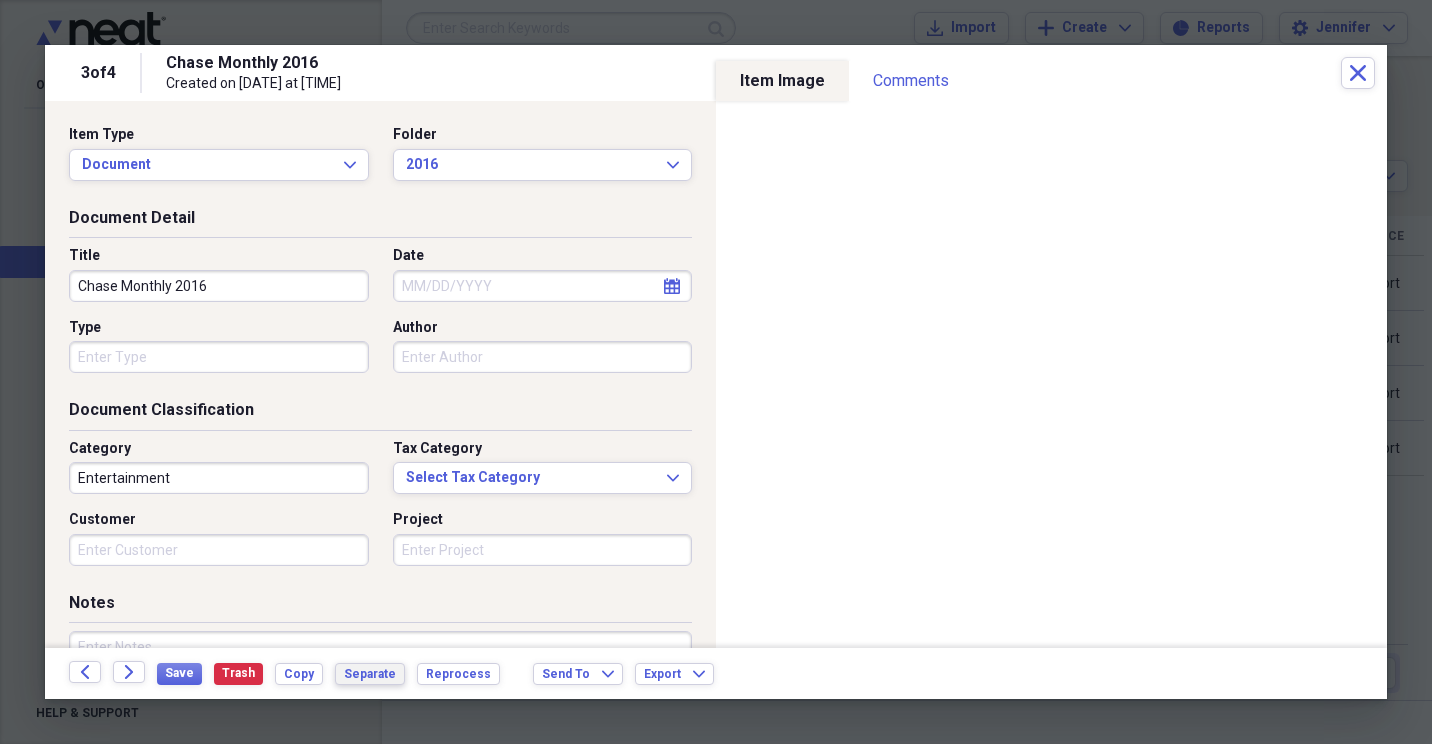click on "Separate" at bounding box center (370, 674) 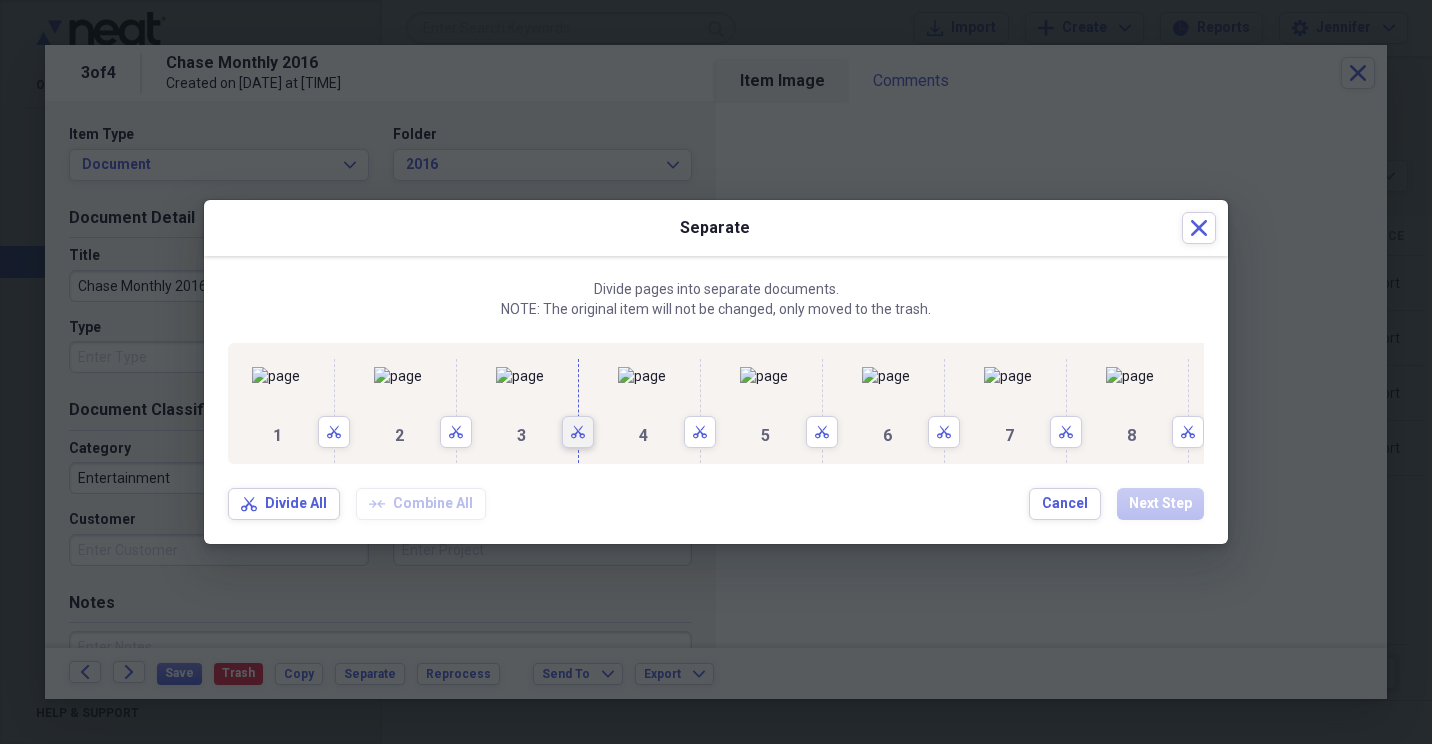 click on "Scissors" at bounding box center (578, 432) 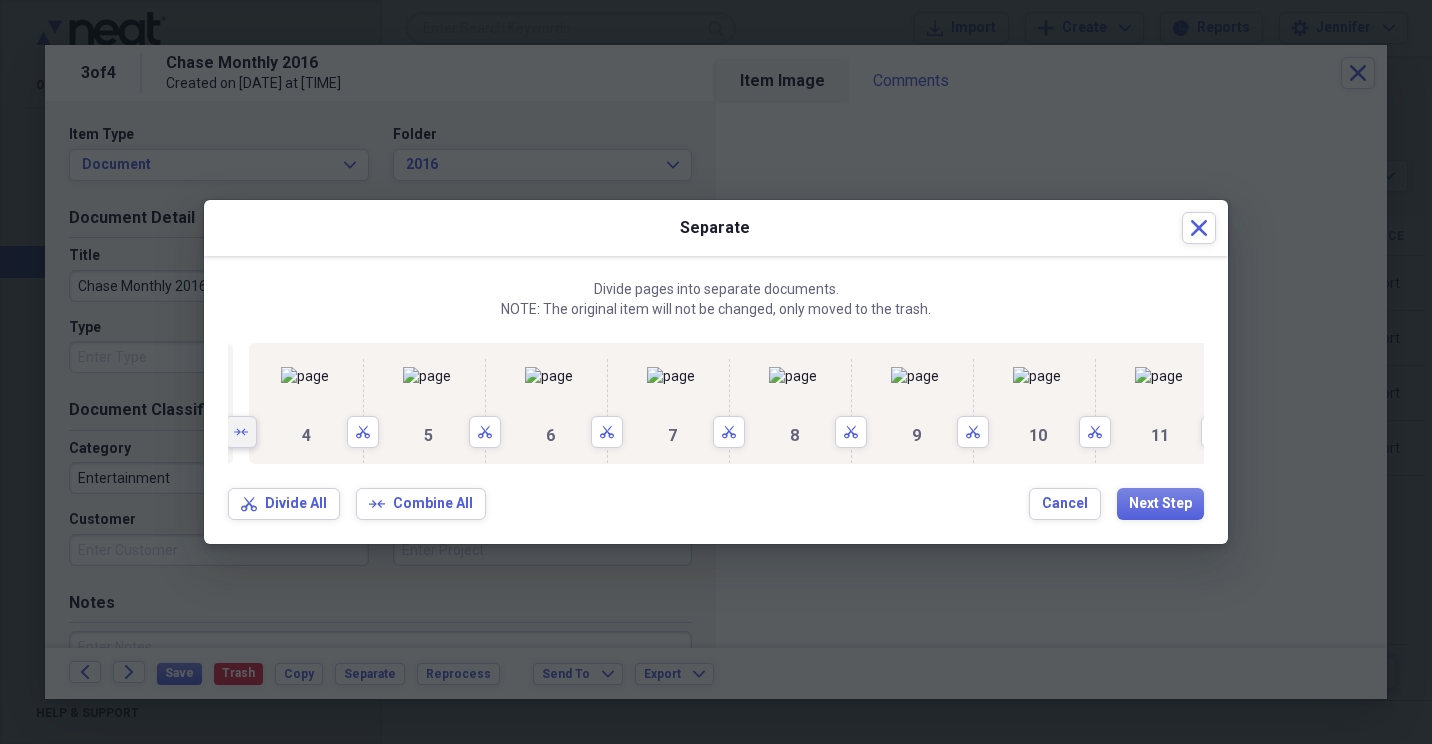 scroll, scrollTop: 0, scrollLeft: 360, axis: horizontal 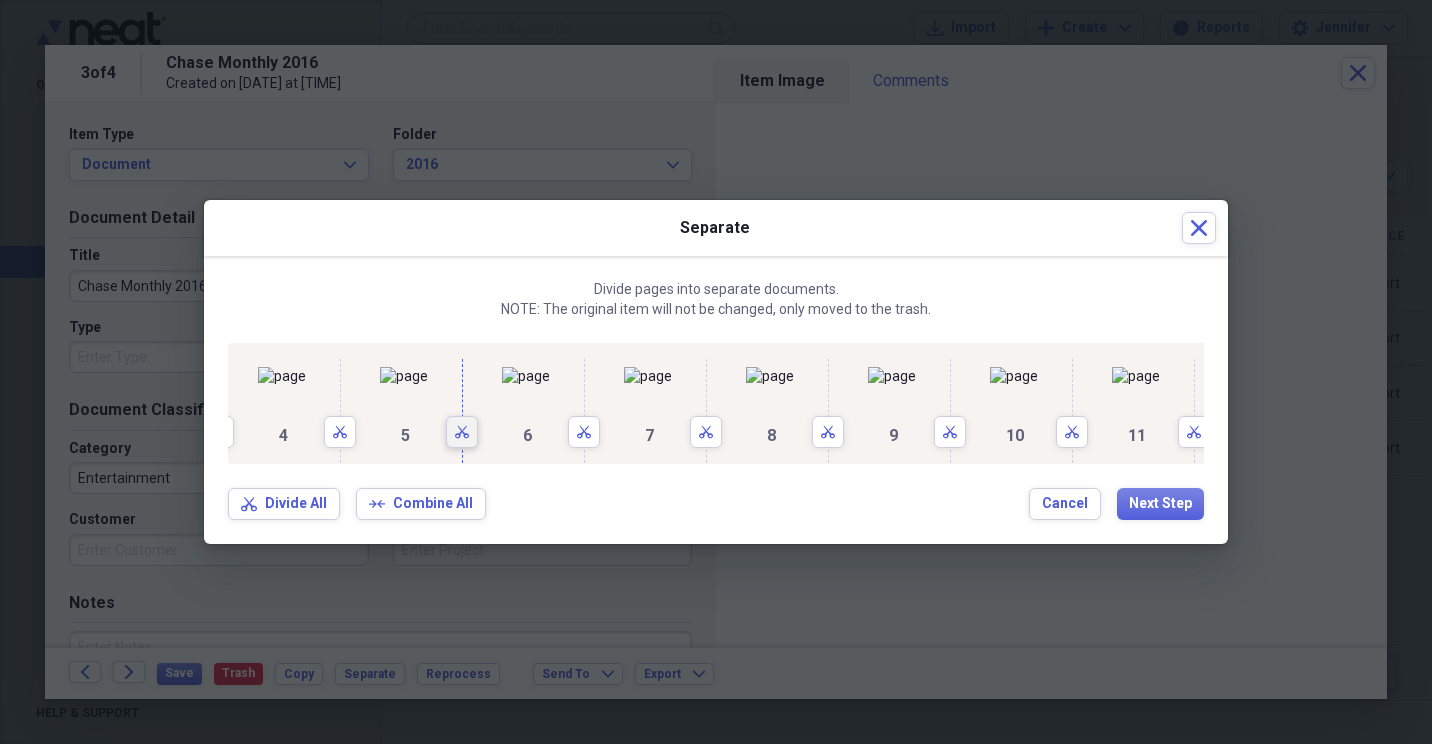 click on "Scissors" at bounding box center [462, 432] 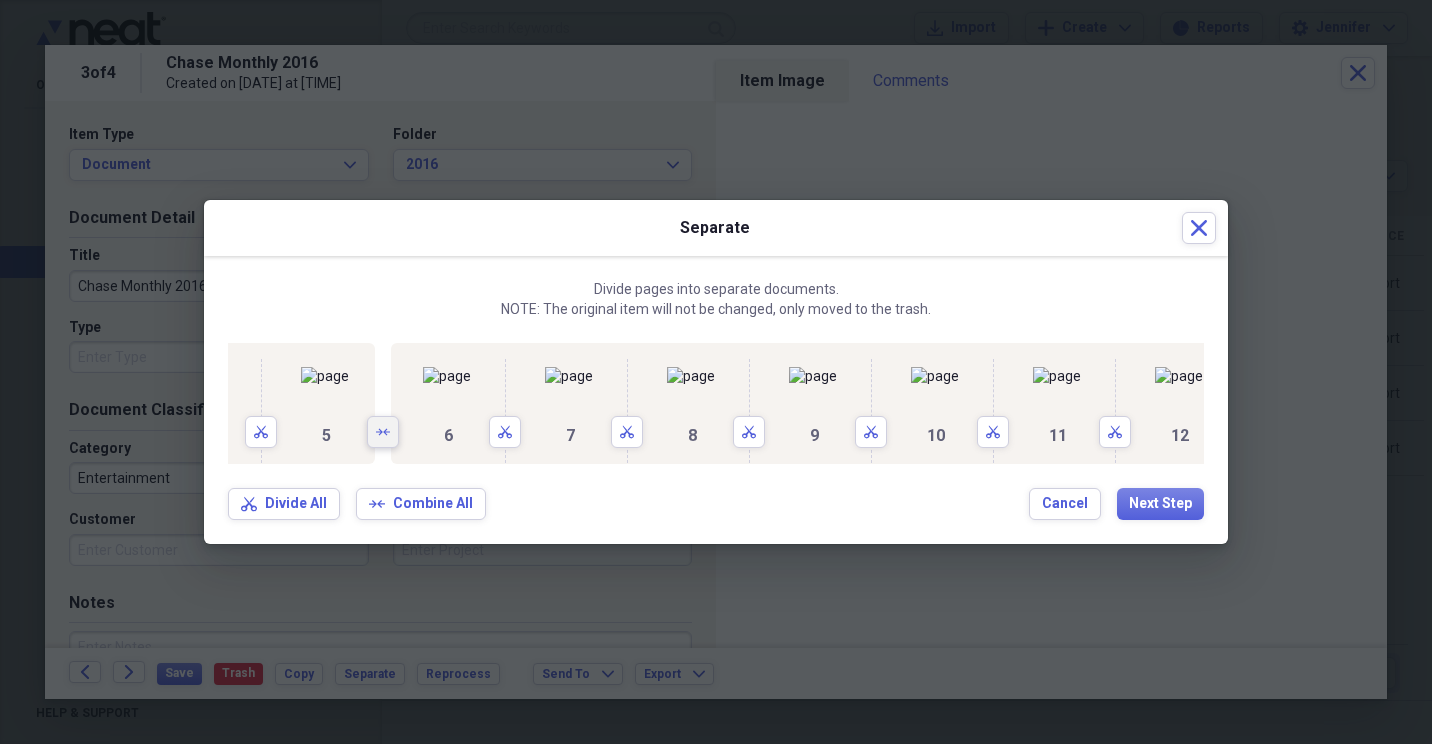 scroll, scrollTop: 0, scrollLeft: 440, axis: horizontal 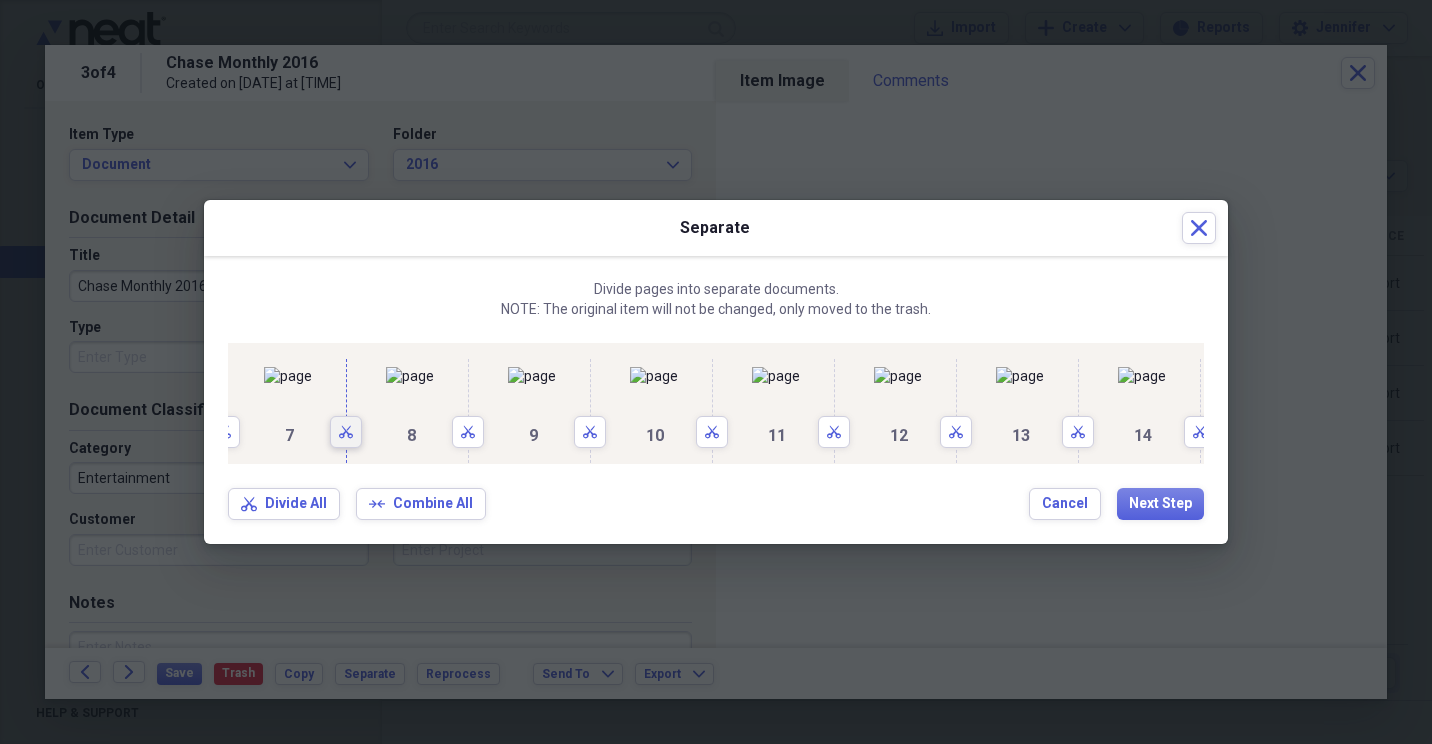 click 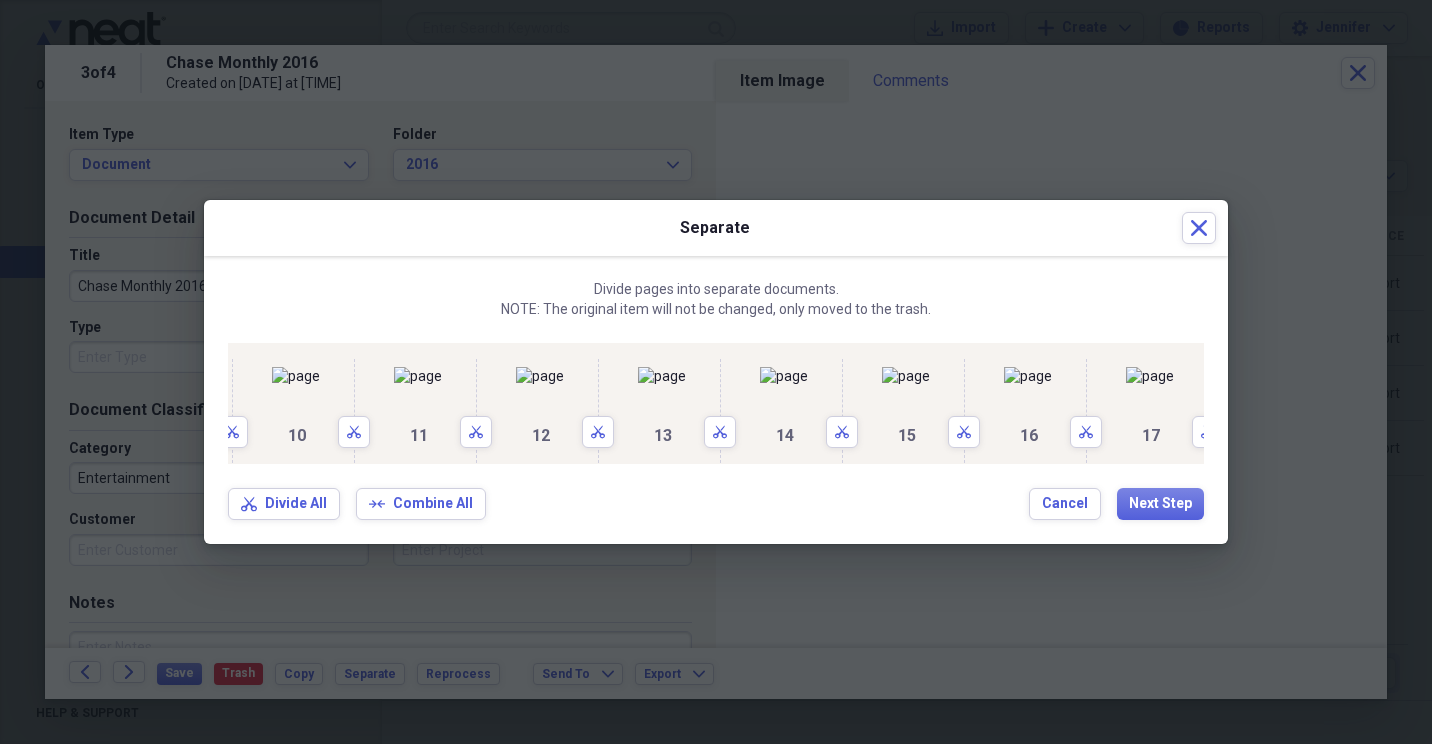 scroll, scrollTop: 0, scrollLeft: 1100, axis: horizontal 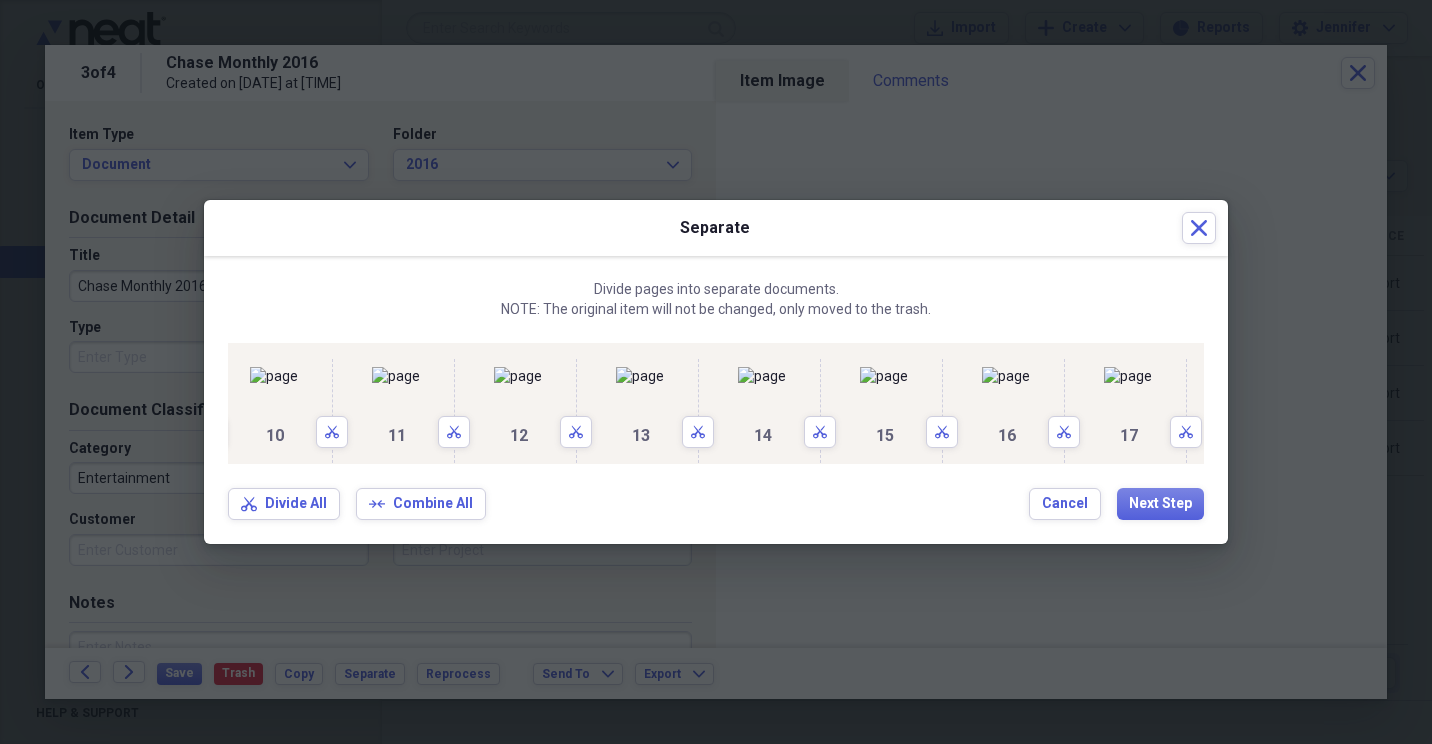 click on "Scissors" 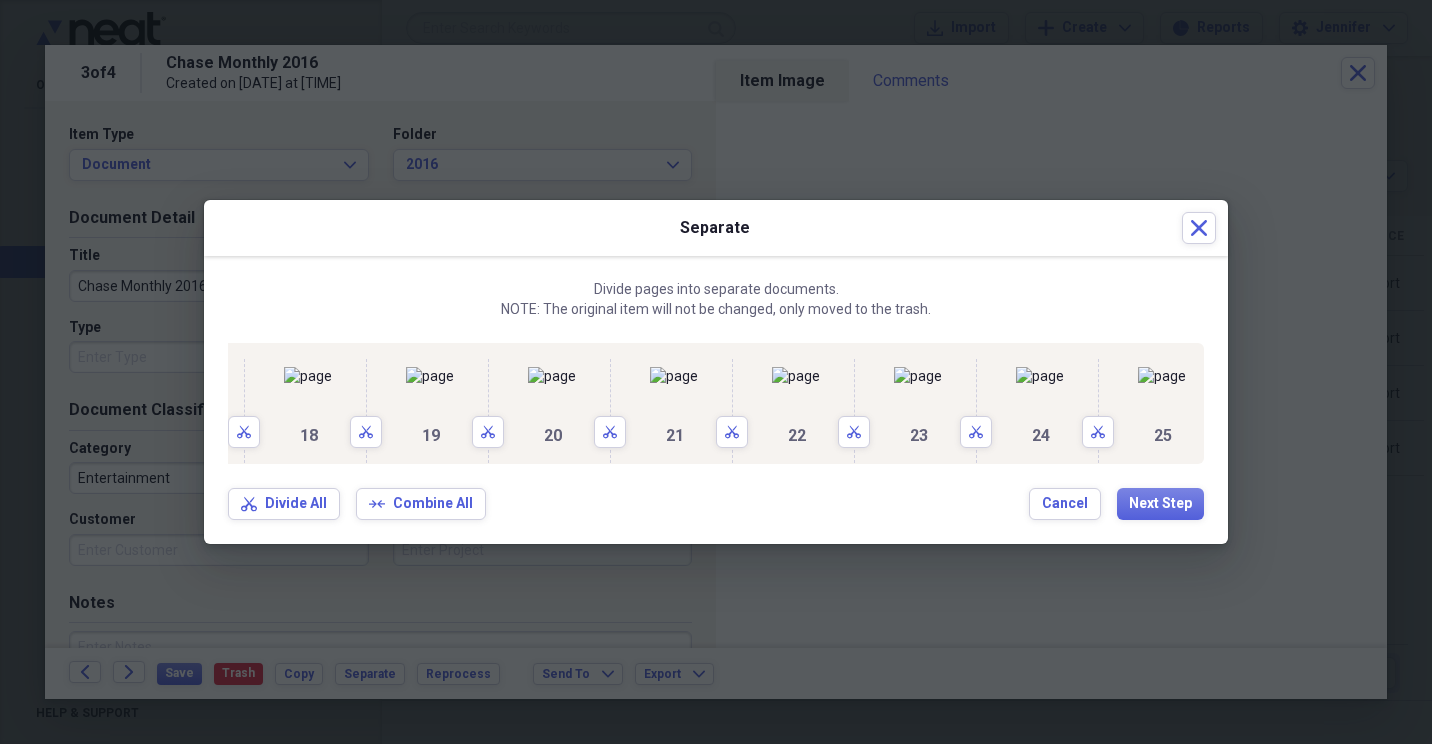 scroll, scrollTop: 0, scrollLeft: 2660, axis: horizontal 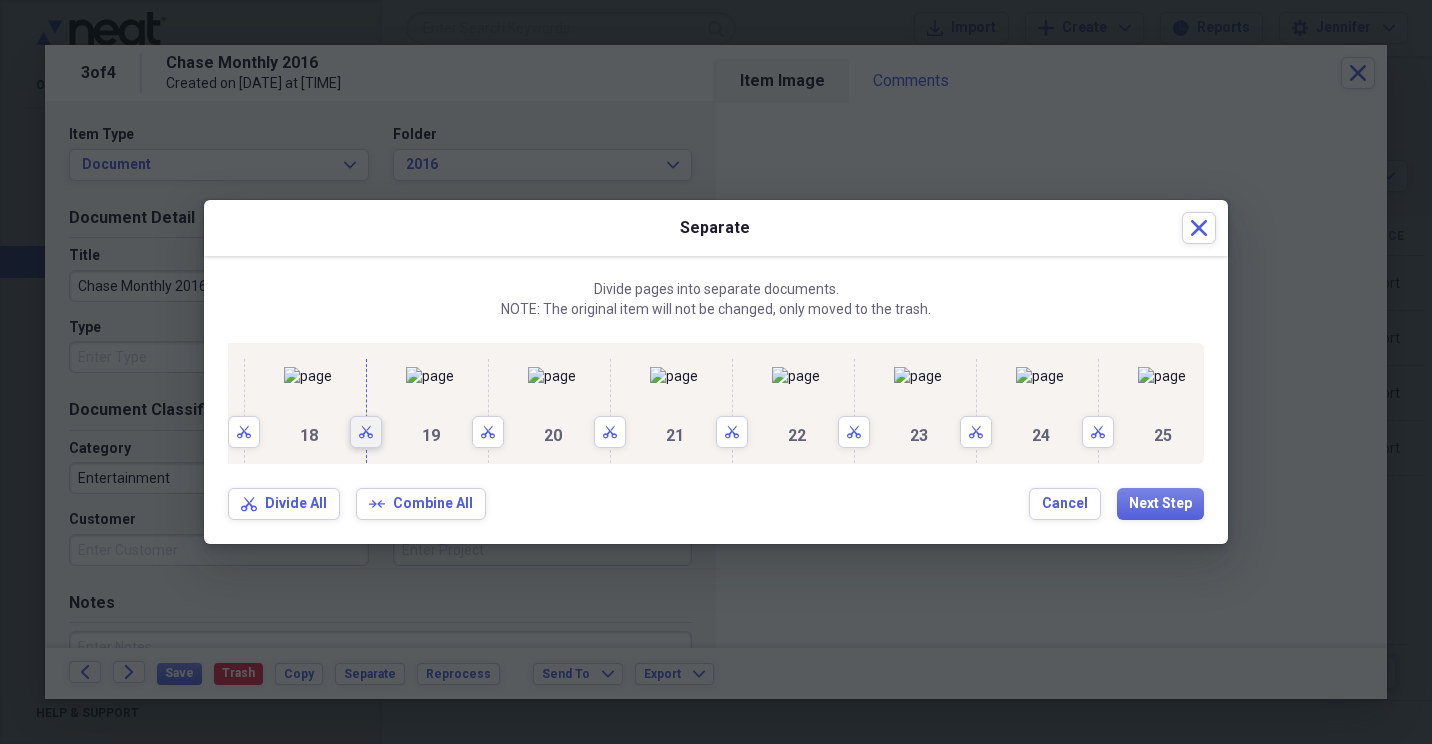 click on "Scissors" 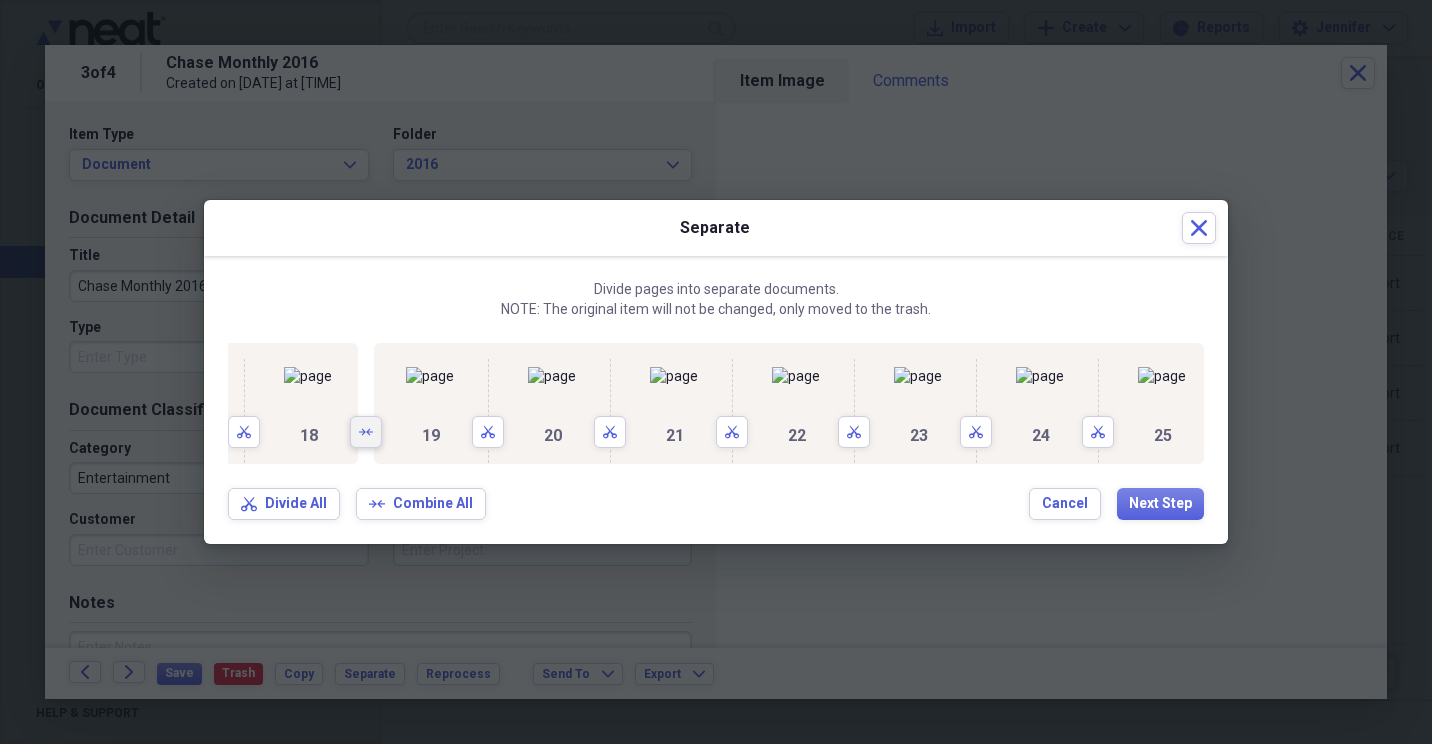 scroll, scrollTop: 0, scrollLeft: 3380, axis: horizontal 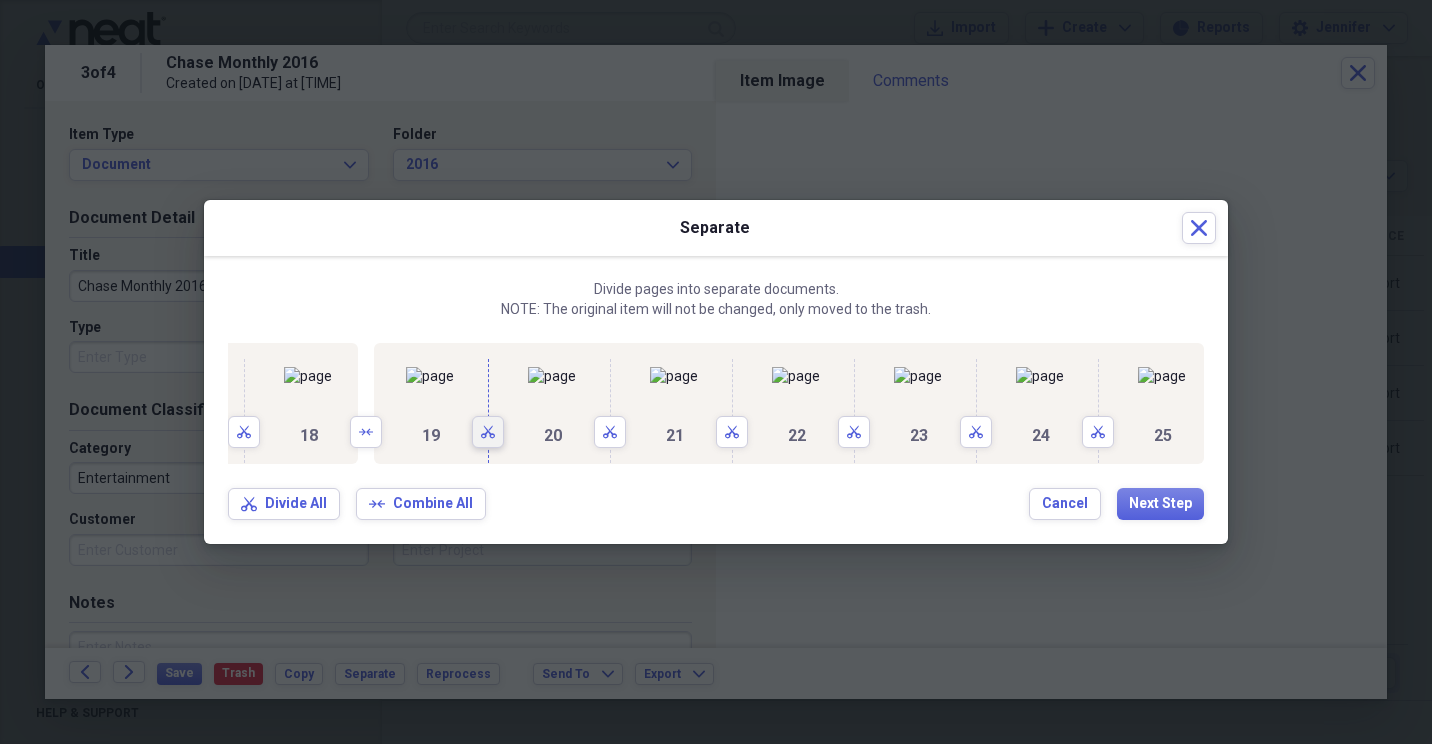 click on "Scissors" 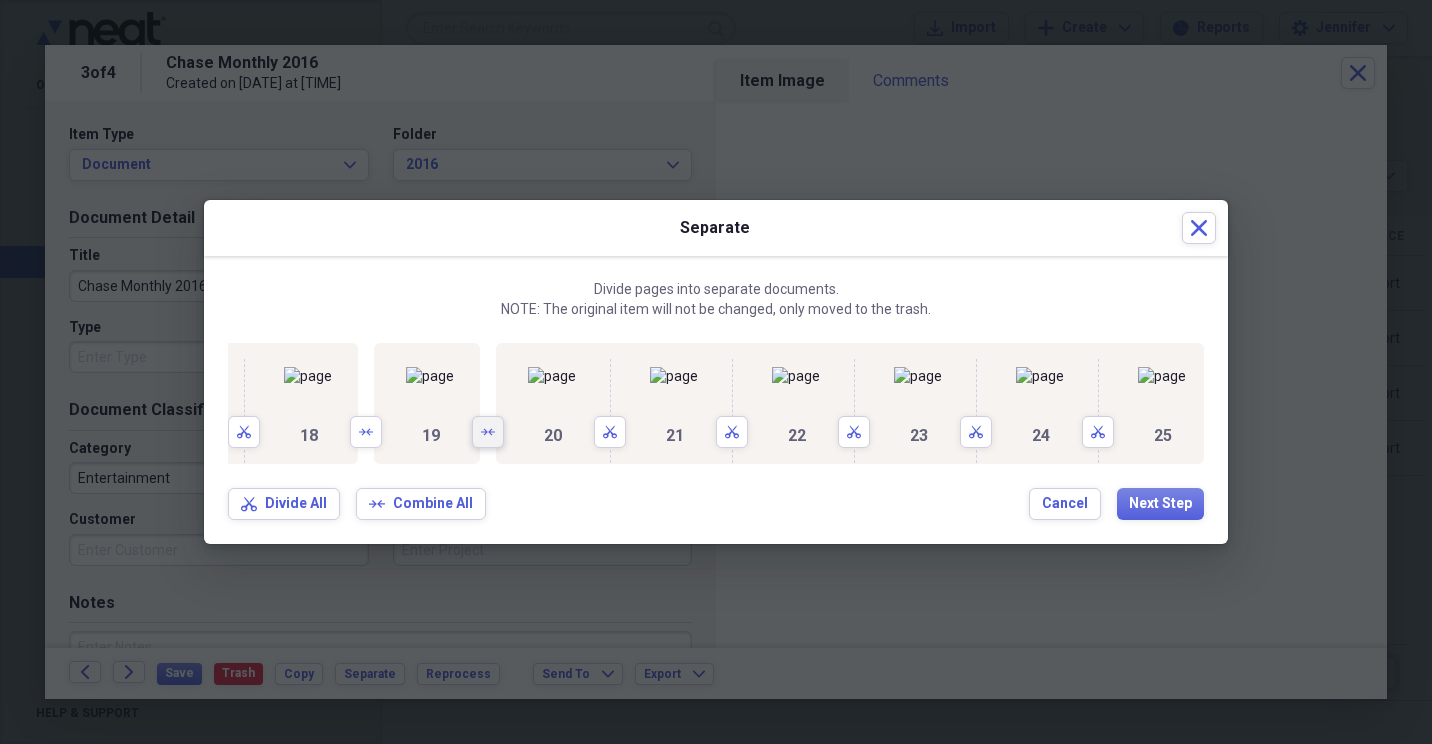 scroll, scrollTop: 0, scrollLeft: 4100, axis: horizontal 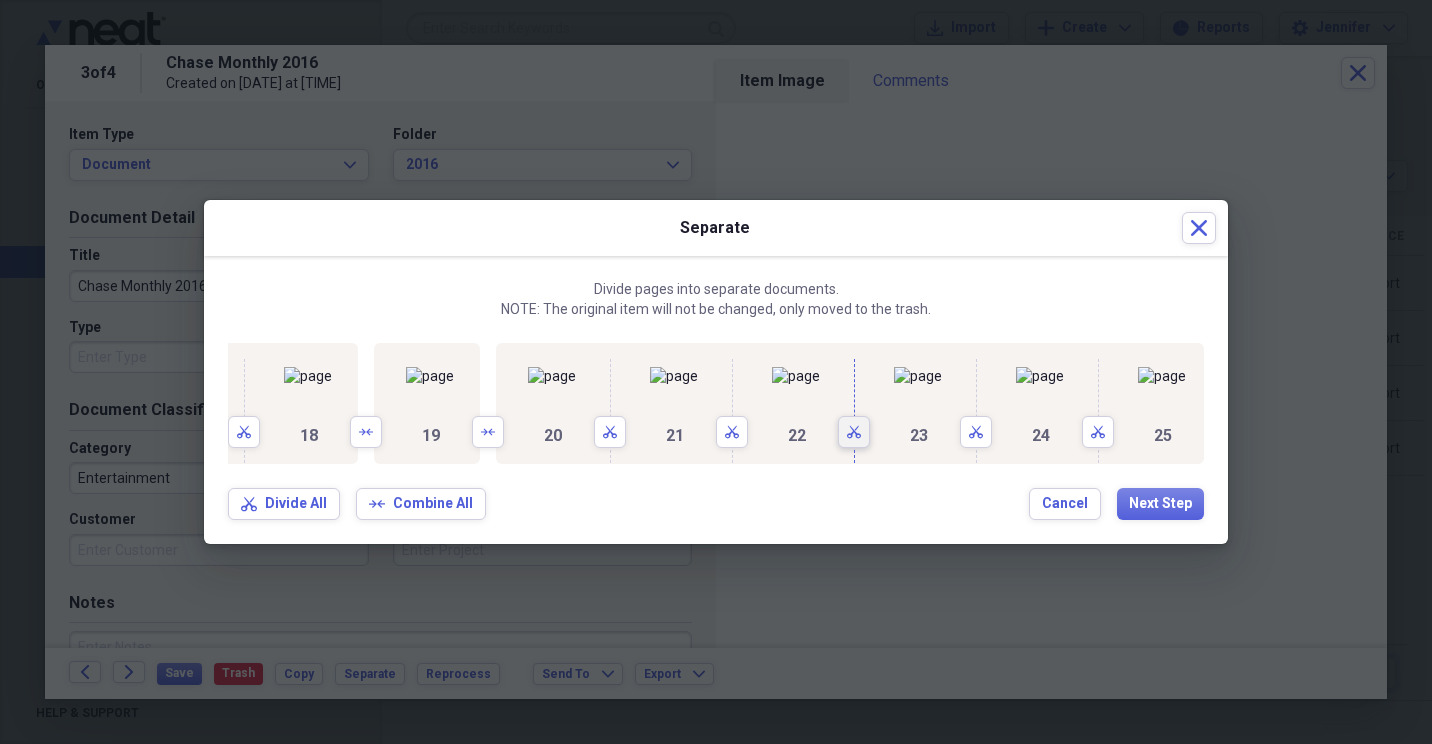 click 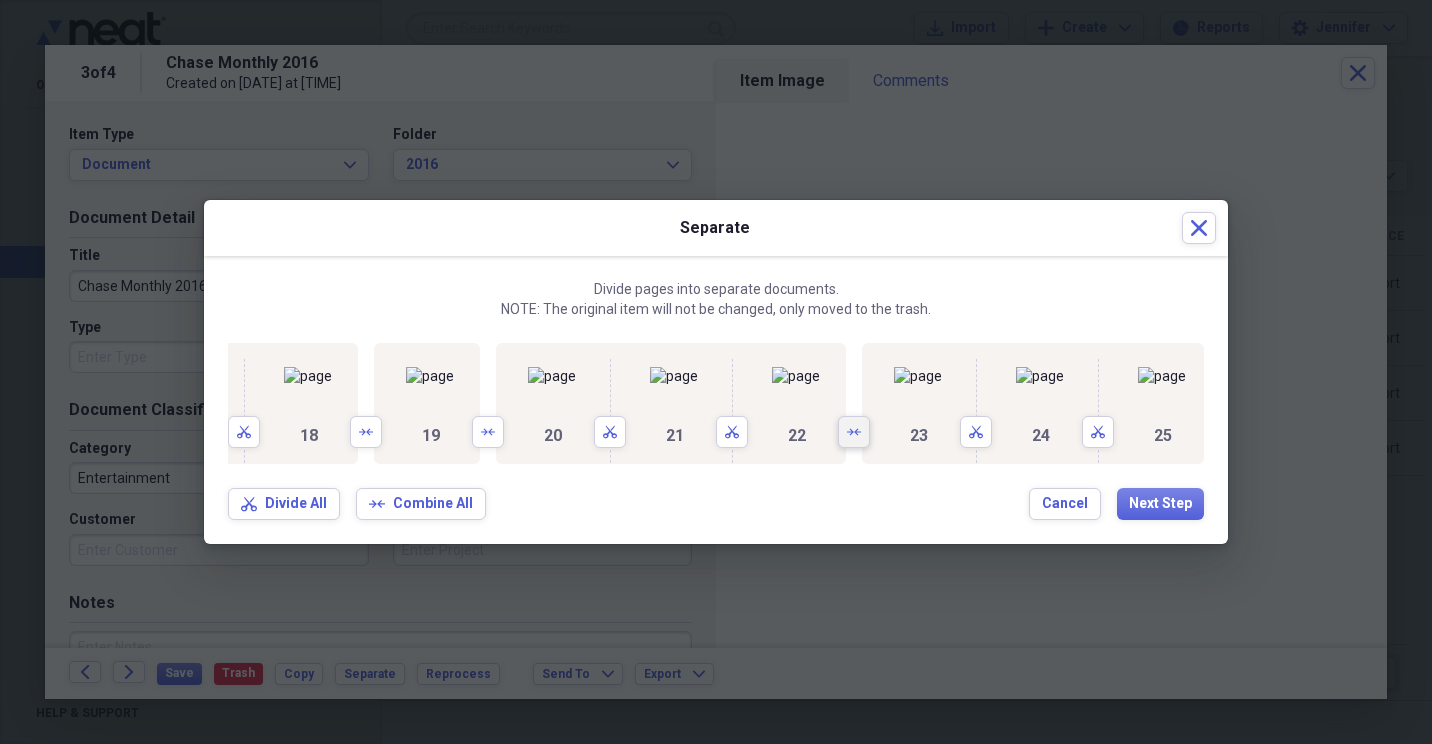 scroll, scrollTop: 0, scrollLeft: 4673, axis: horizontal 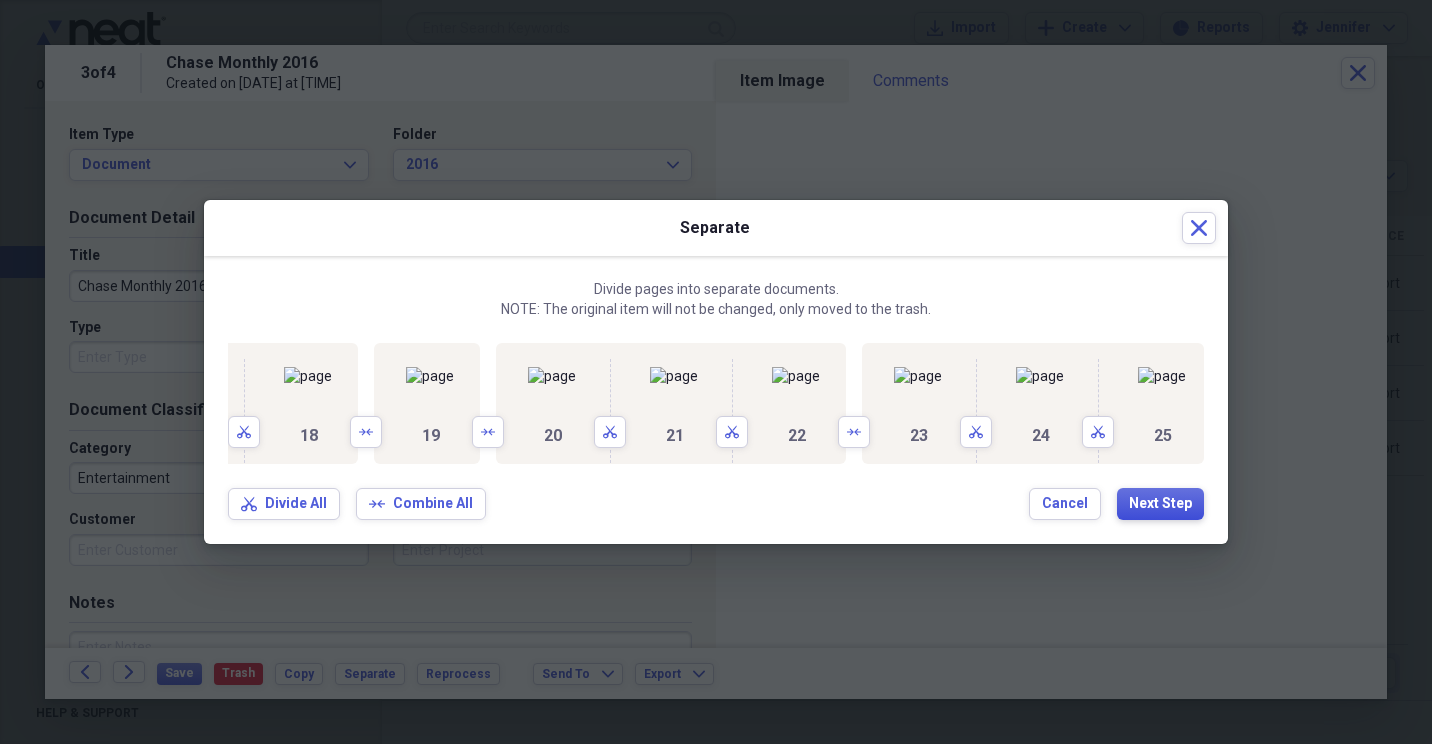 click on "Next Step" at bounding box center (1160, 504) 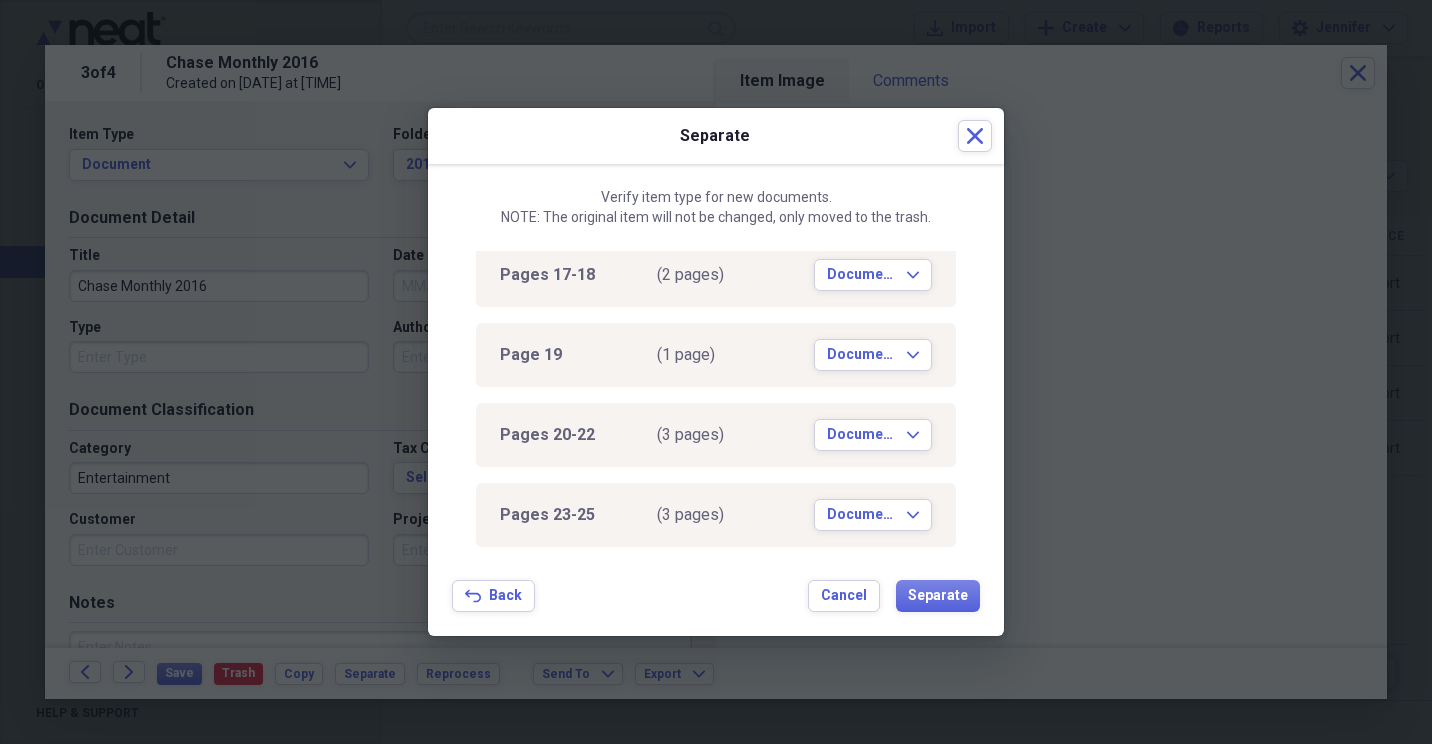 scroll, scrollTop: 415, scrollLeft: 0, axis: vertical 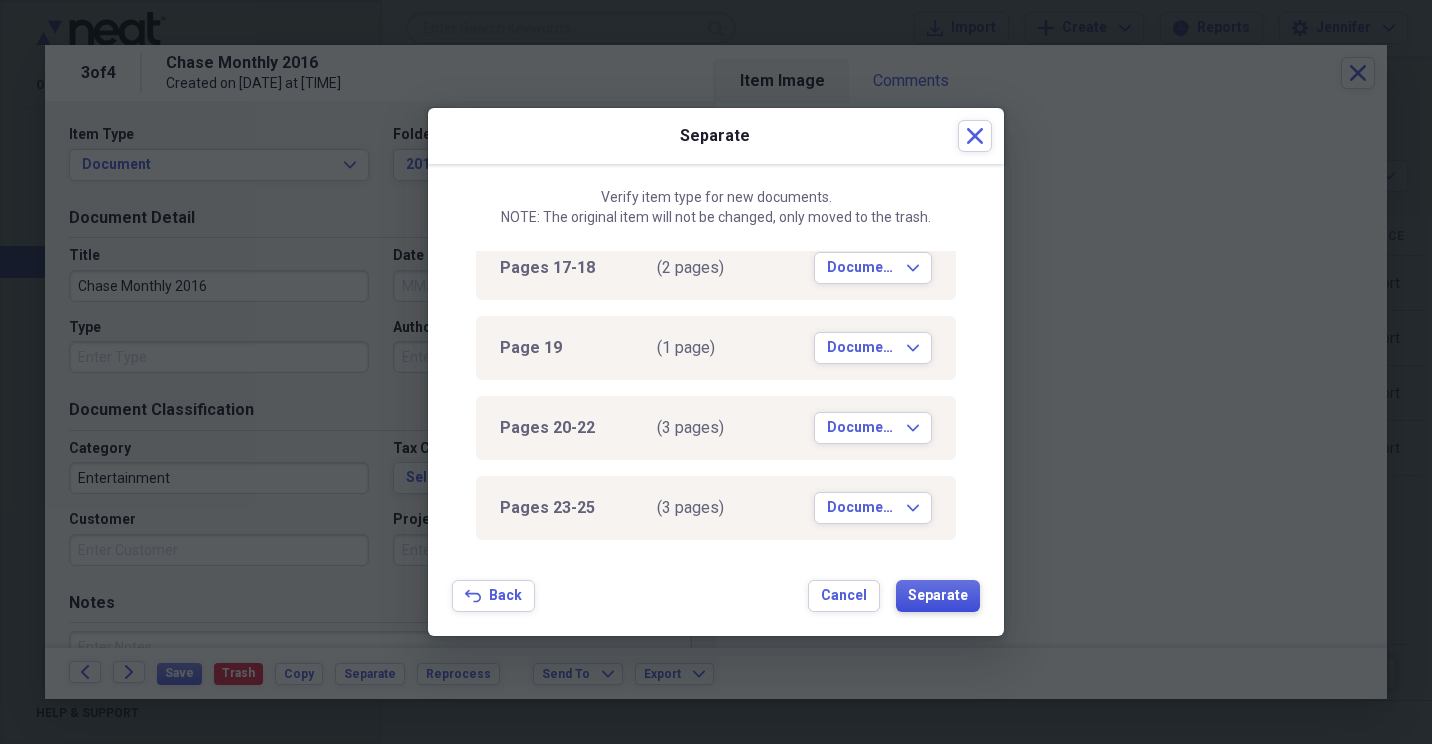 click on "Separate" at bounding box center [938, 596] 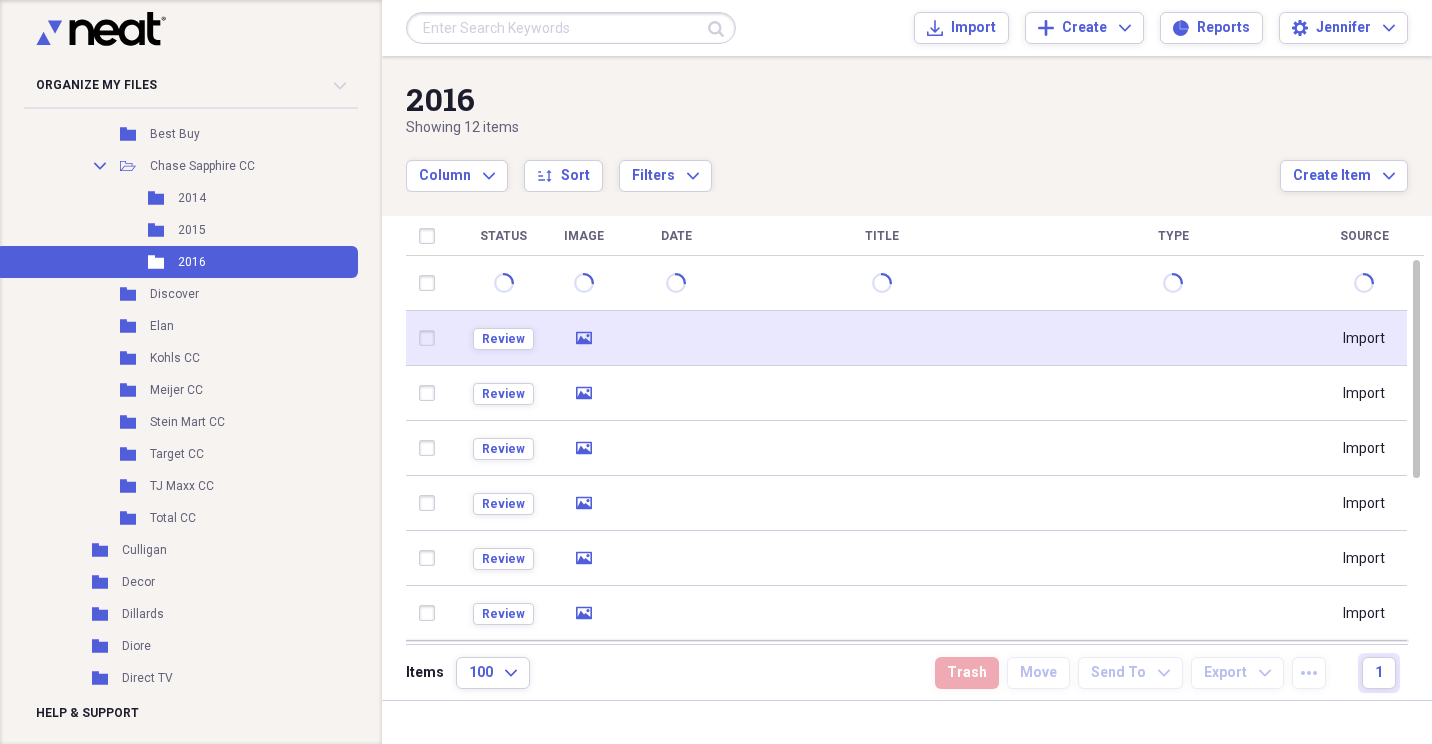 click at bounding box center (1173, 338) 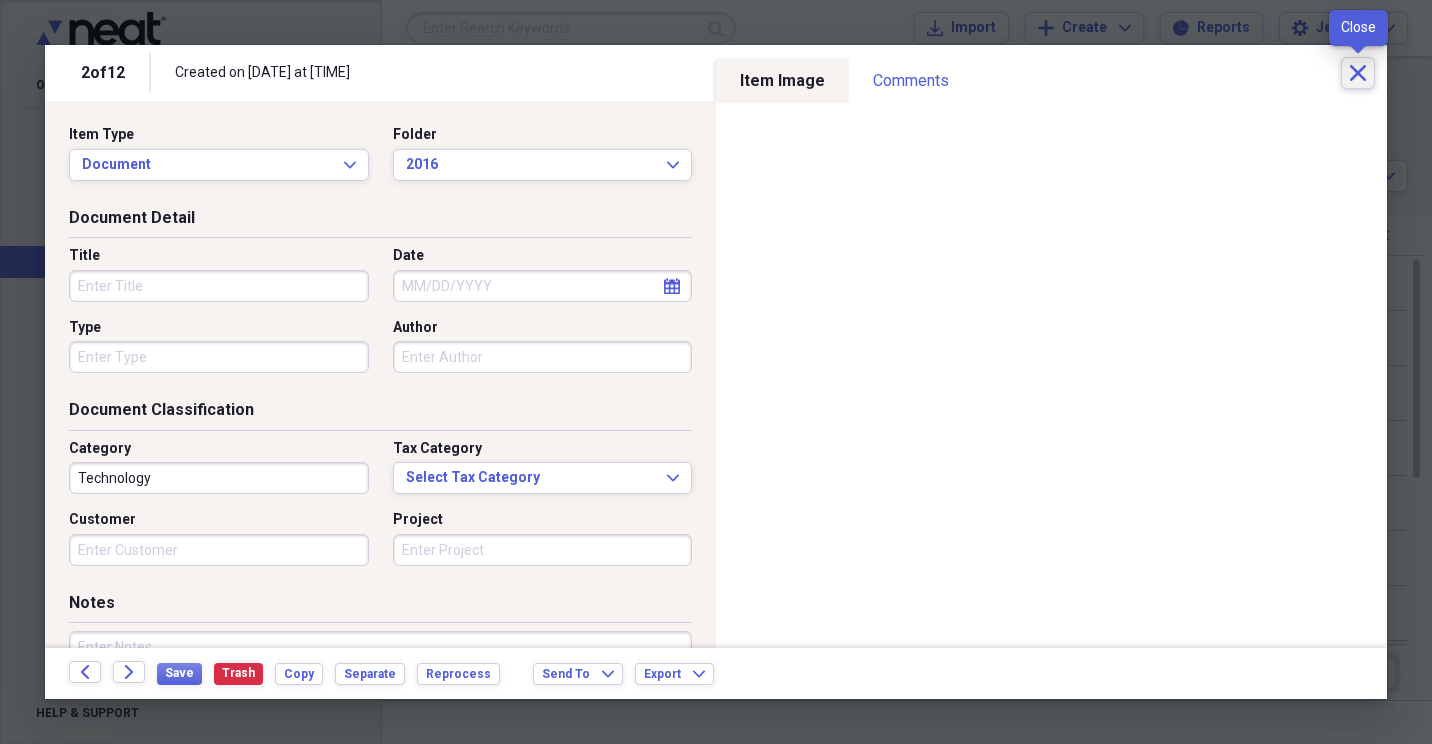 click on "Close" 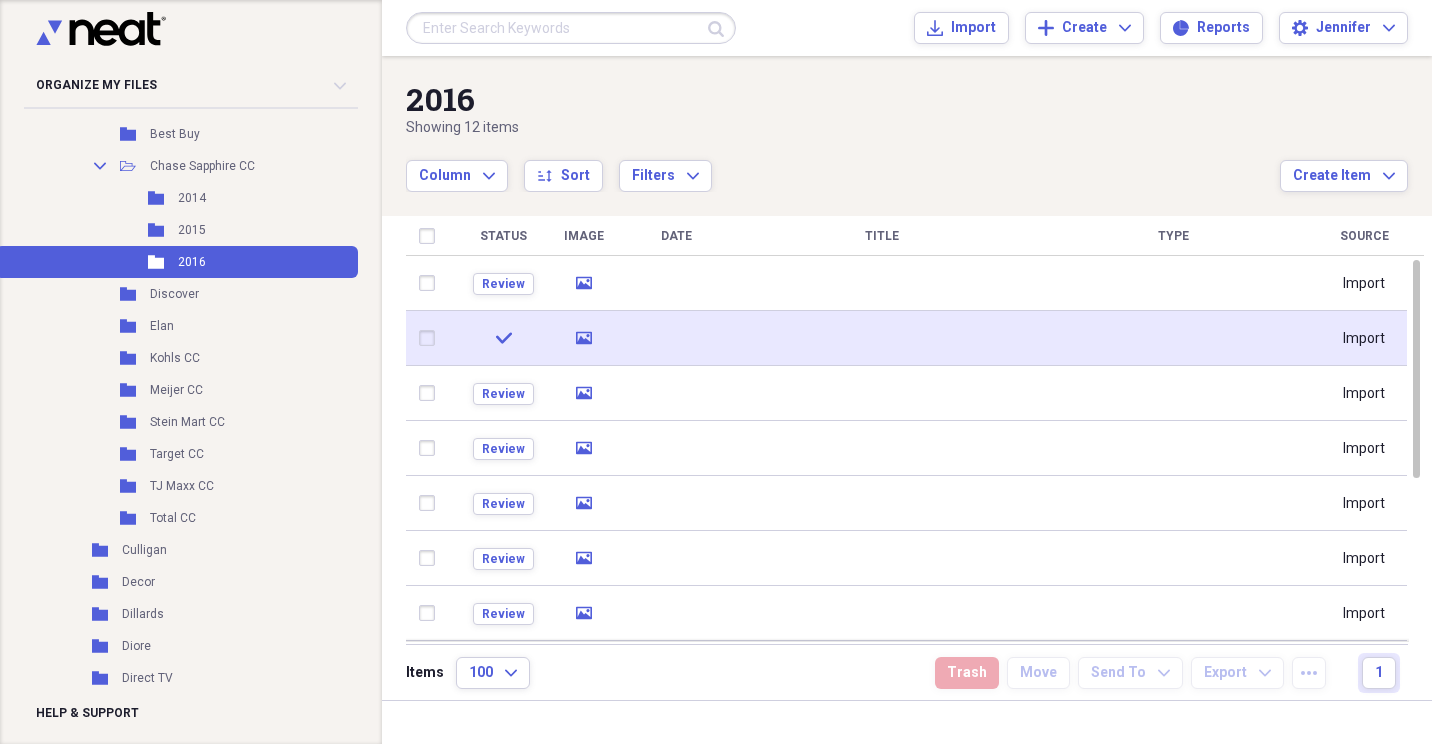 click at bounding box center (881, 338) 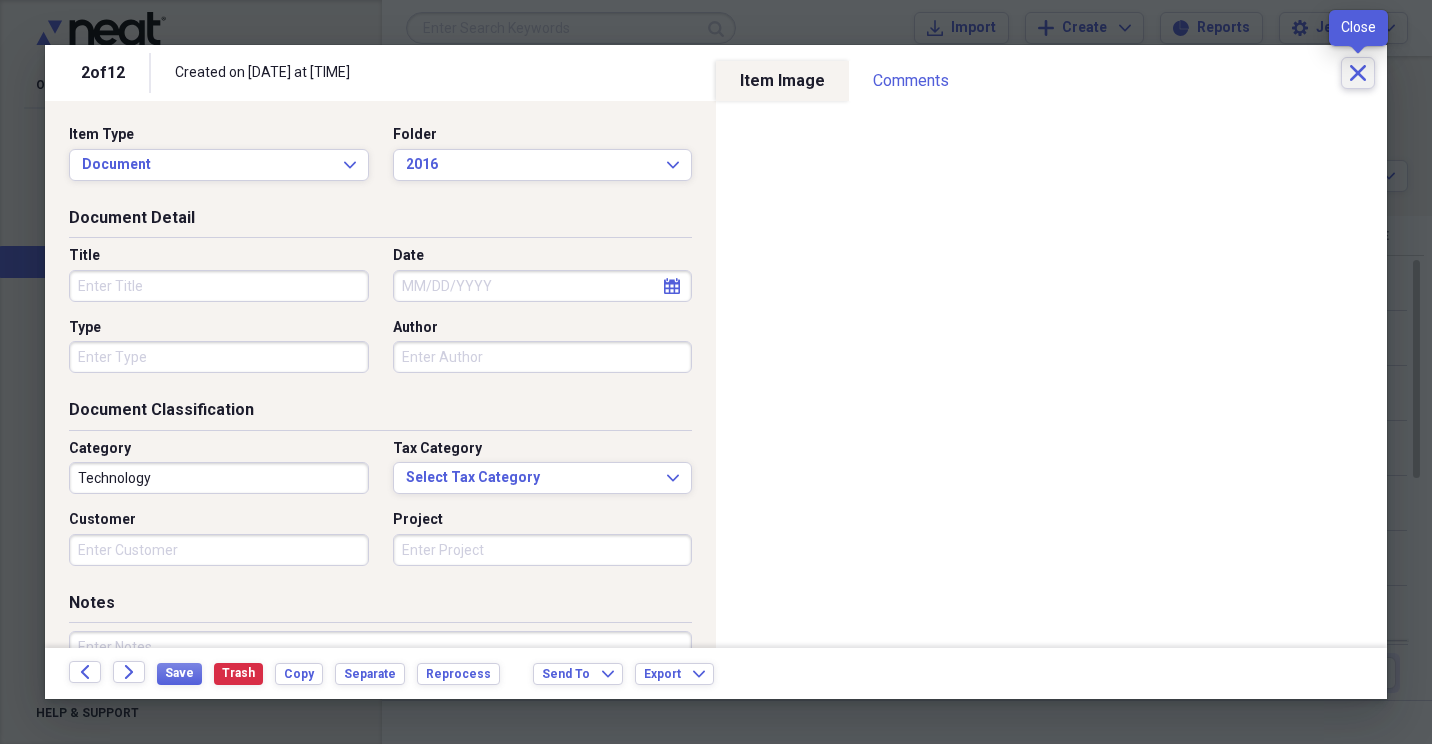 click 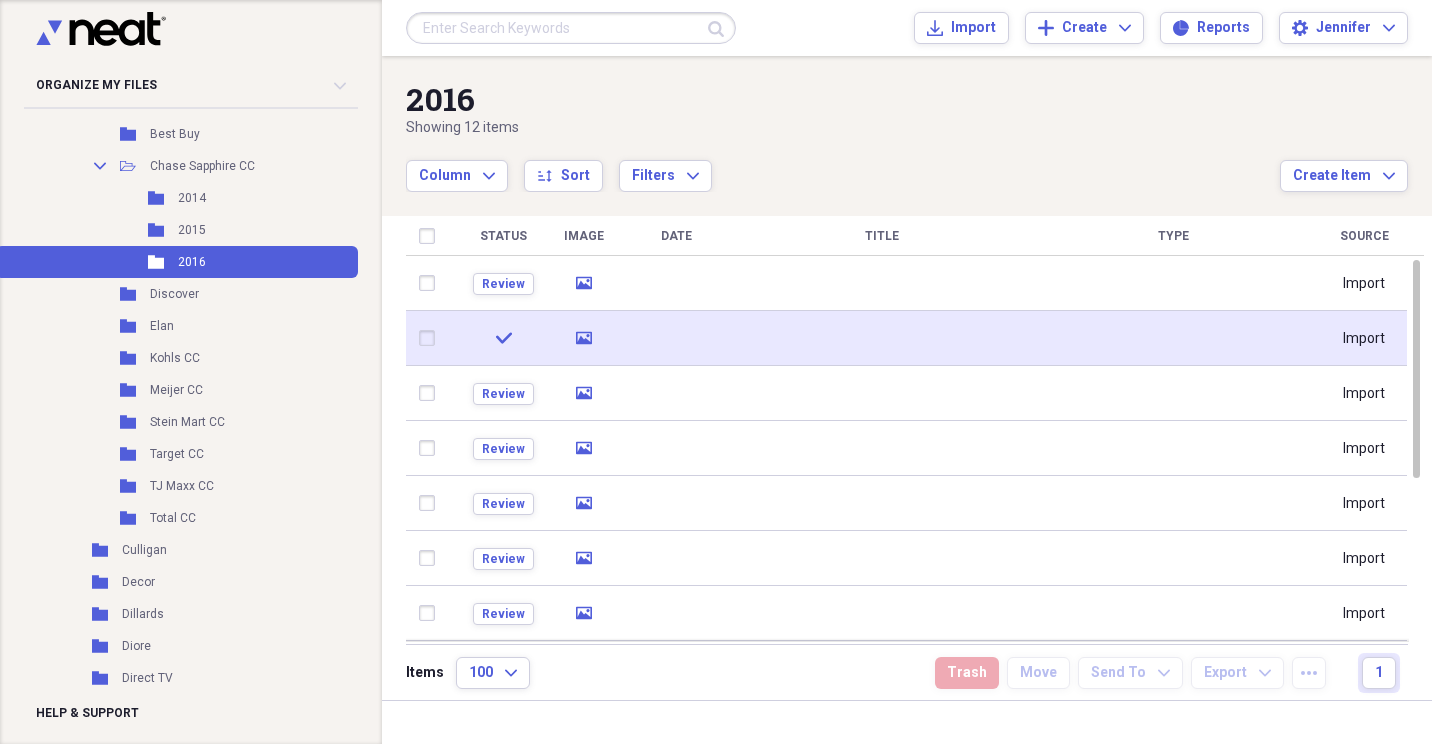 click at bounding box center (881, 338) 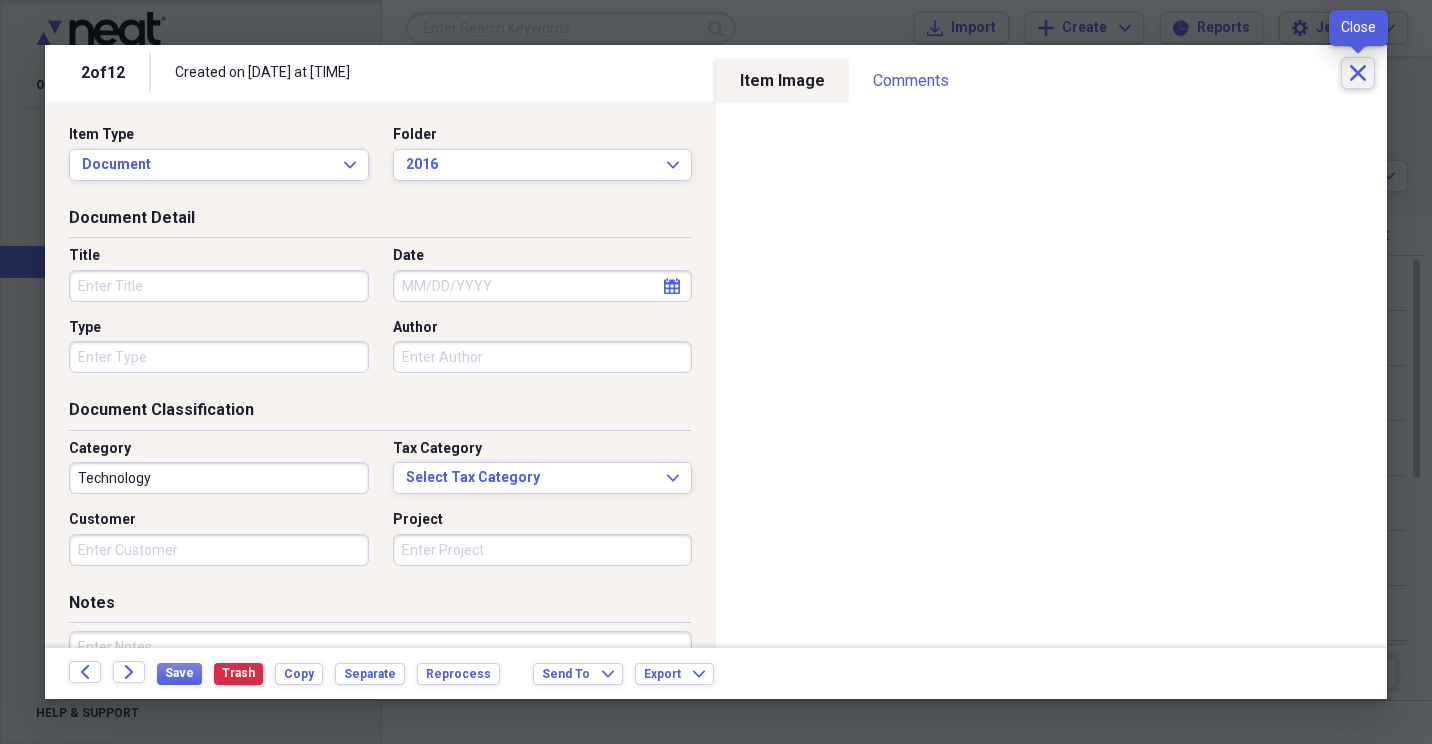 click on "Close" 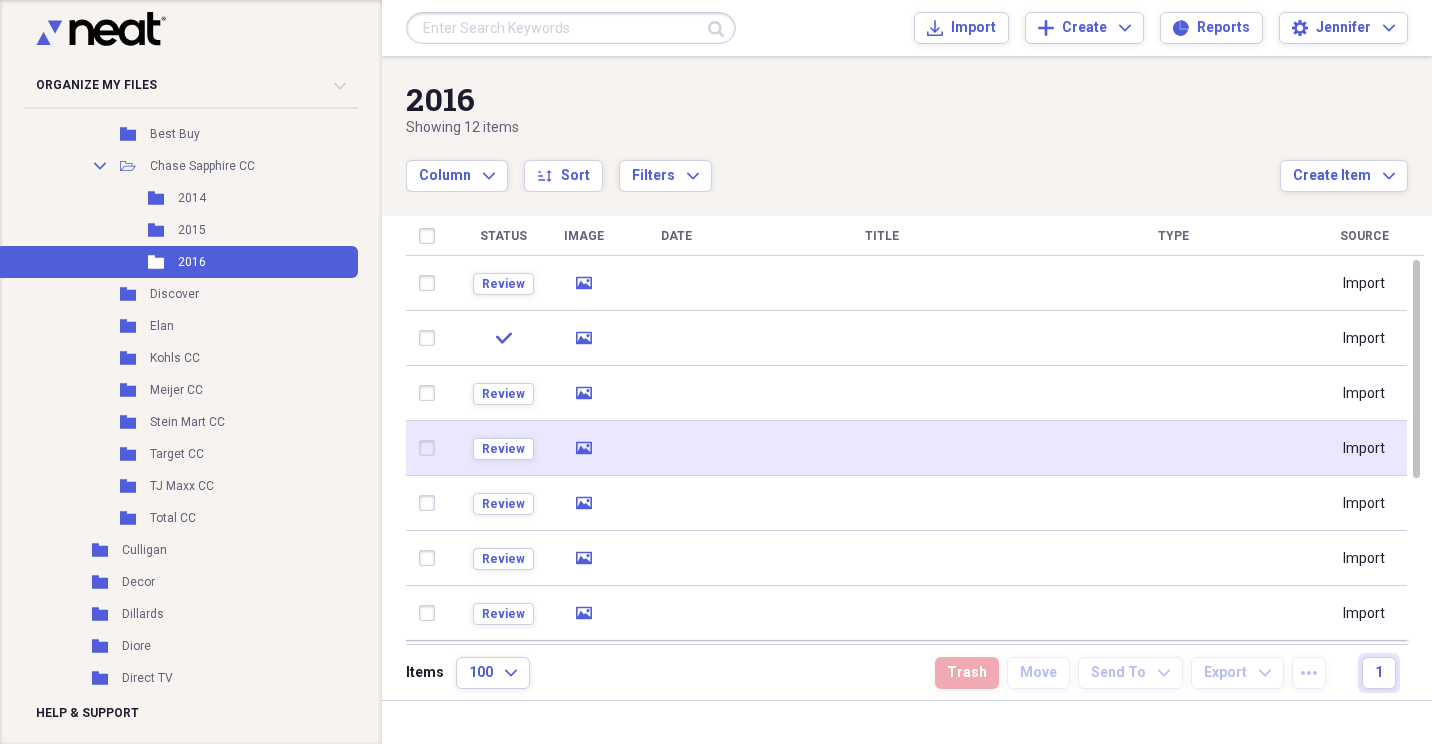 click at bounding box center (881, 448) 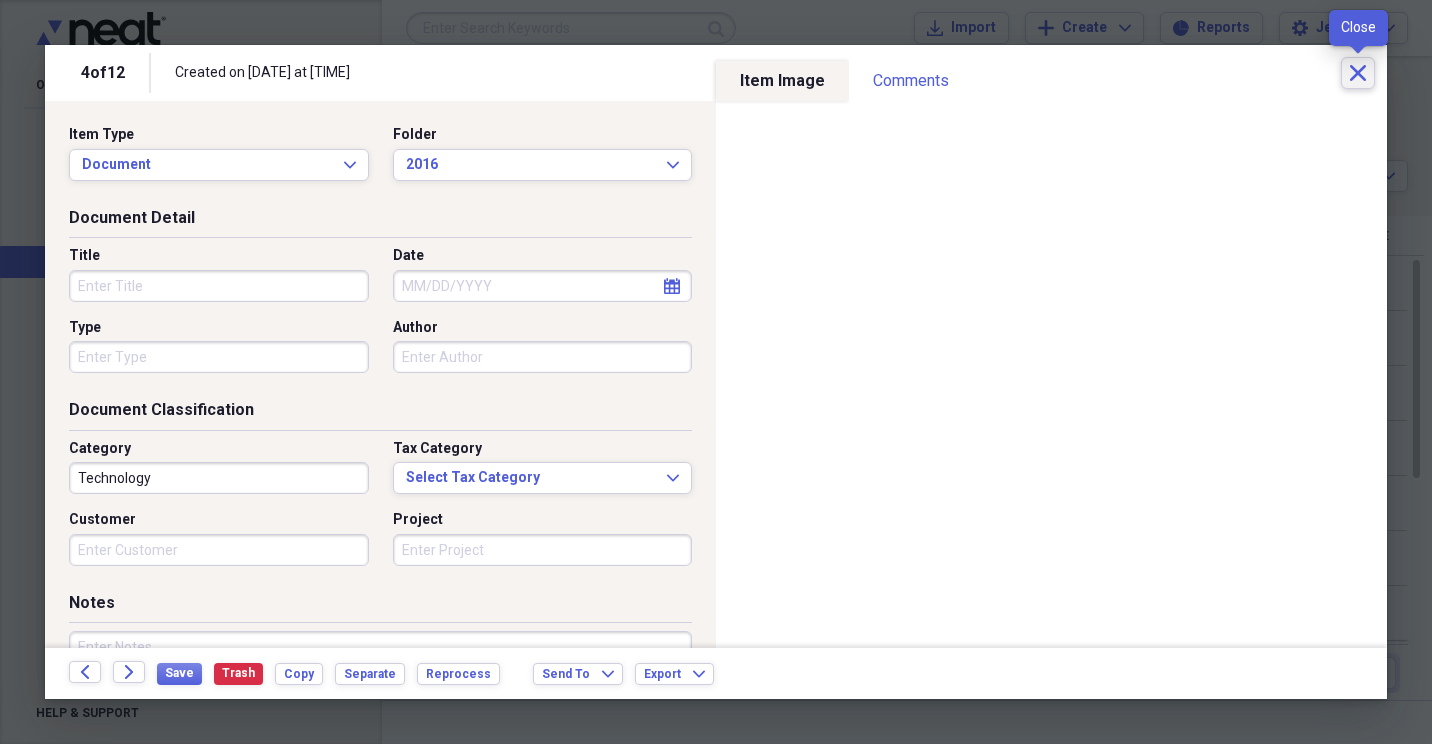 click 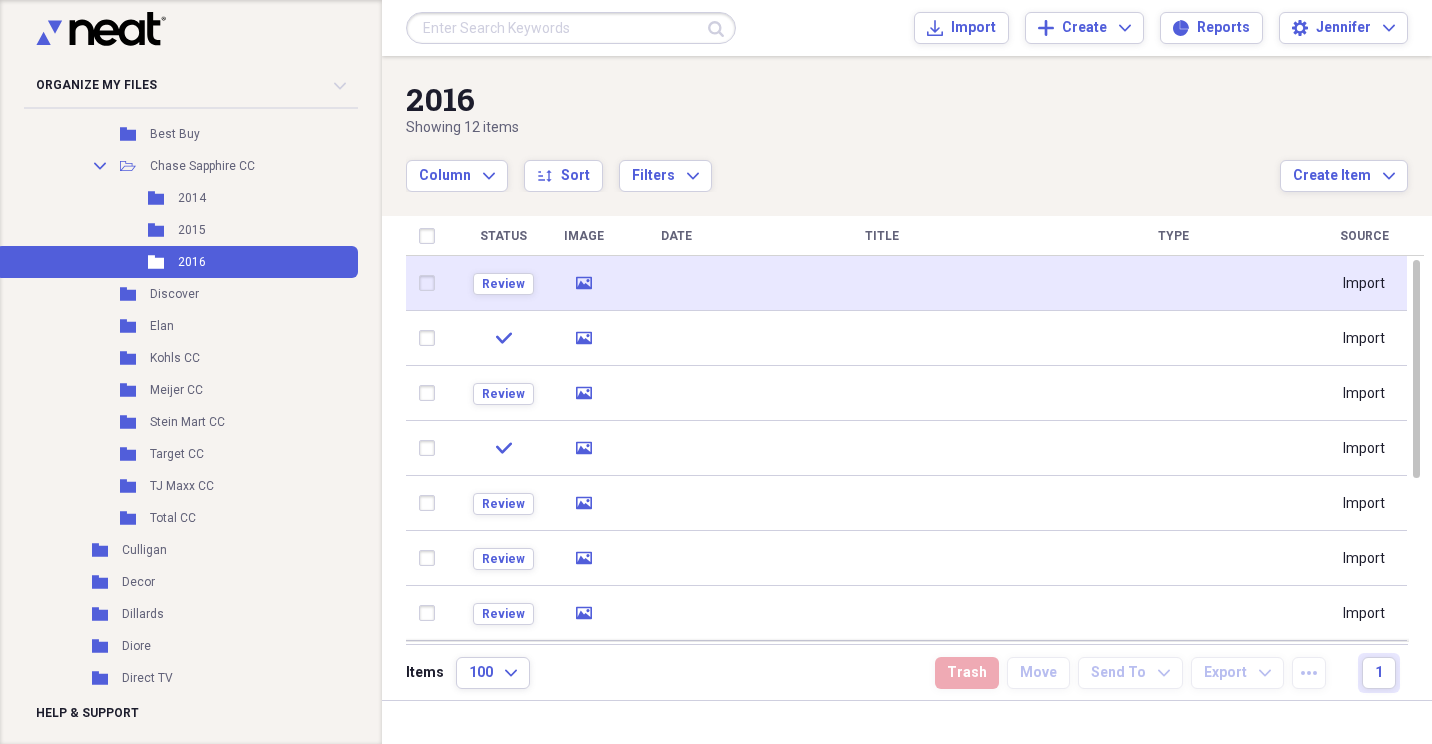 click at bounding box center [431, 283] 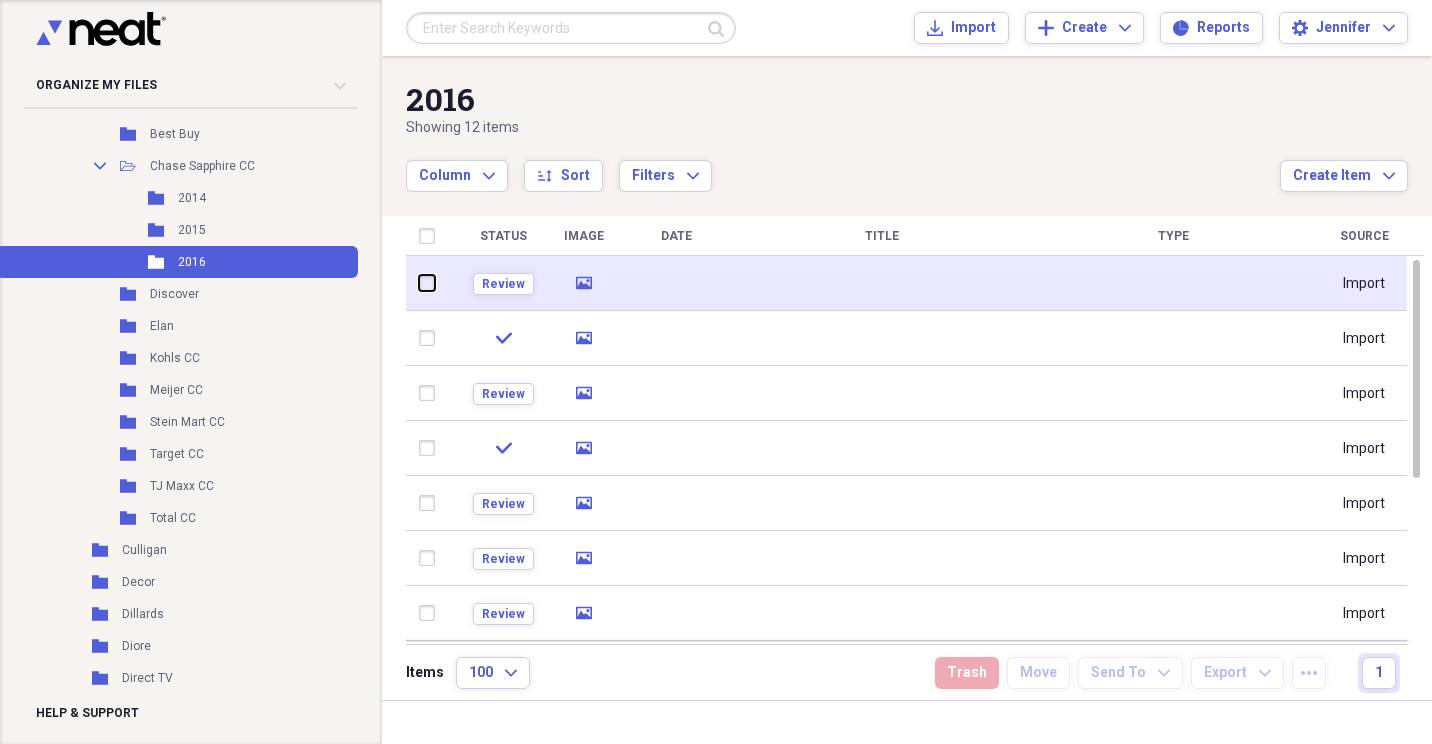 click at bounding box center (419, 283) 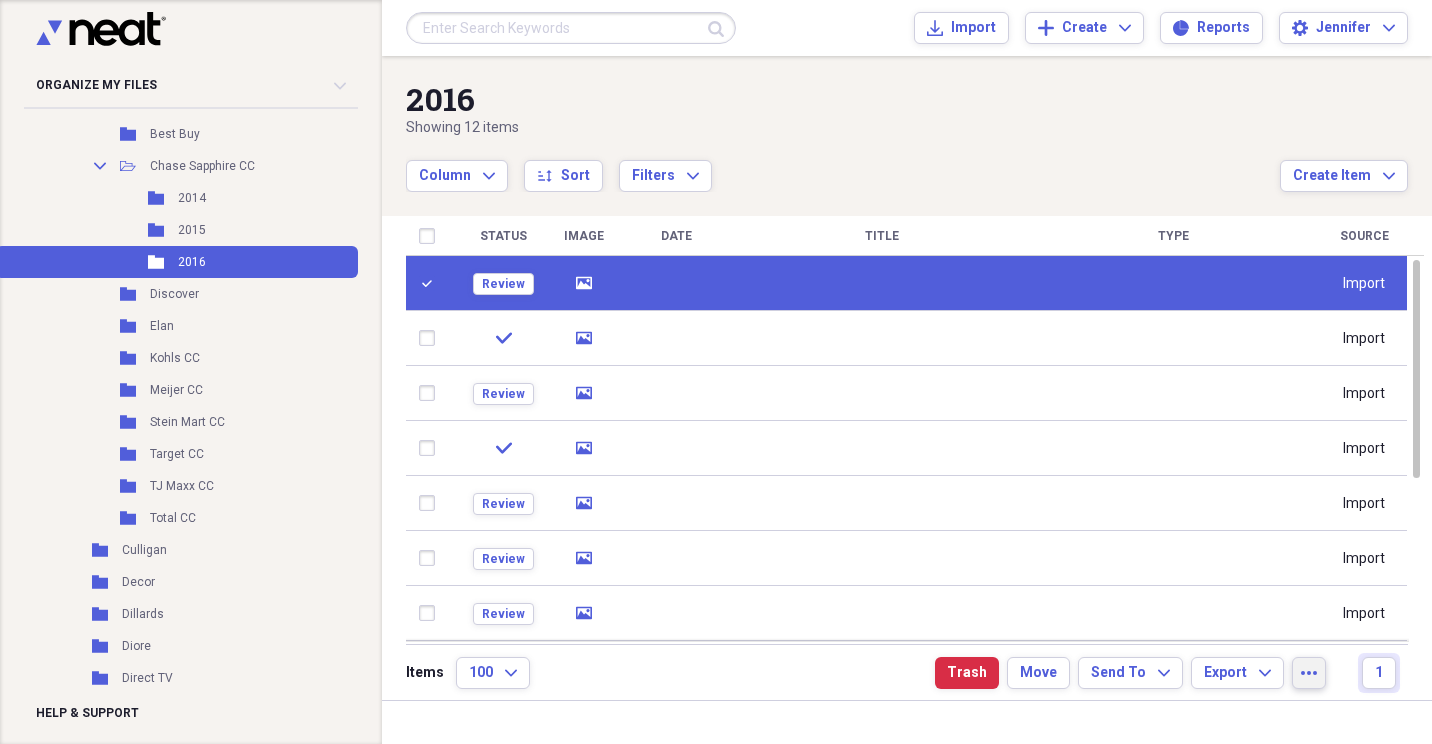 click on "more" at bounding box center (1309, 673) 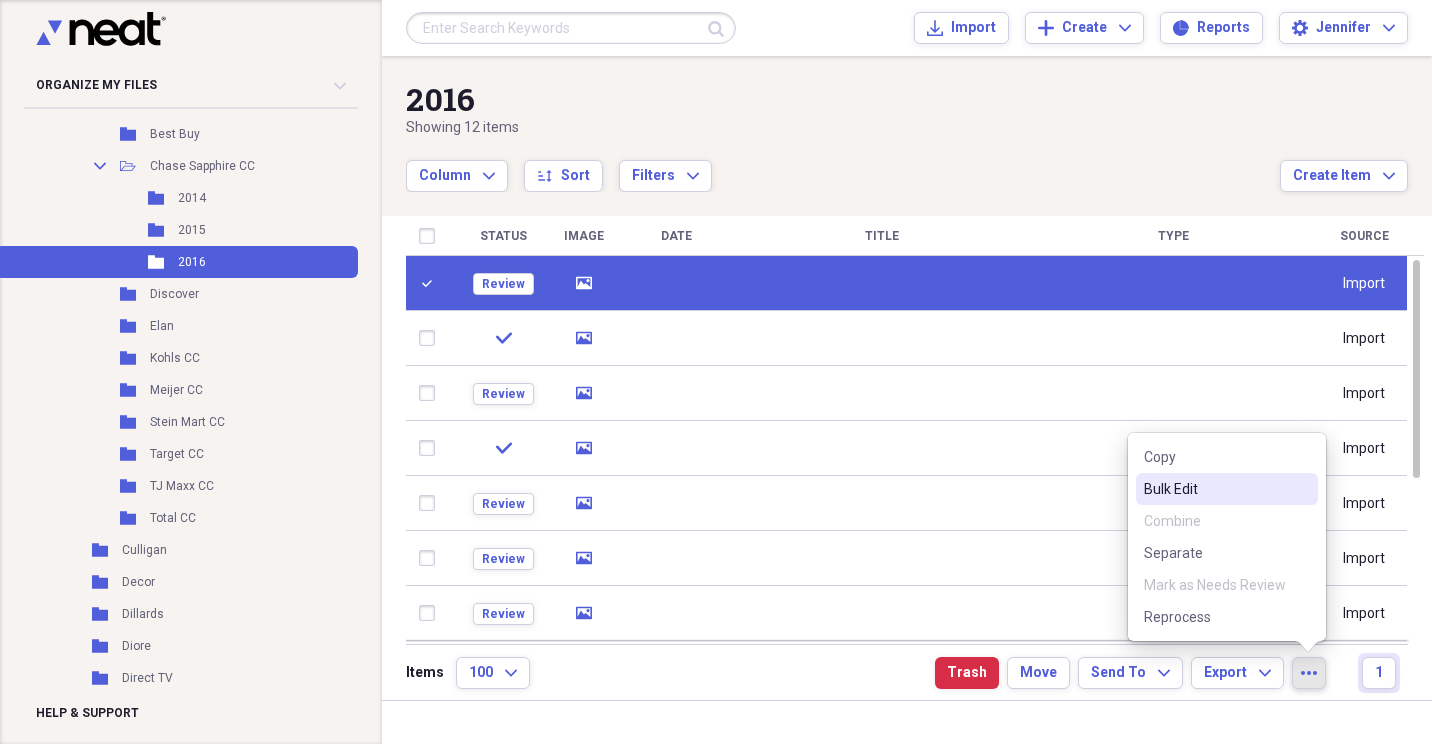 click on "Bulk Edit" at bounding box center [1215, 489] 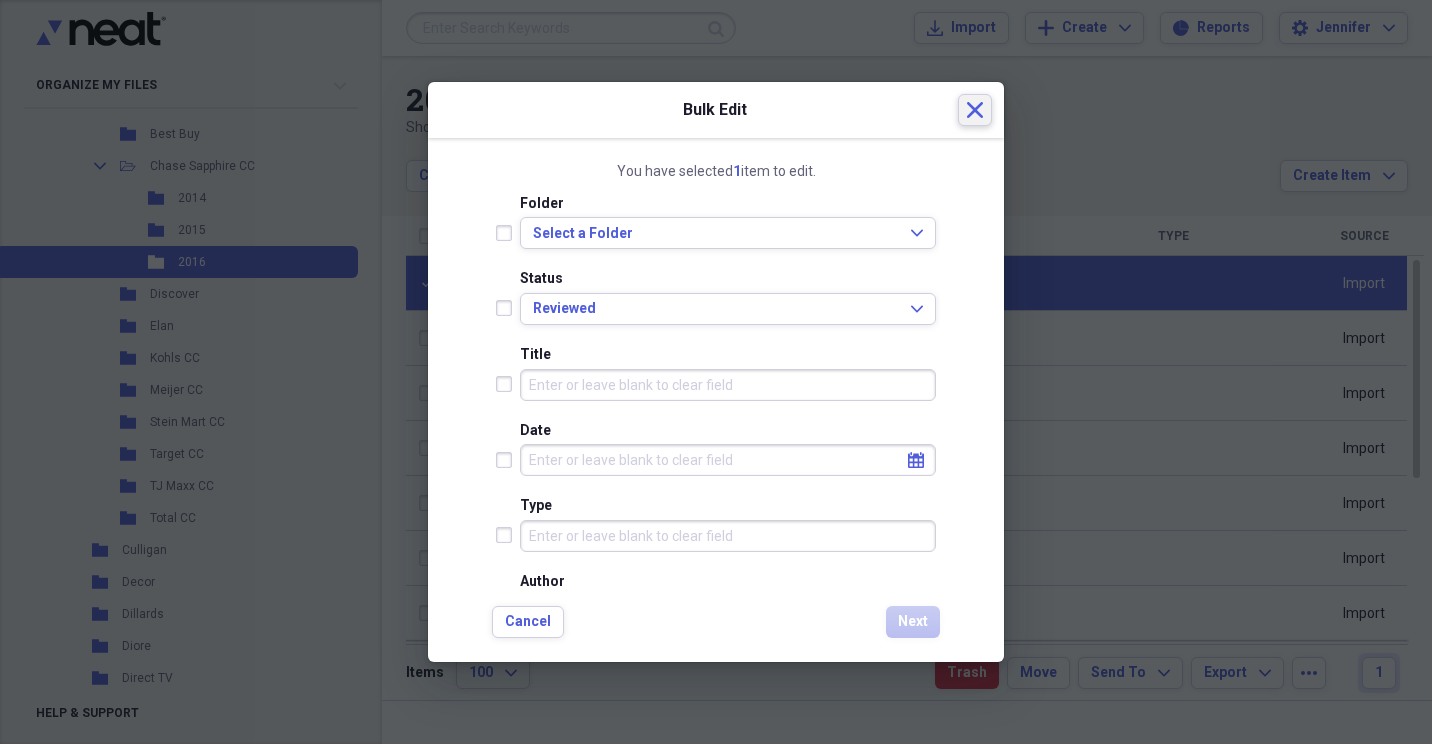 click on "Close" 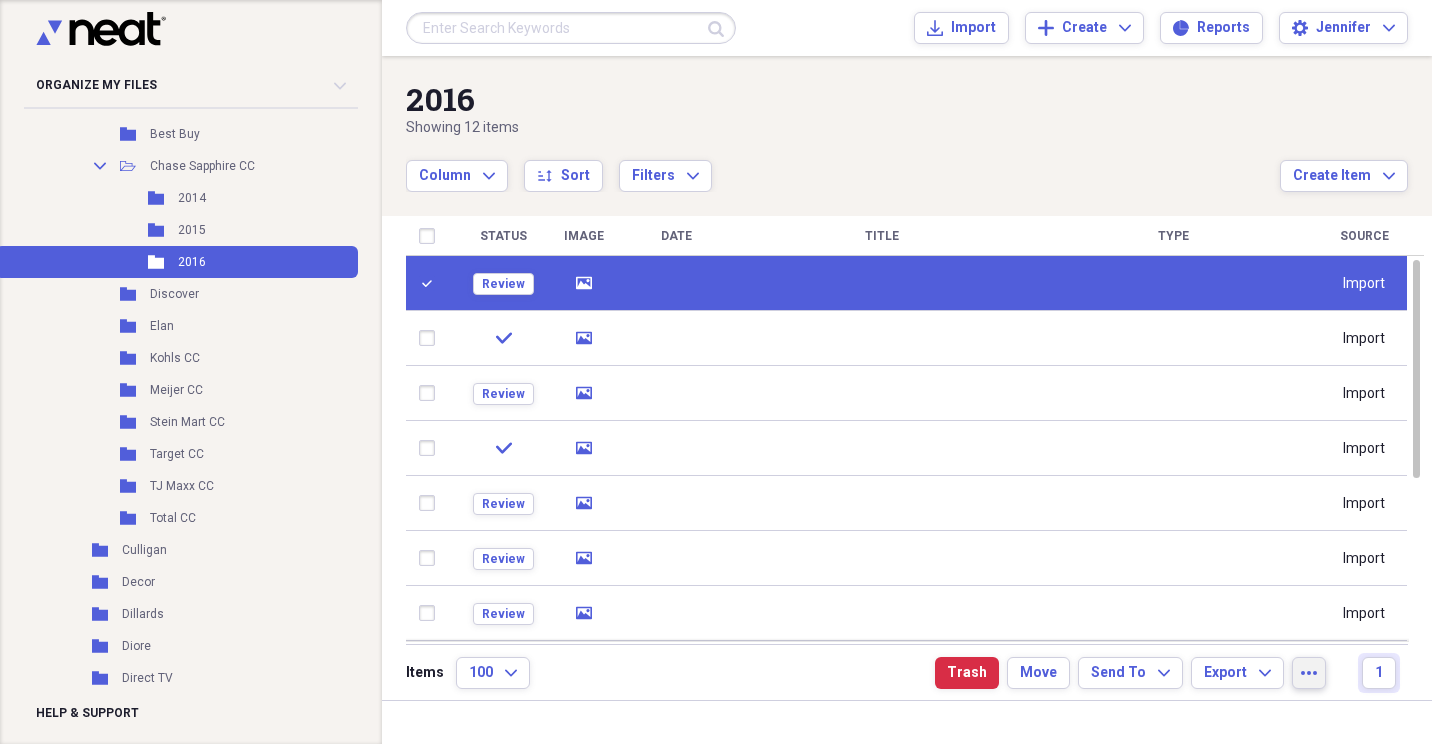 click on "more" 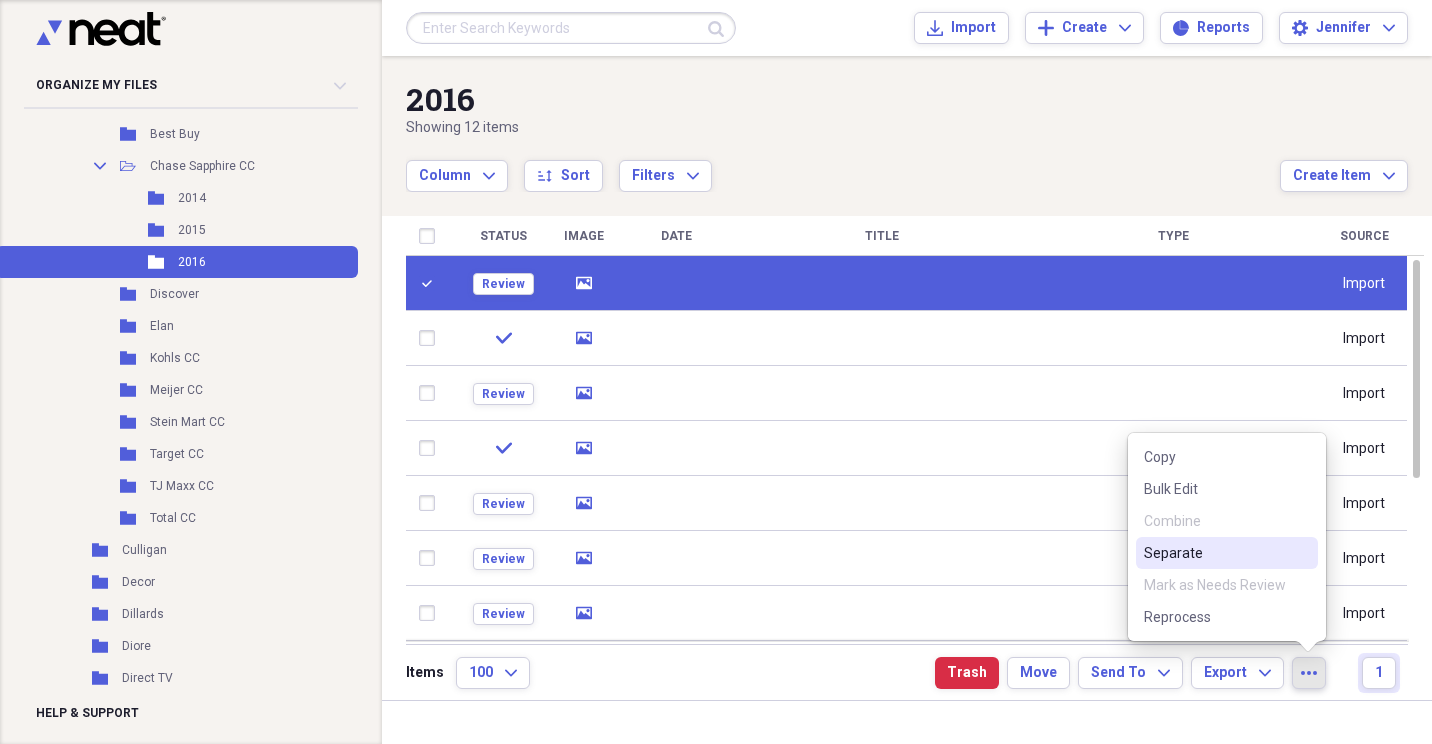 click on "Separate" at bounding box center (1227, 553) 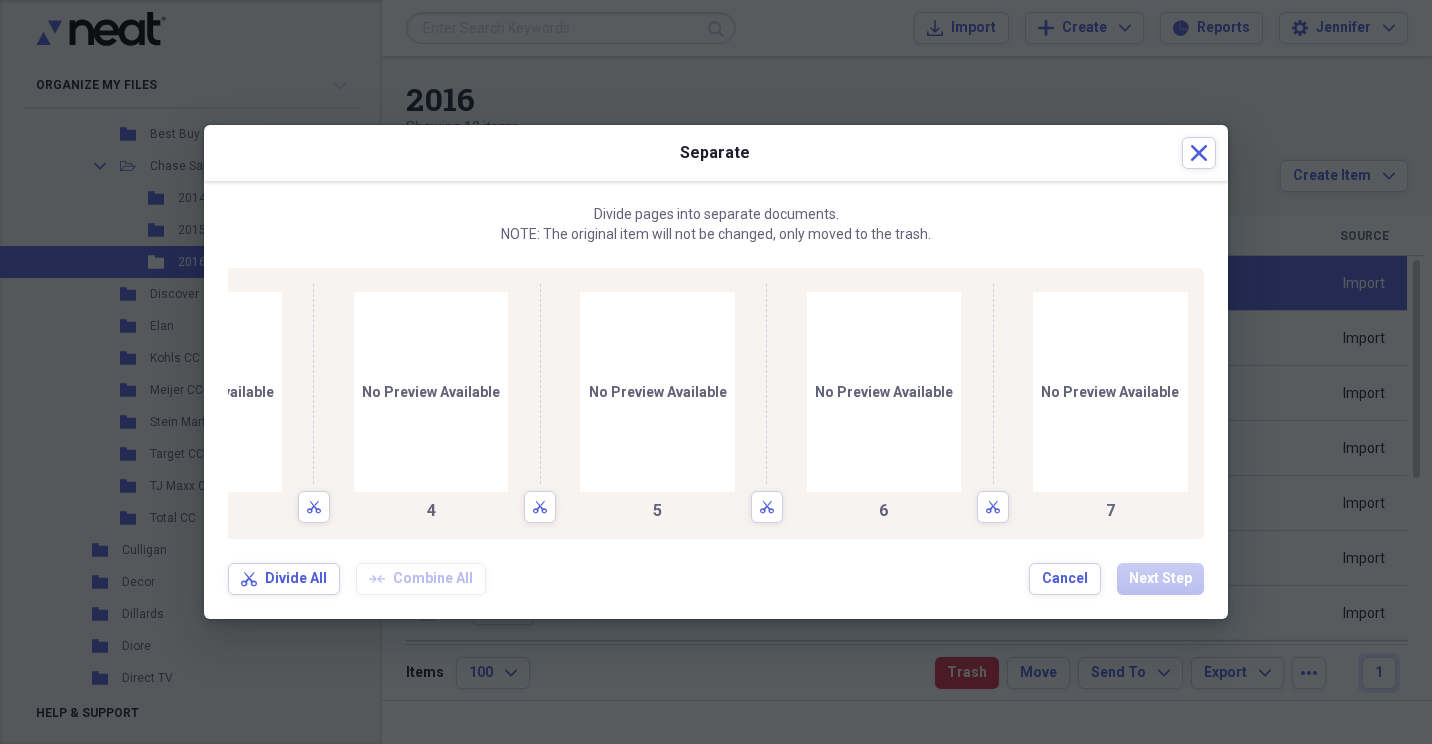 scroll, scrollTop: 0, scrollLeft: 577, axis: horizontal 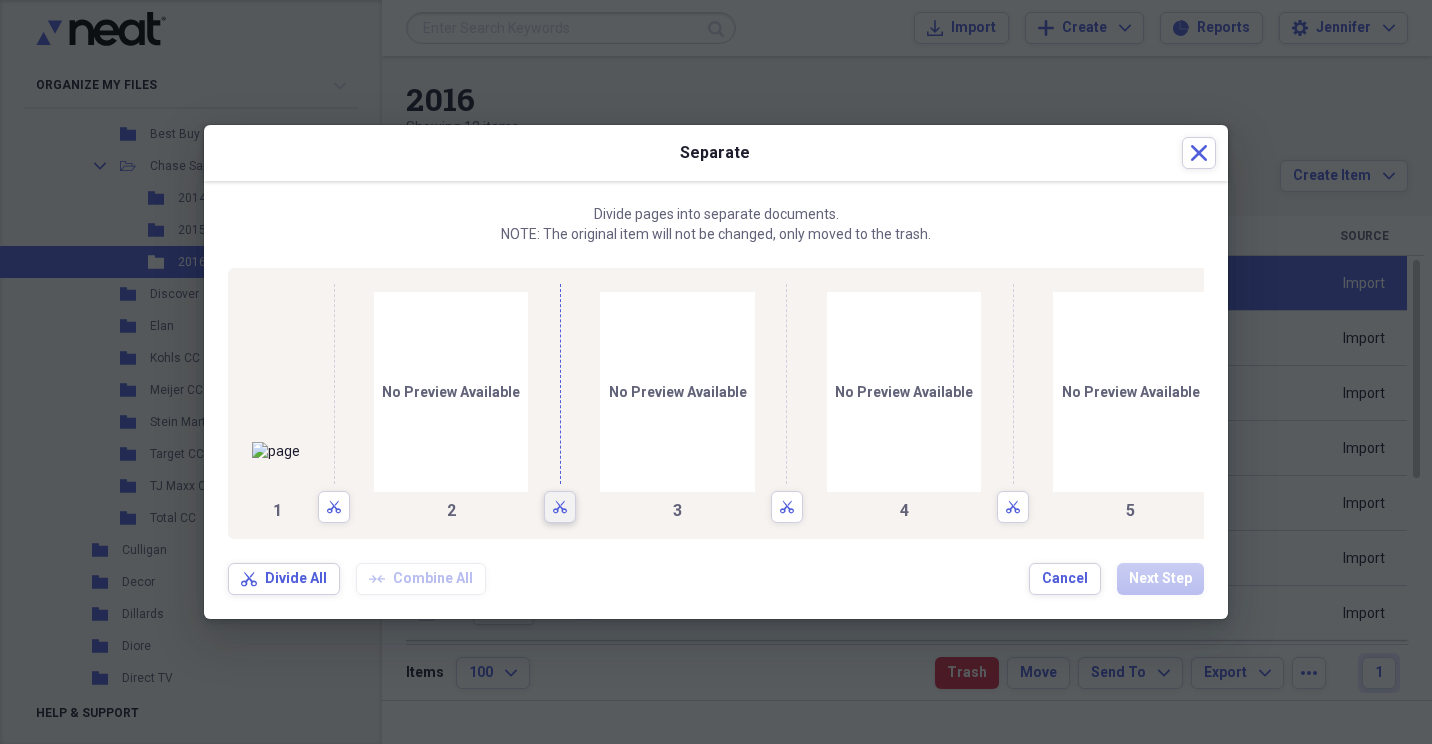 click 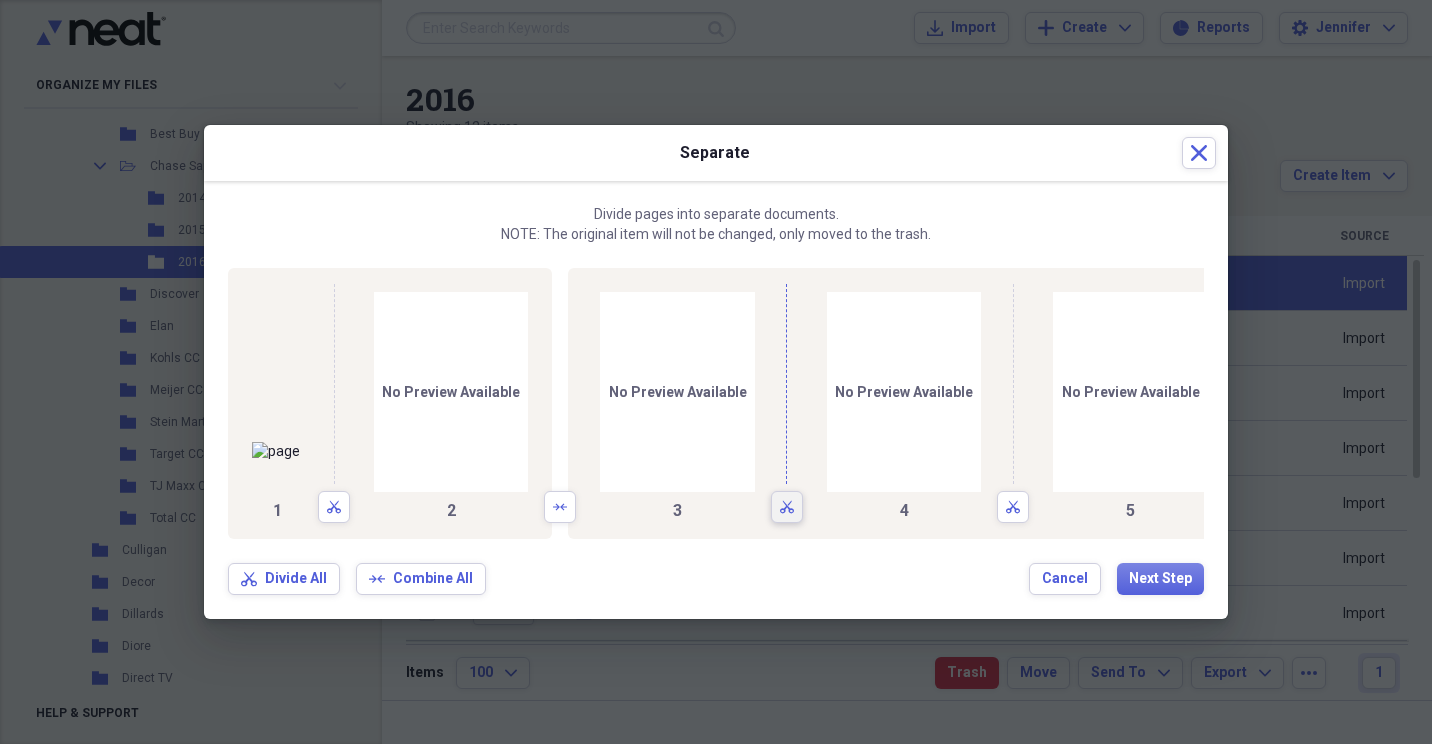 click on "Scissors" 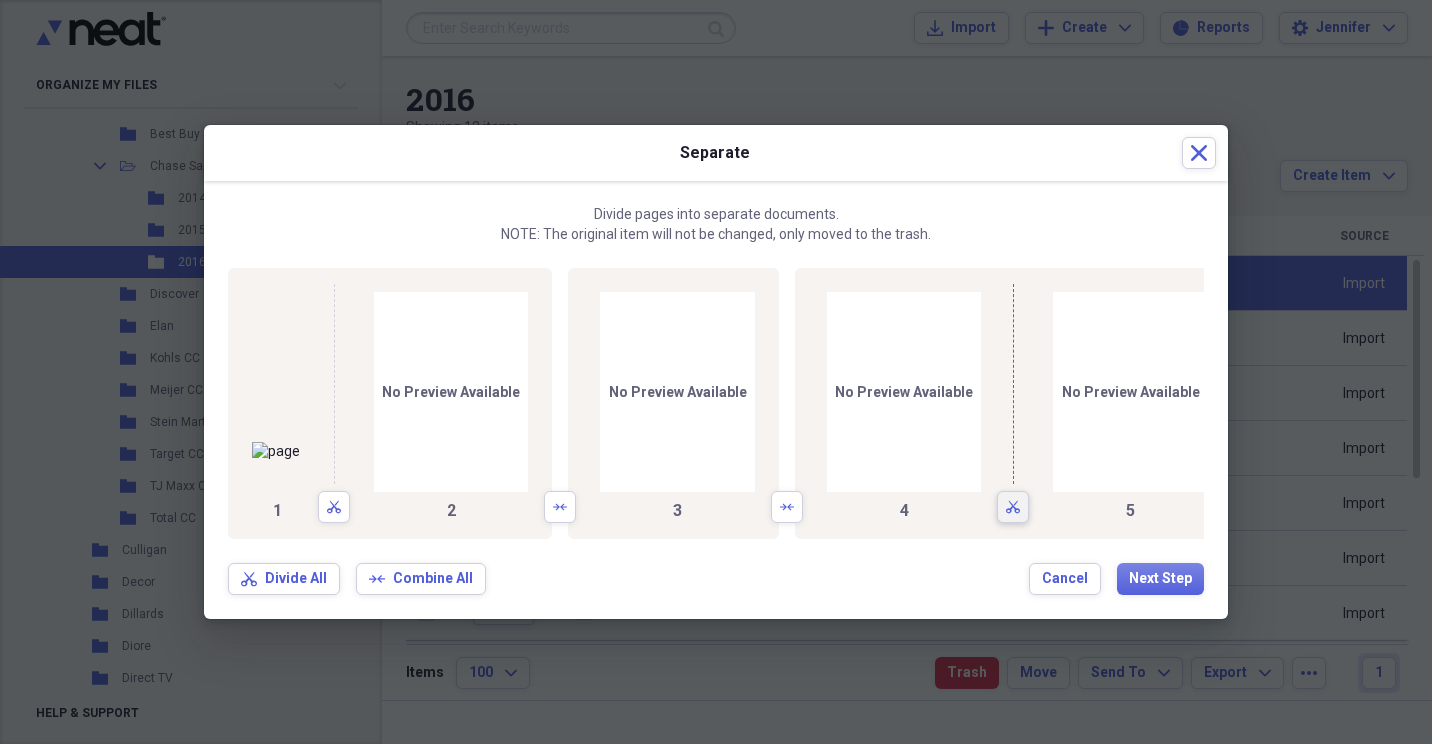 click on "Scissors" 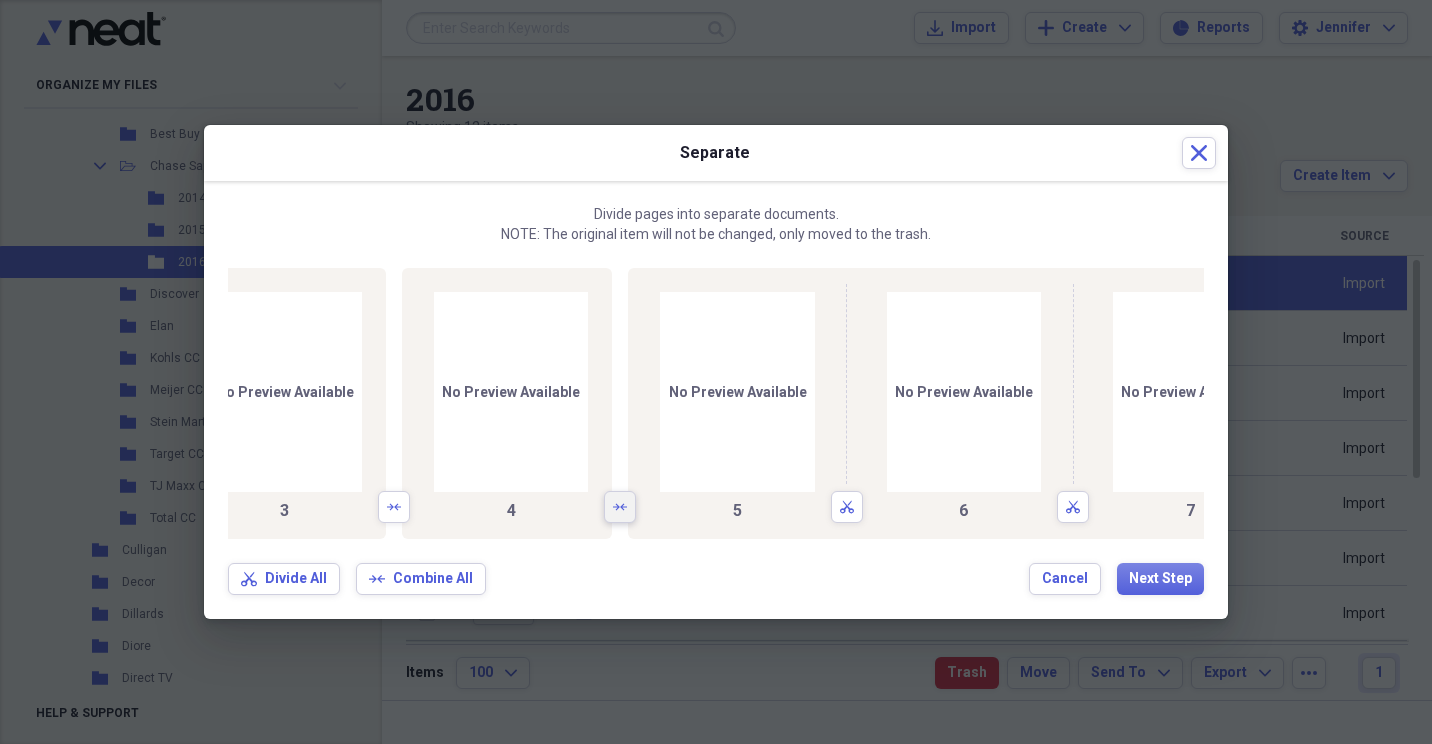 scroll, scrollTop: 0, scrollLeft: 473, axis: horizontal 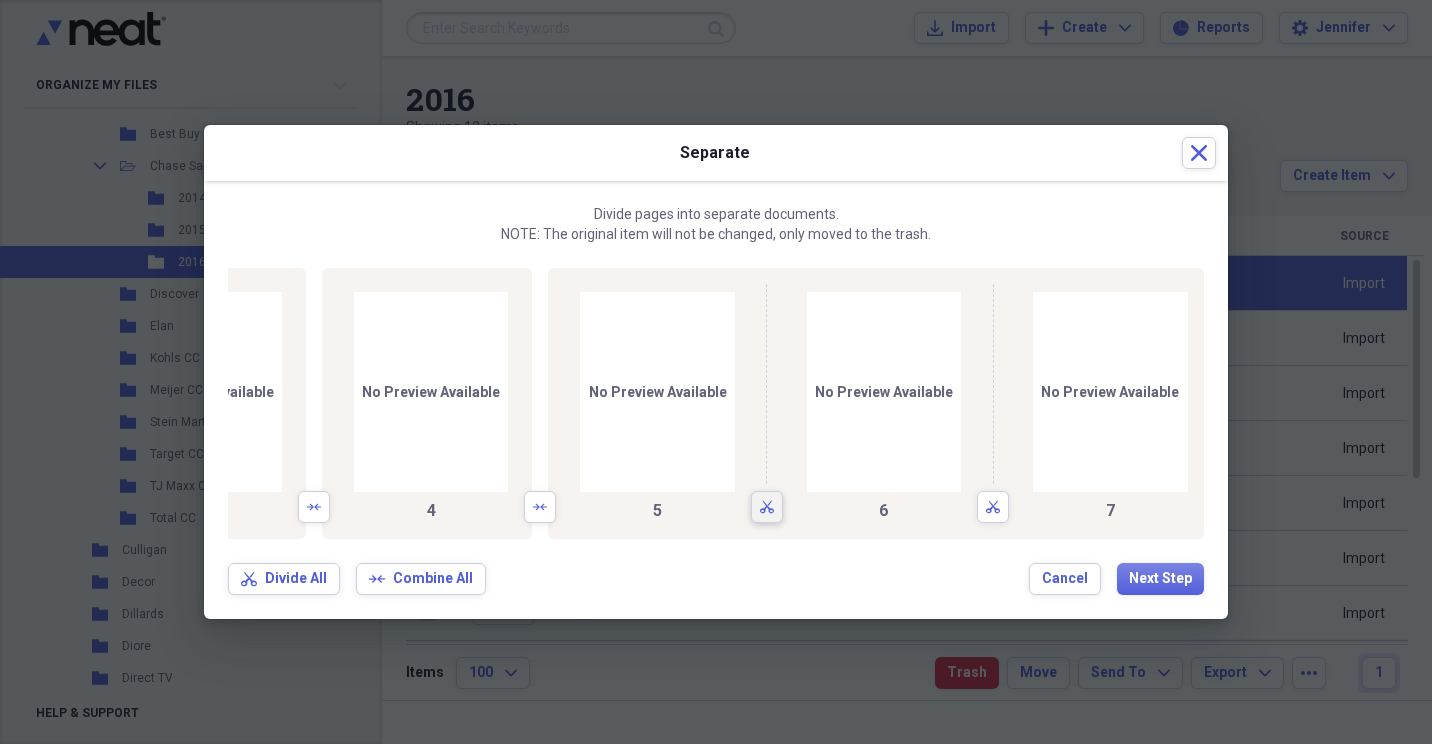 drag, startPoint x: 875, startPoint y: 498, endPoint x: 926, endPoint y: 491, distance: 51.47815 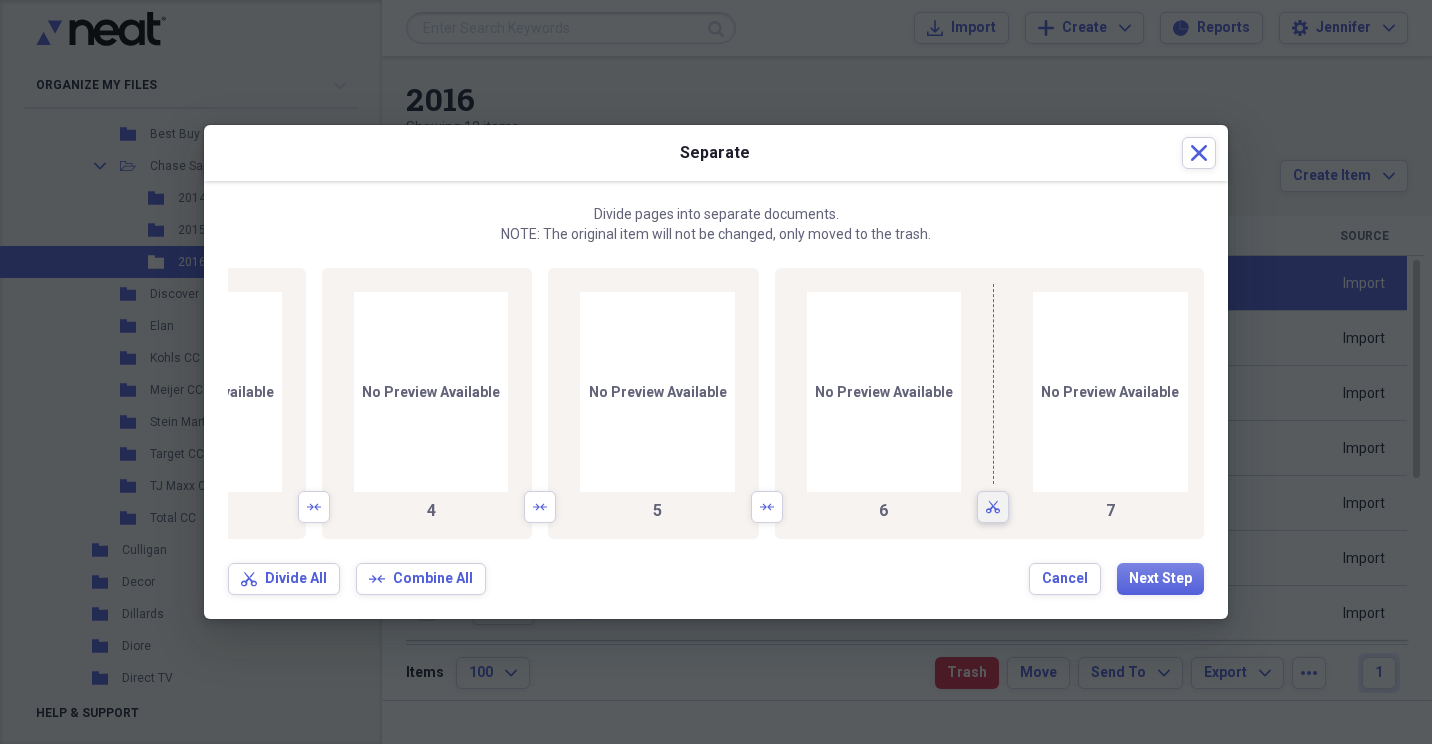 click 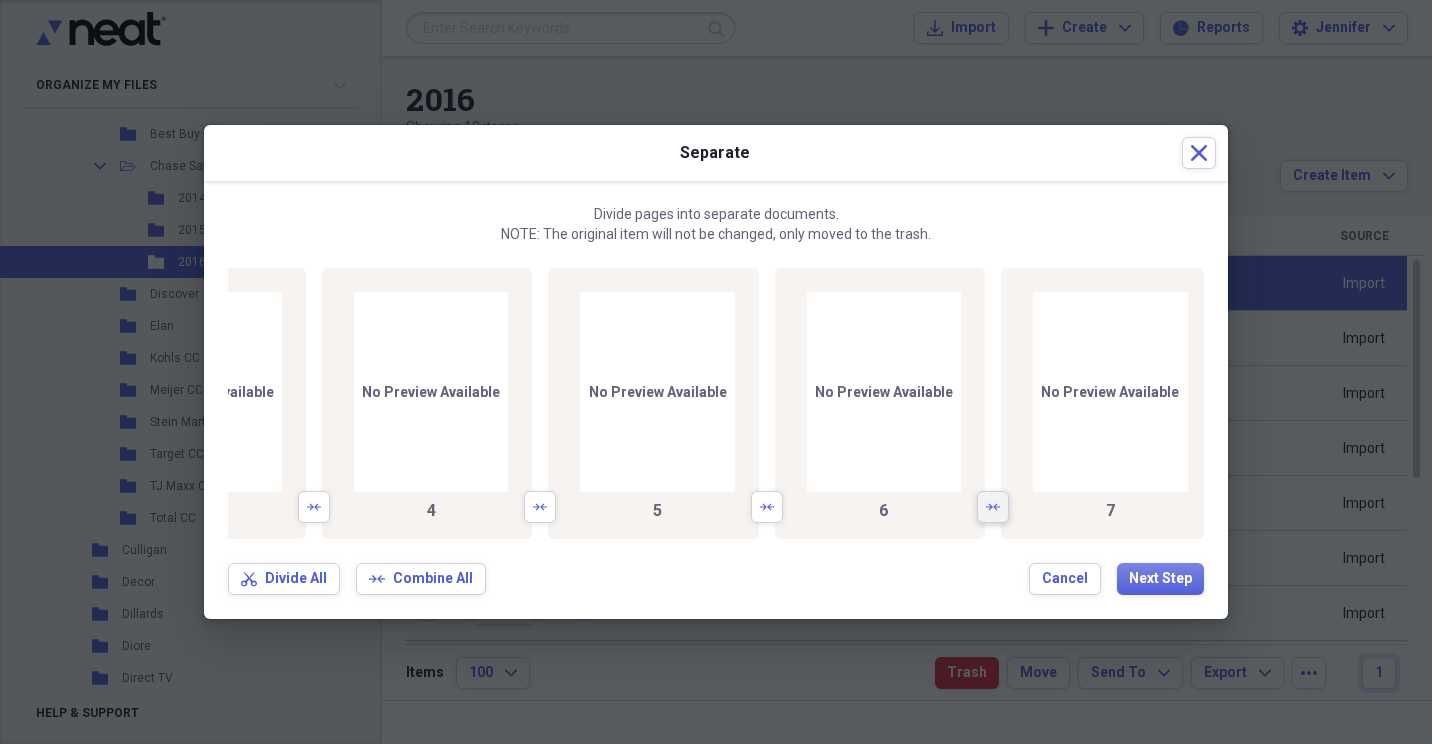 scroll, scrollTop: 0, scrollLeft: 577, axis: horizontal 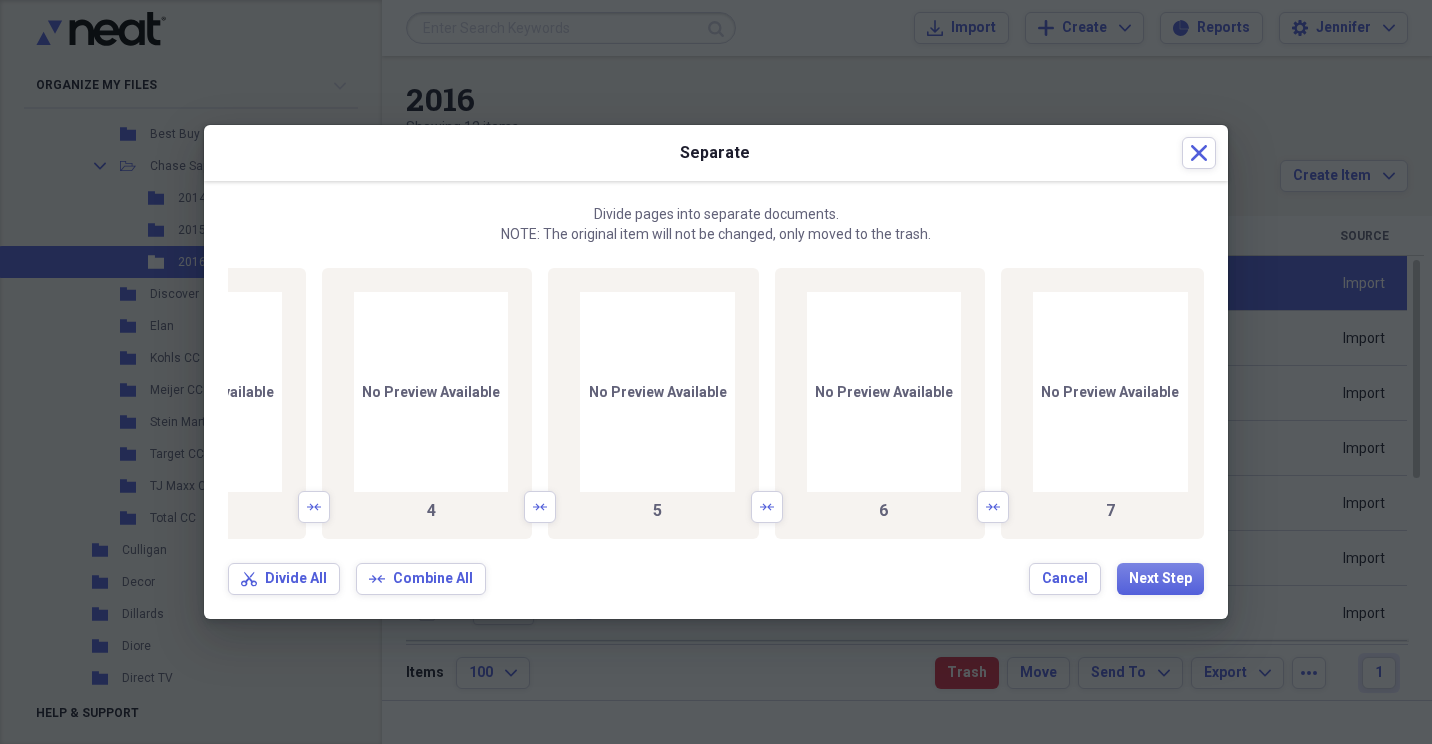 drag, startPoint x: 1001, startPoint y: 502, endPoint x: 778, endPoint y: 605, distance: 245.63794 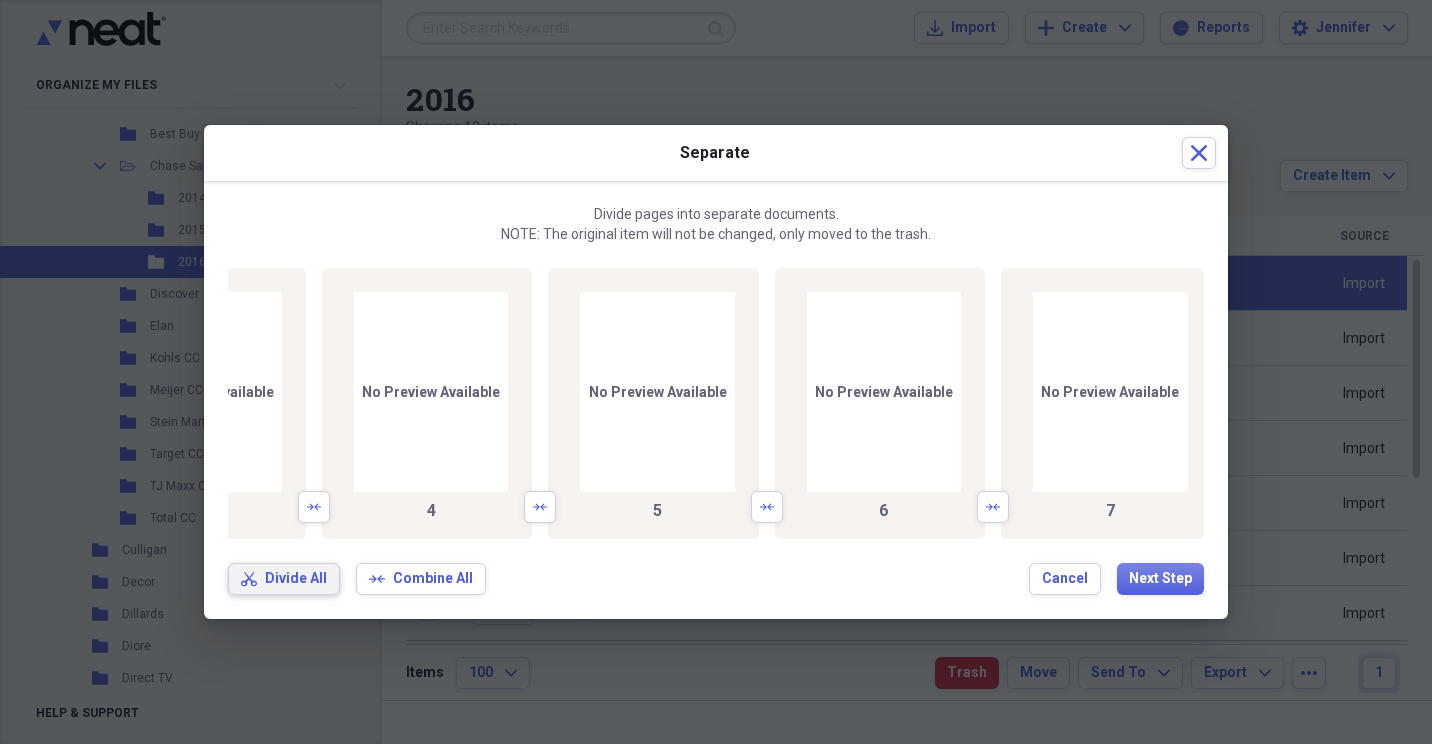 click on "Divide All" at bounding box center (296, 579) 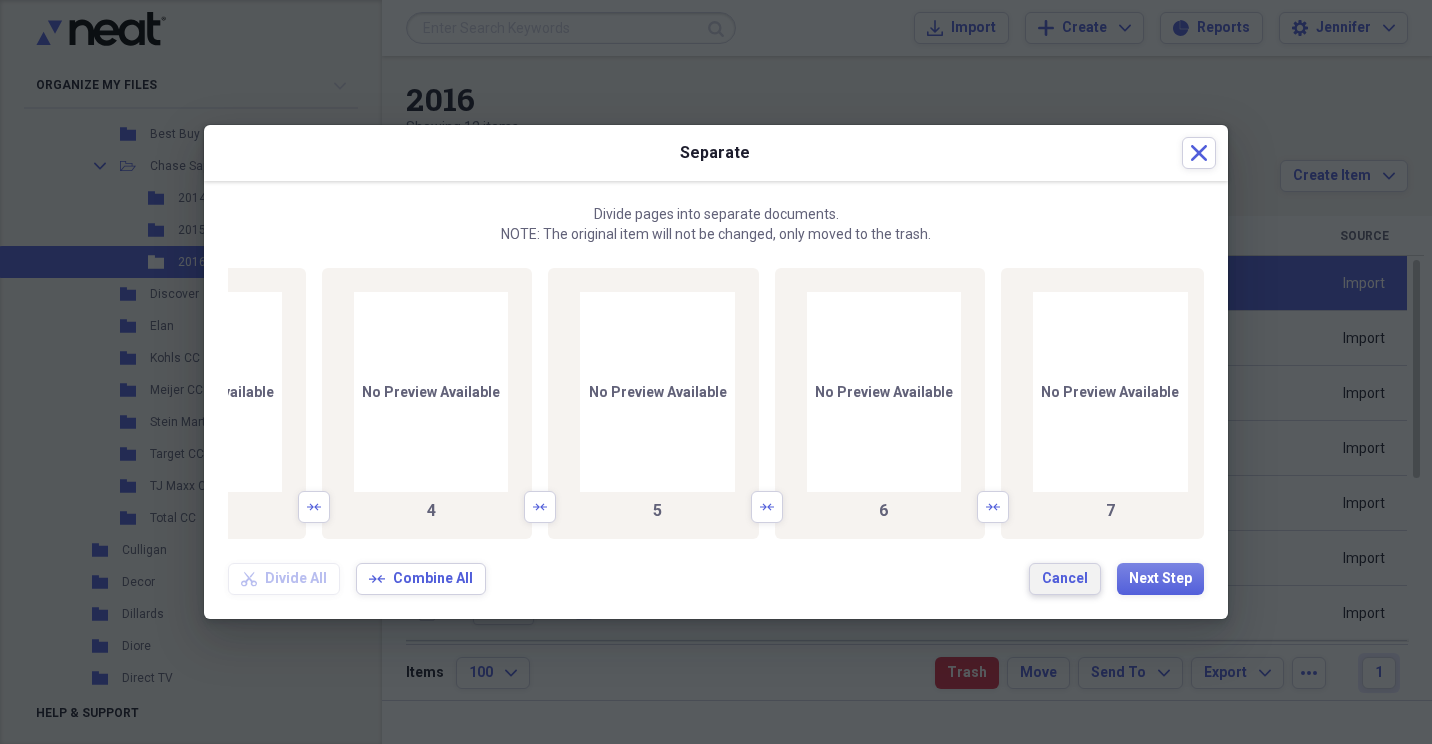 click on "Cancel" at bounding box center [1065, 579] 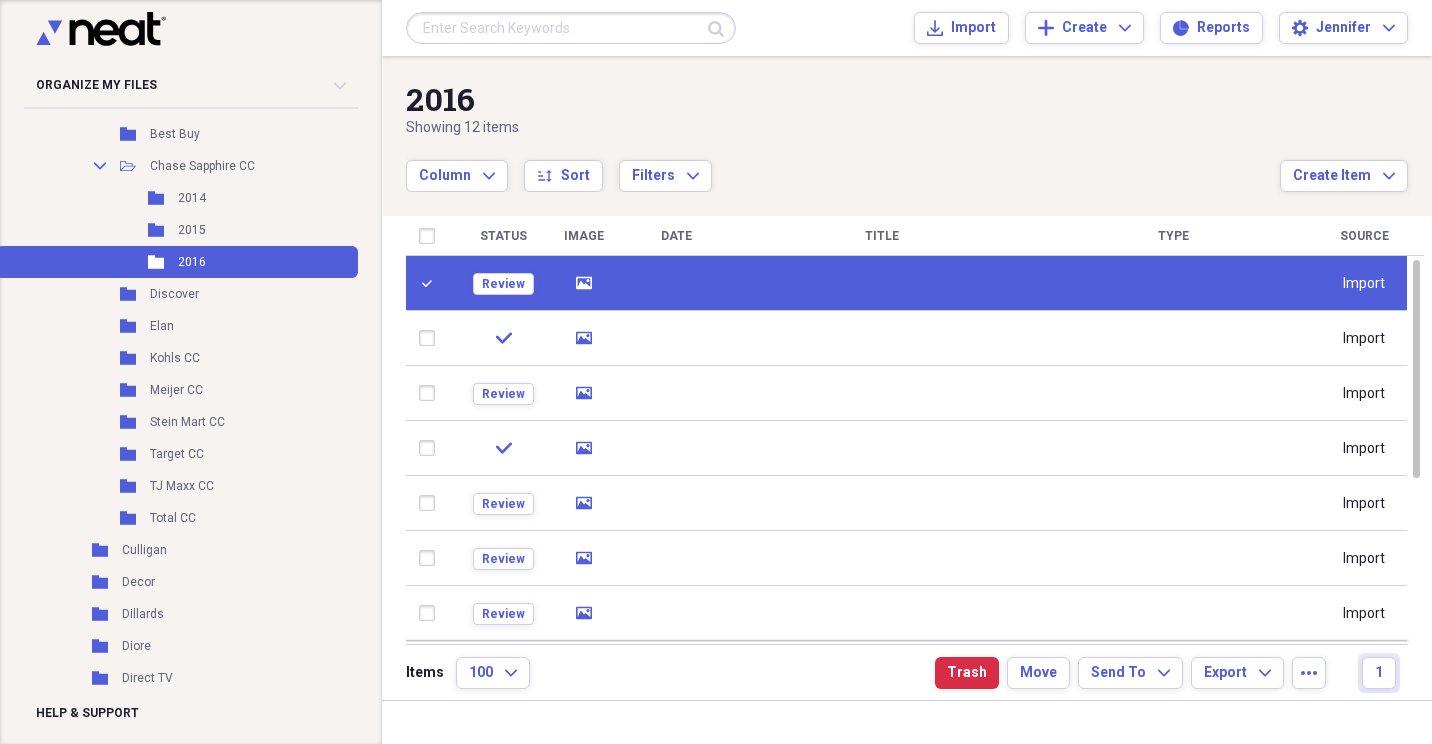 click at bounding box center [676, 283] 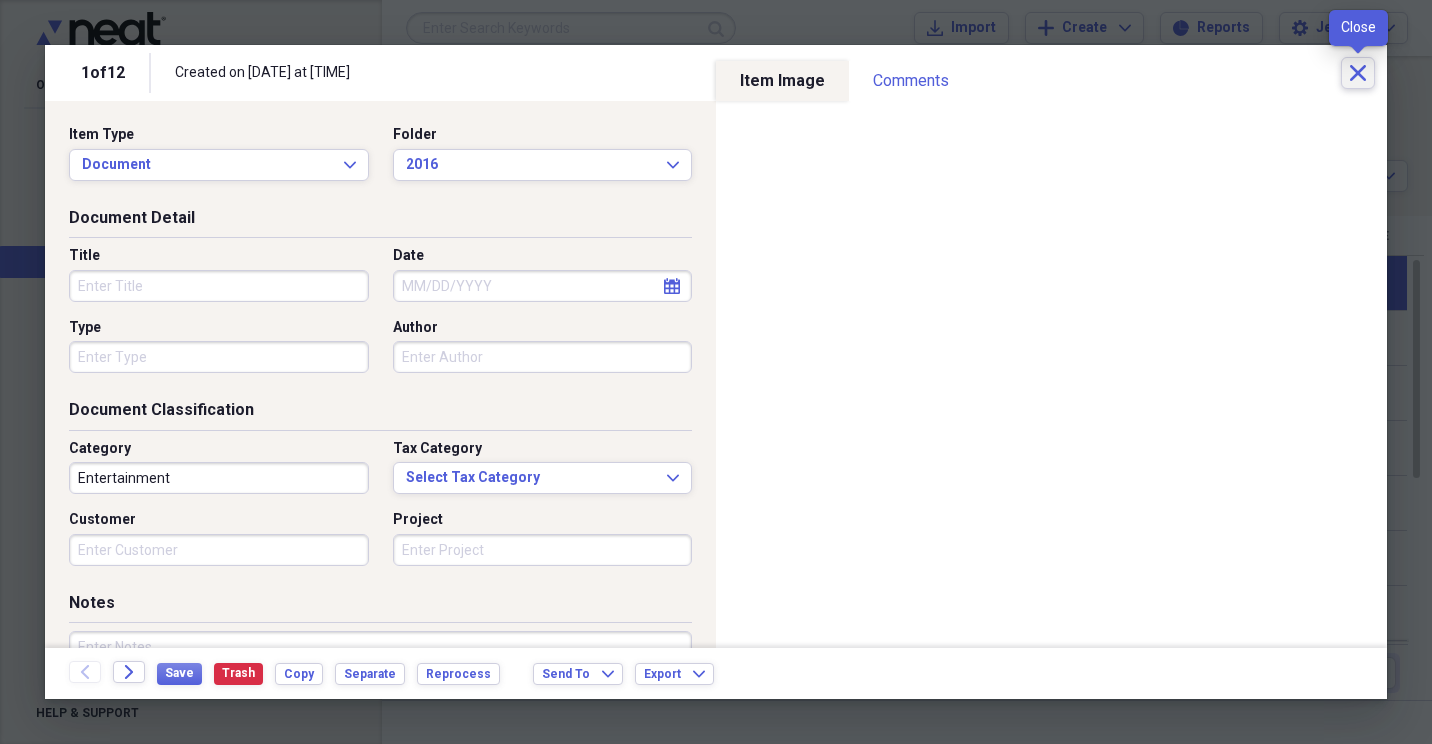 click on "Close" at bounding box center (1358, 73) 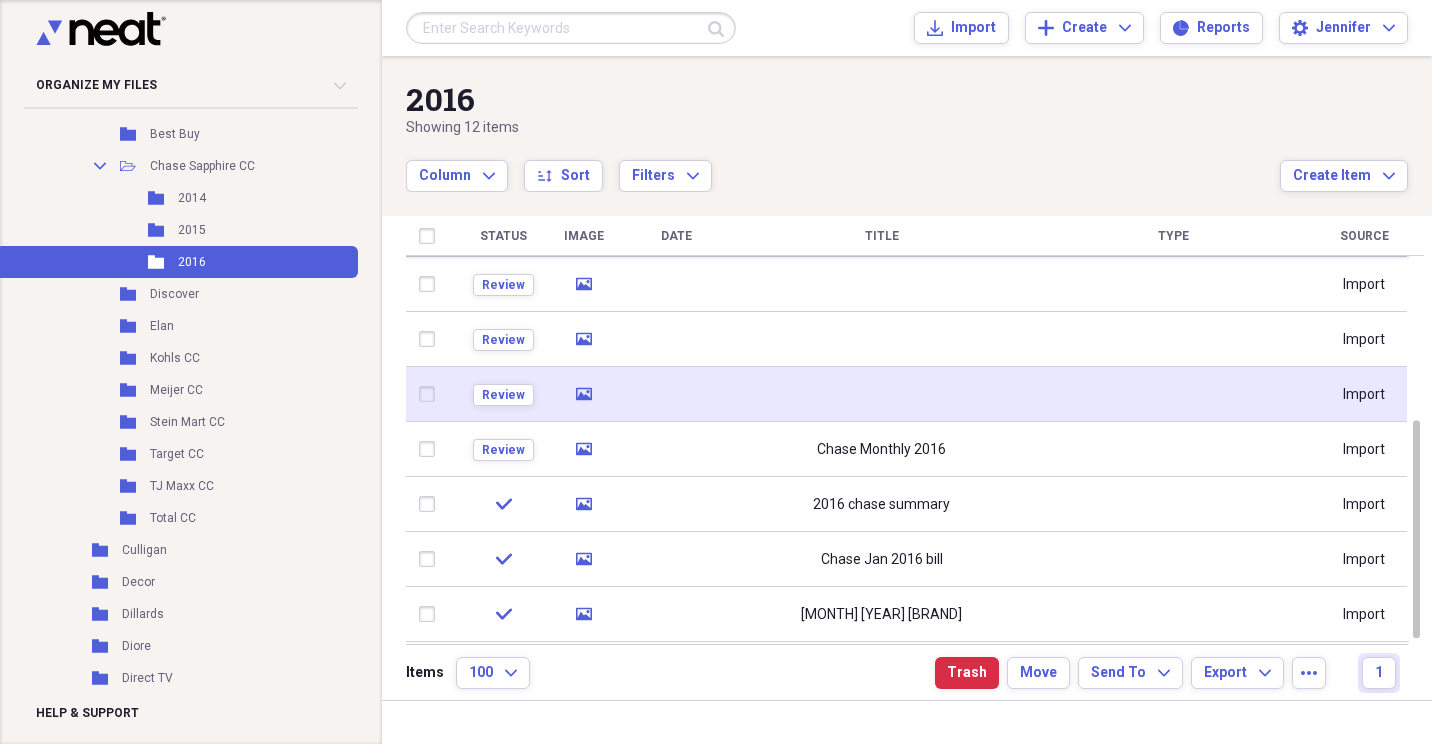 click at bounding box center [881, 394] 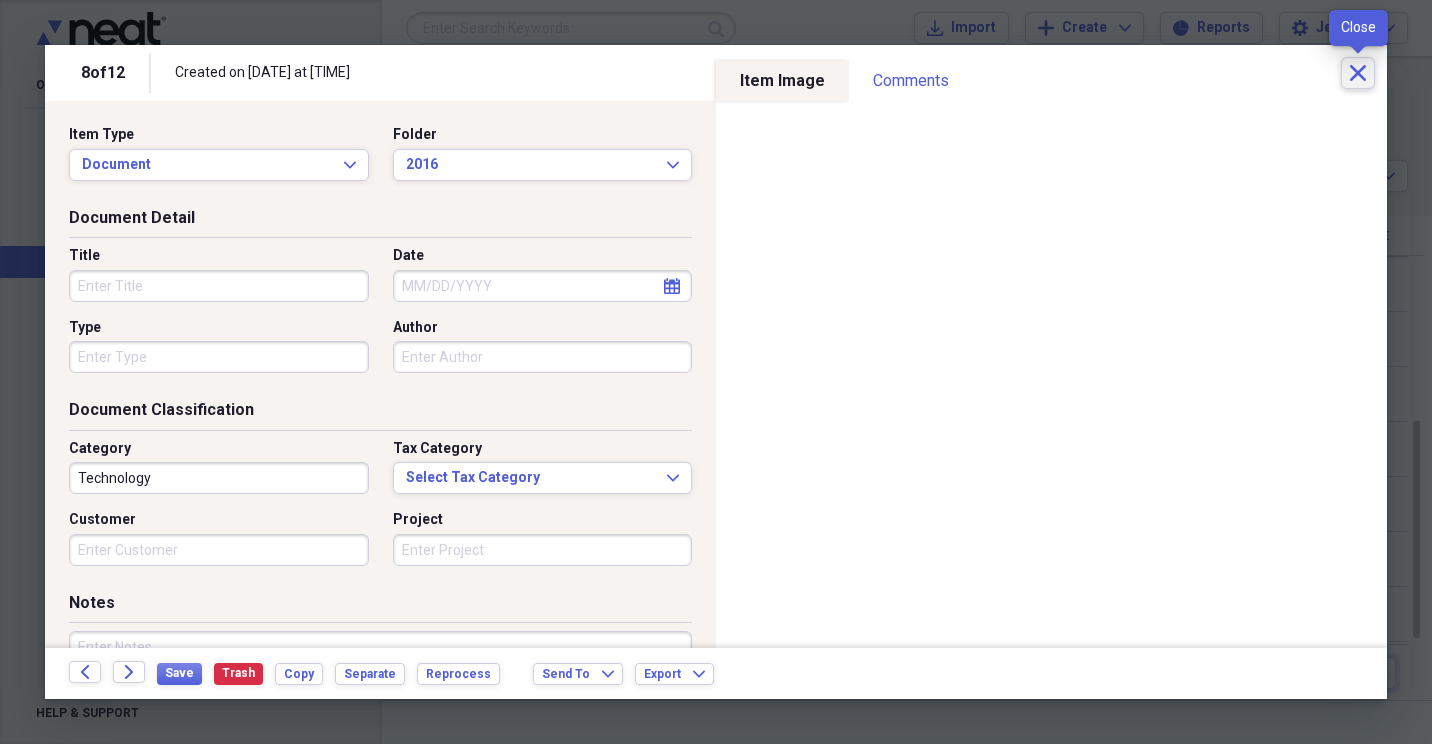 click on "Close" at bounding box center [1358, 73] 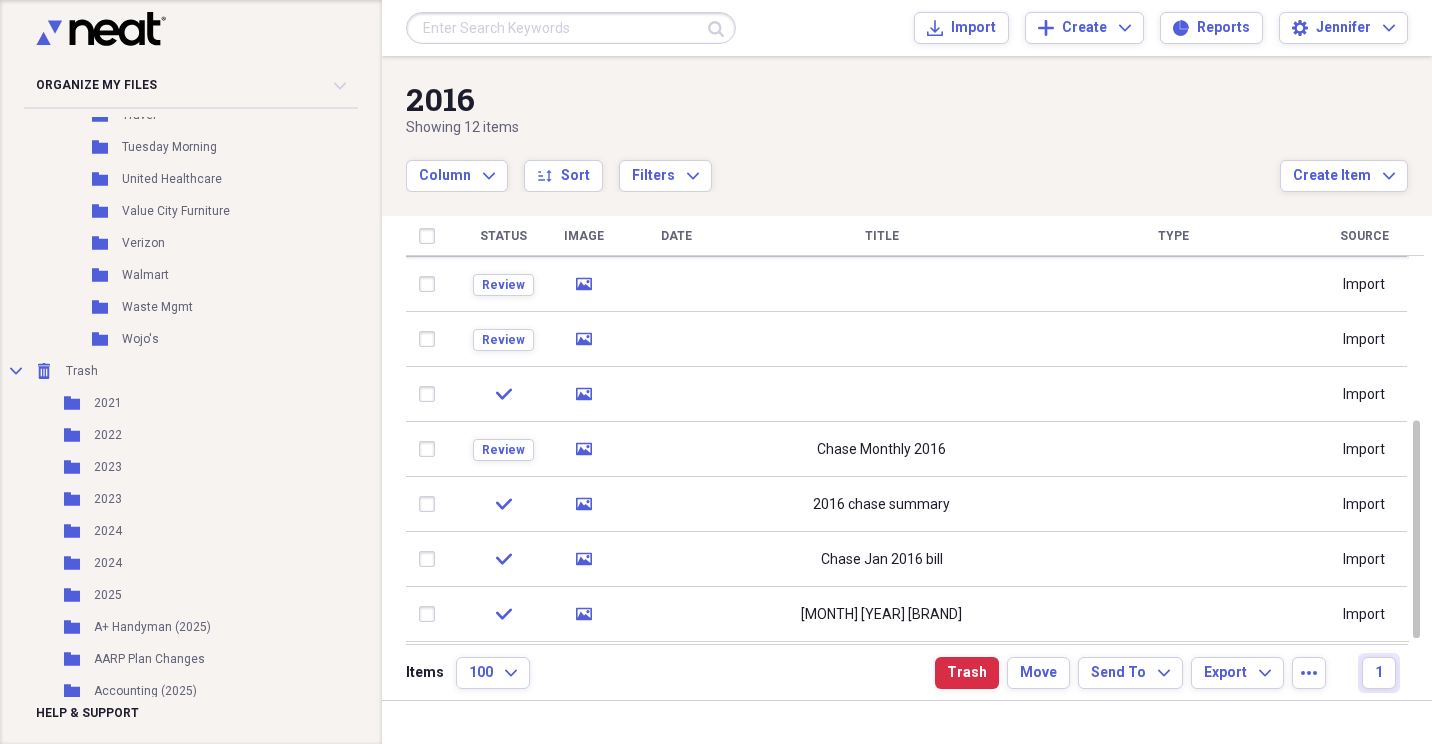 scroll, scrollTop: 4859, scrollLeft: 0, axis: vertical 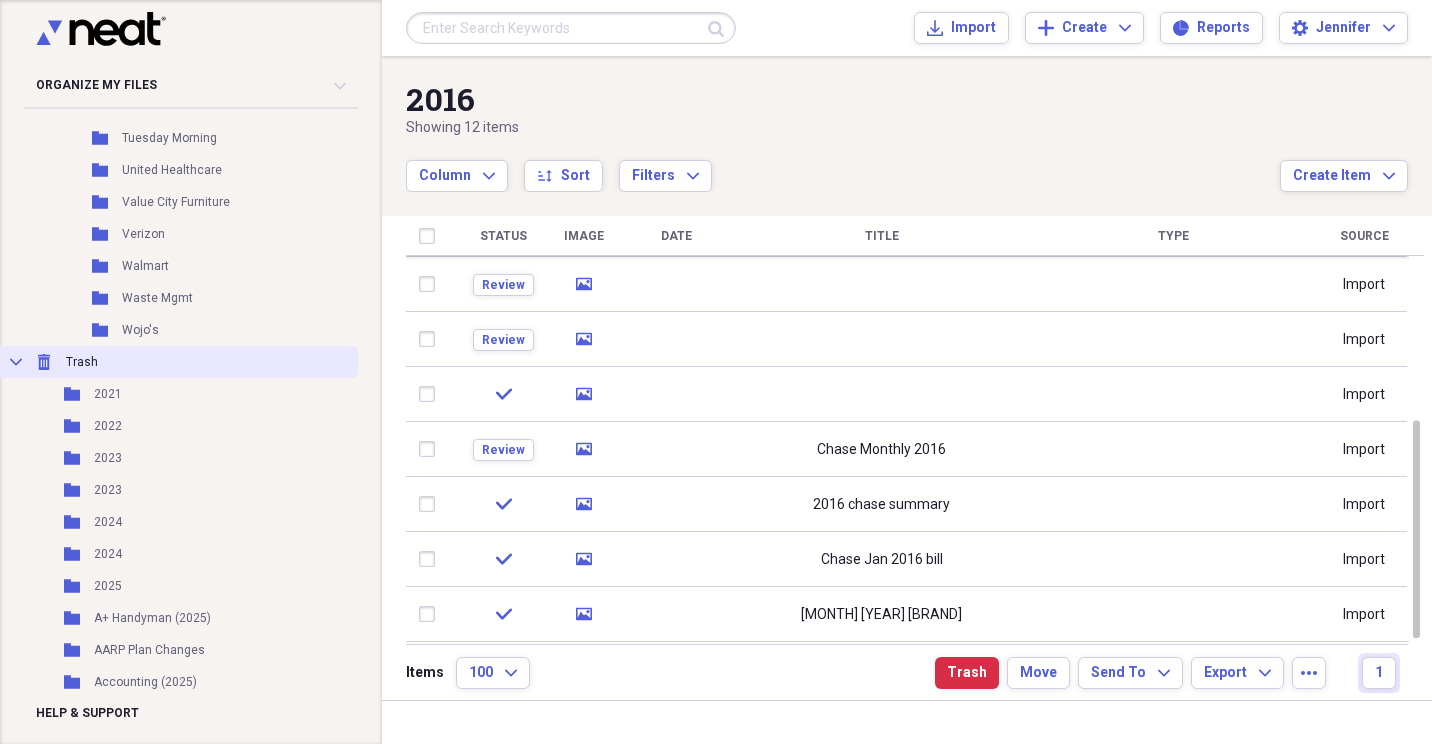 click on "Collapse Trash Trash" at bounding box center (177, 362) 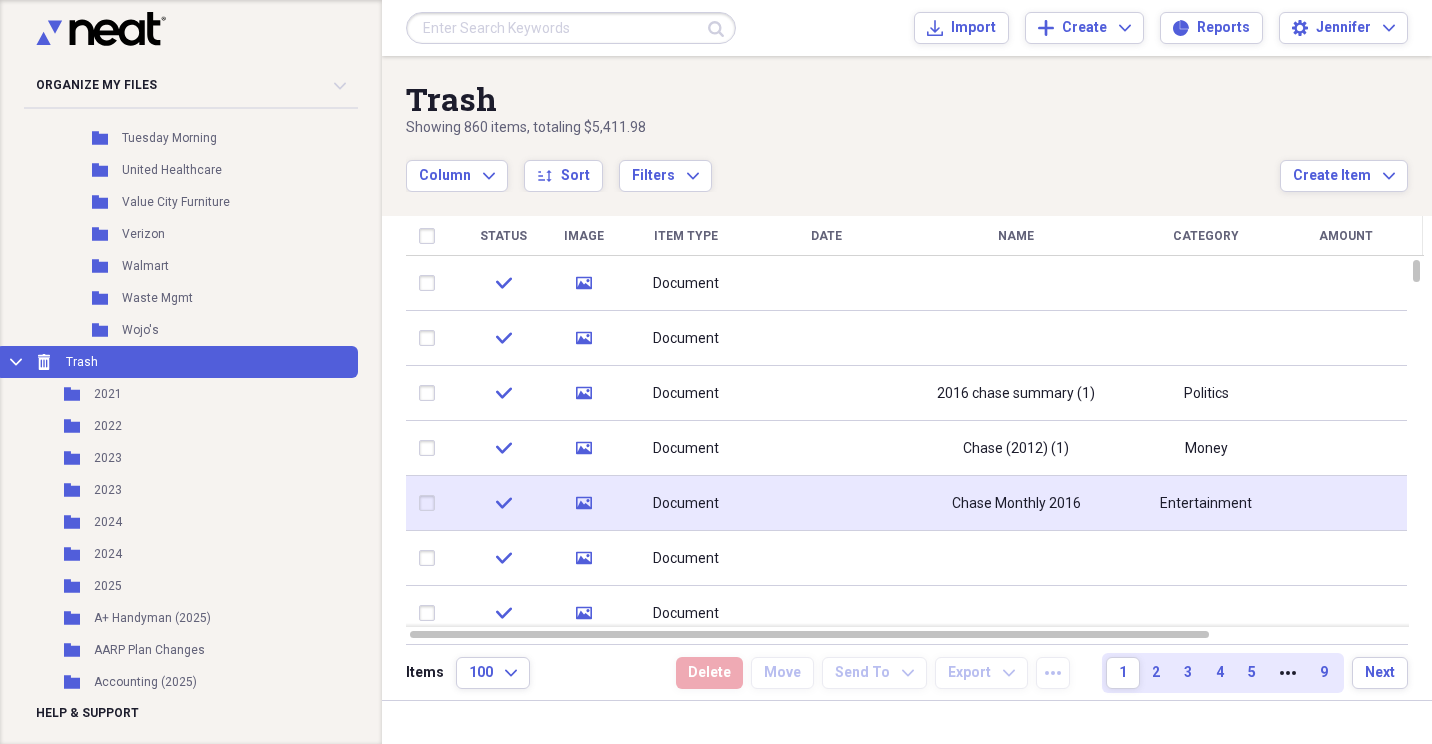 click at bounding box center (431, 503) 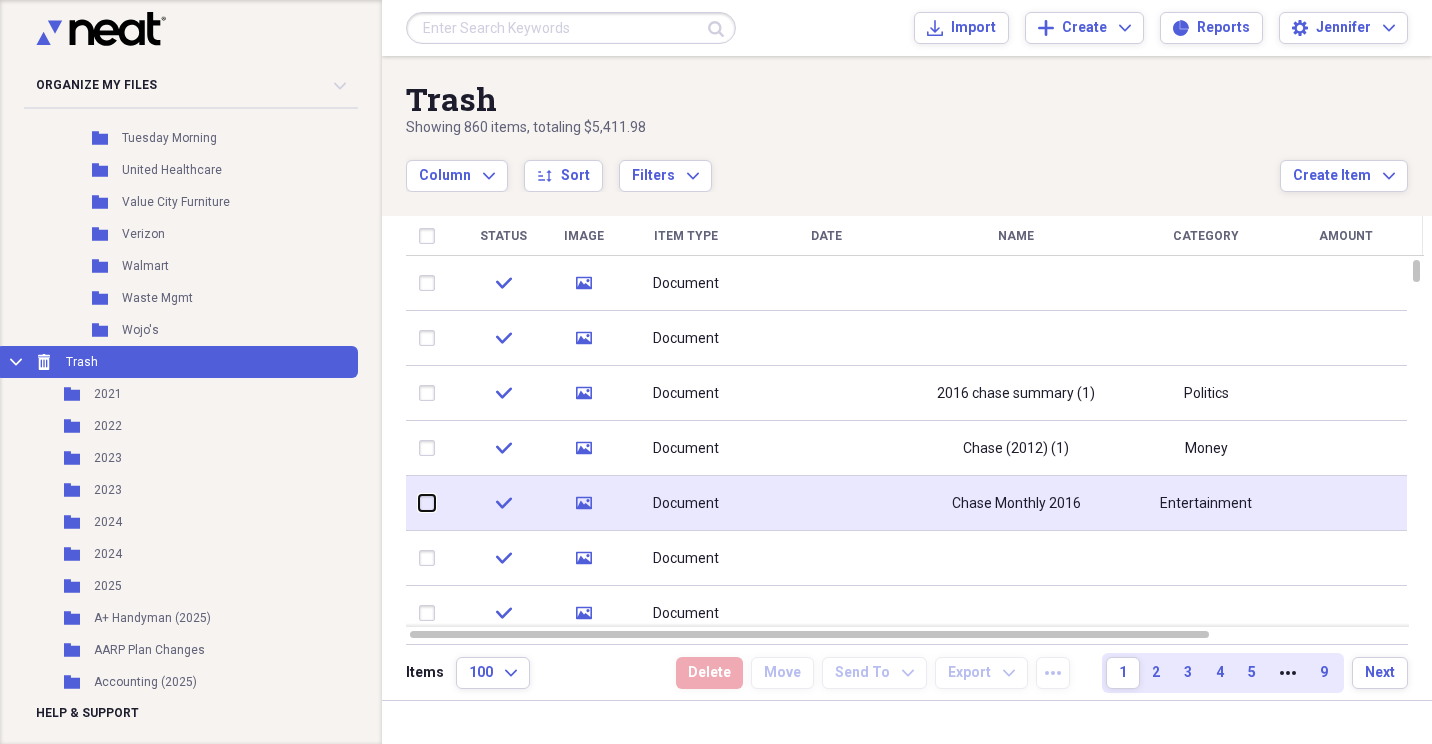 click at bounding box center [419, 503] 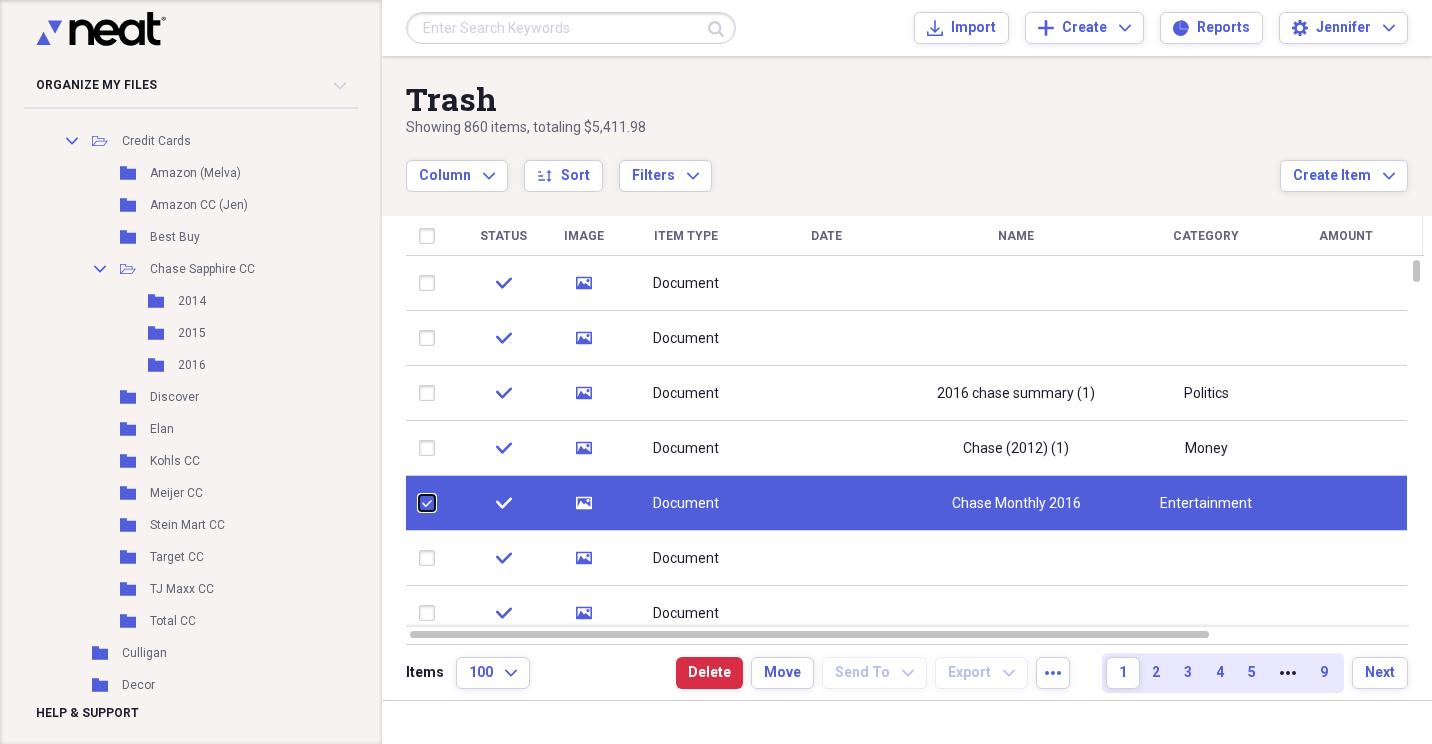 scroll, scrollTop: 1559, scrollLeft: 0, axis: vertical 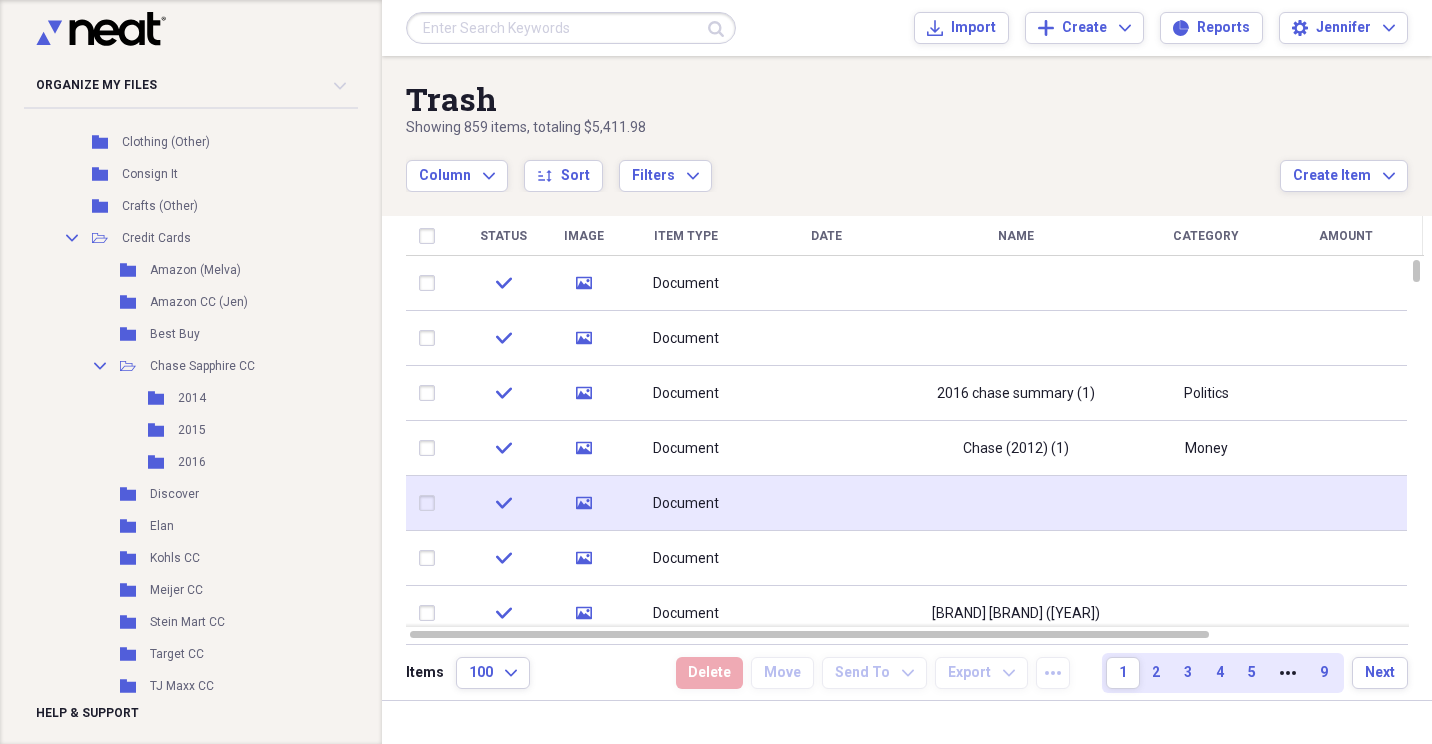 click at bounding box center [431, 503] 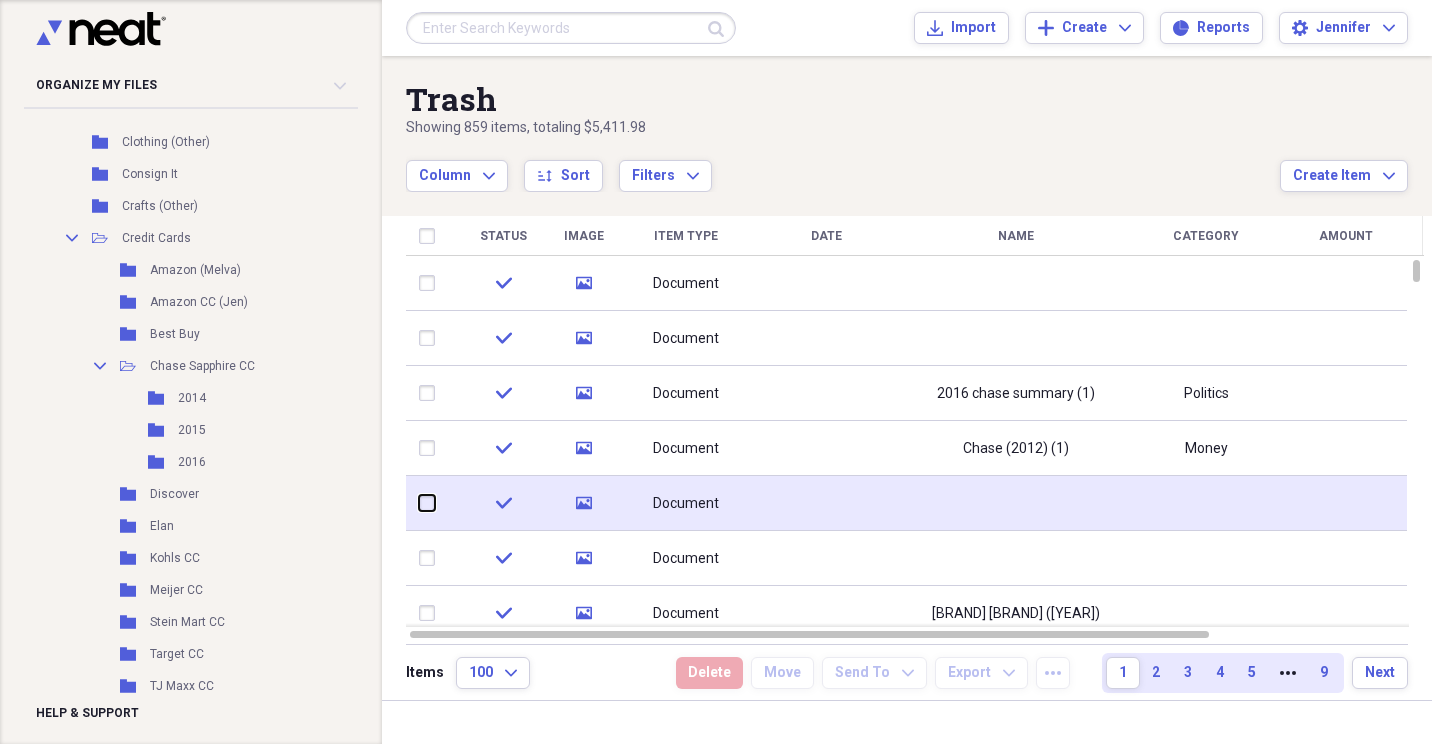 click at bounding box center (419, 503) 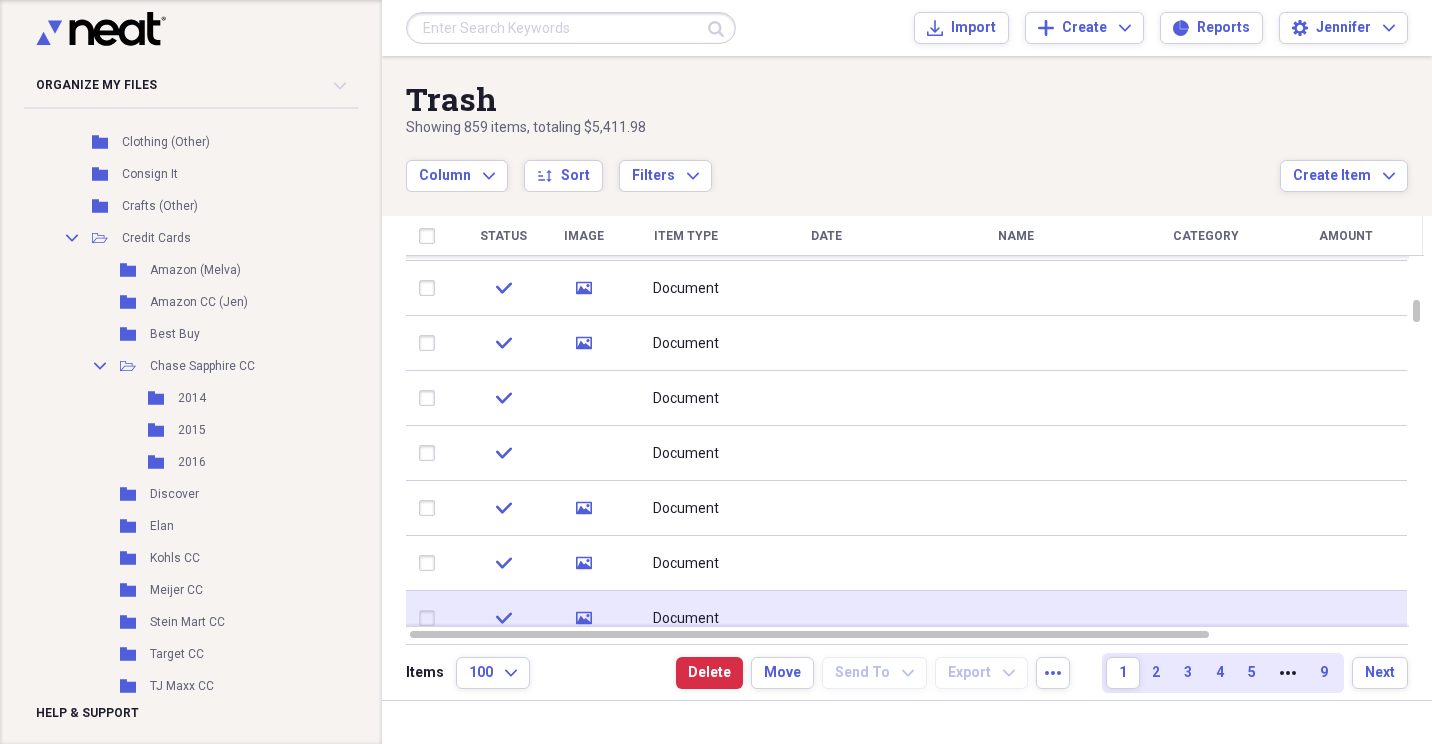 checkbox on "false" 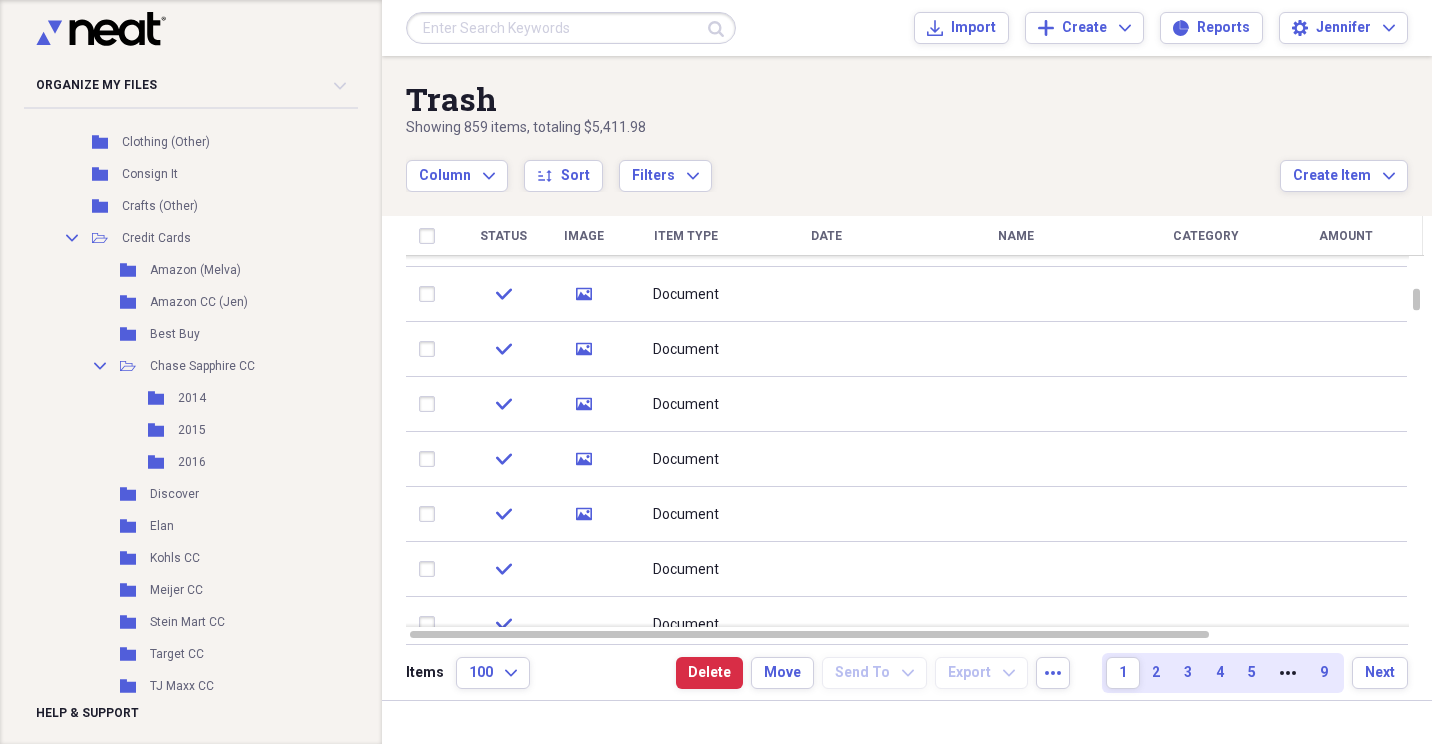 checkbox on "true" 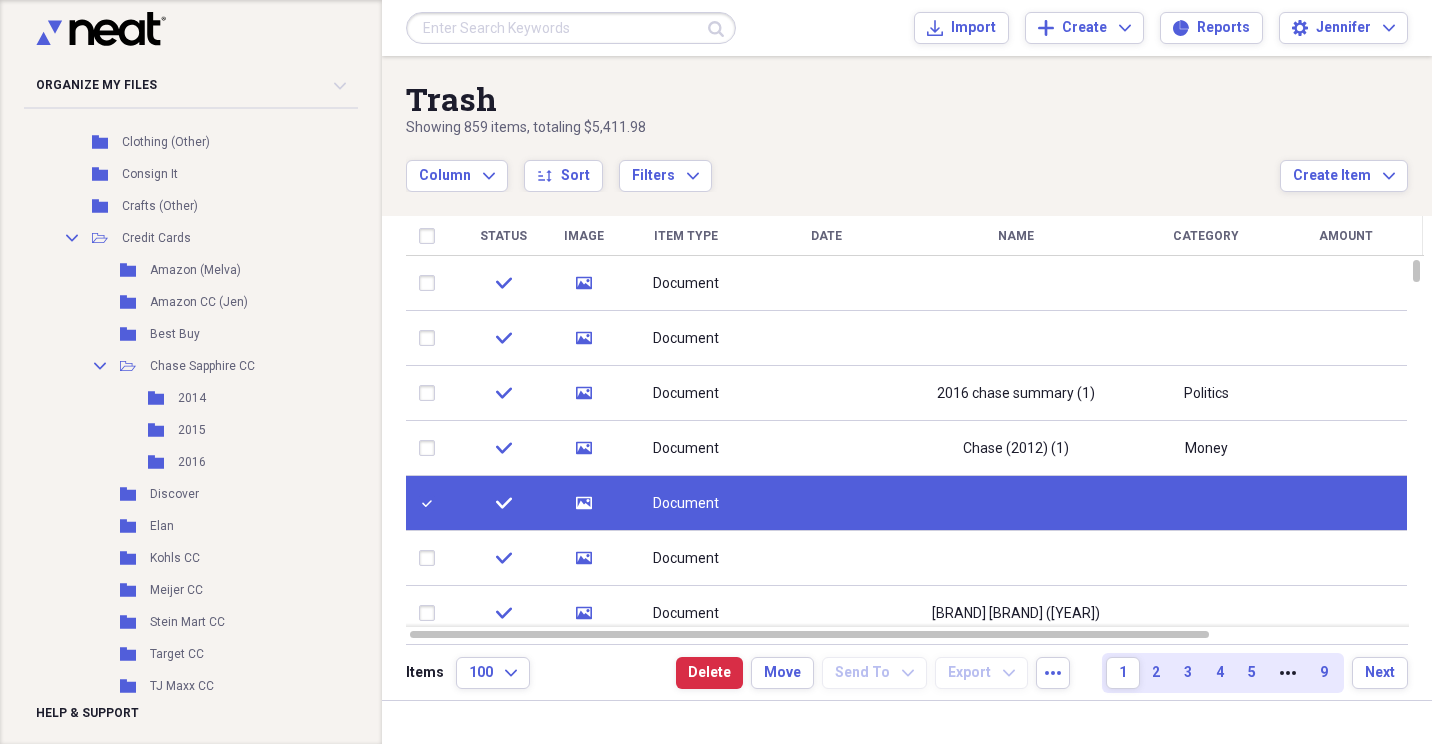 click at bounding box center [1016, 503] 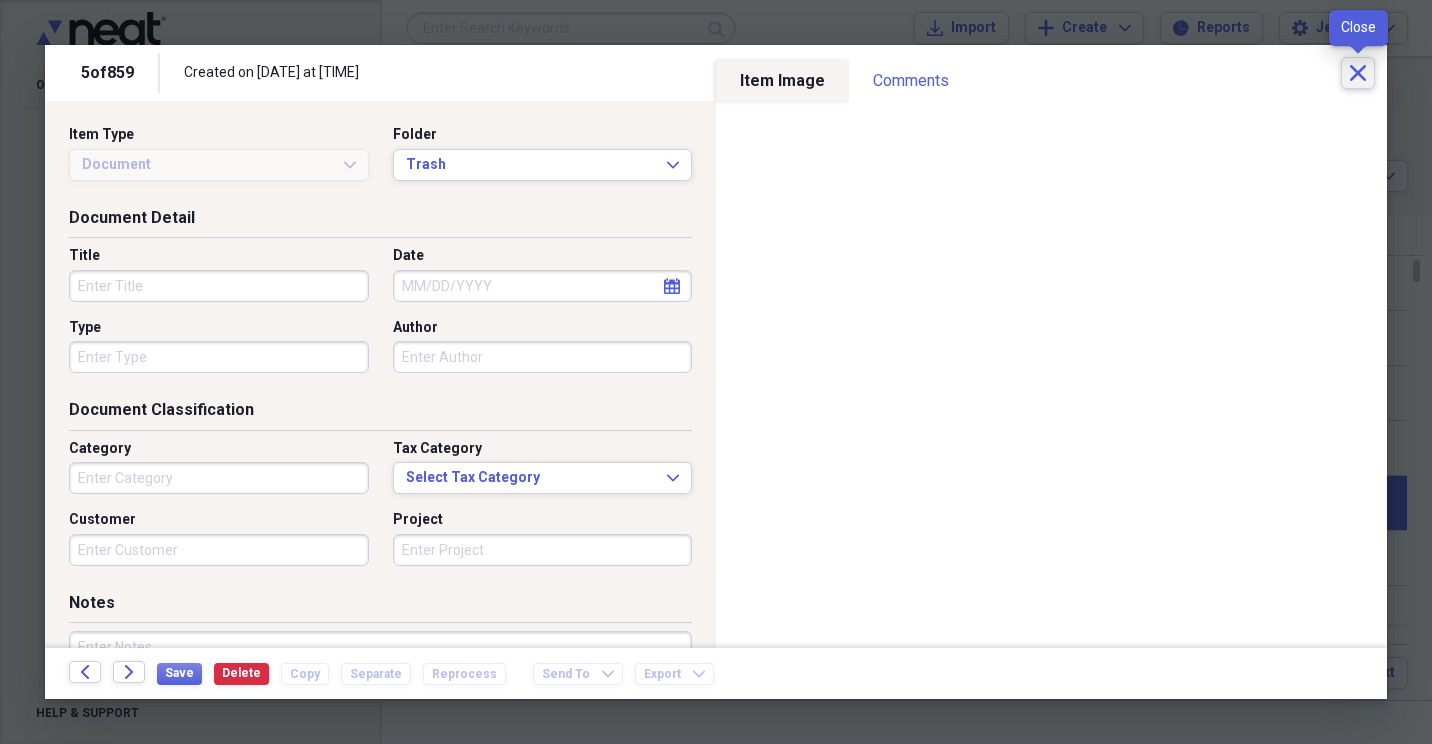 click 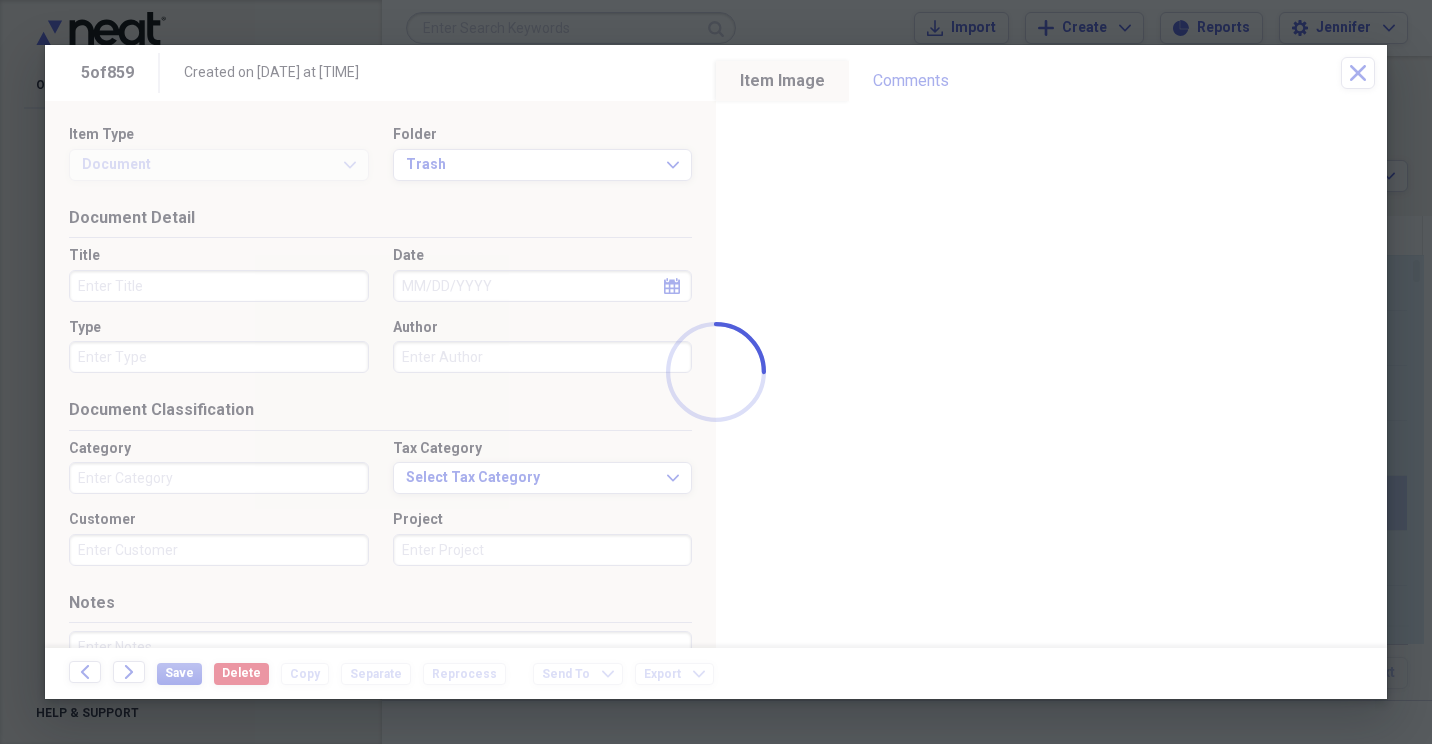 click on "Money" at bounding box center (1206, 448) 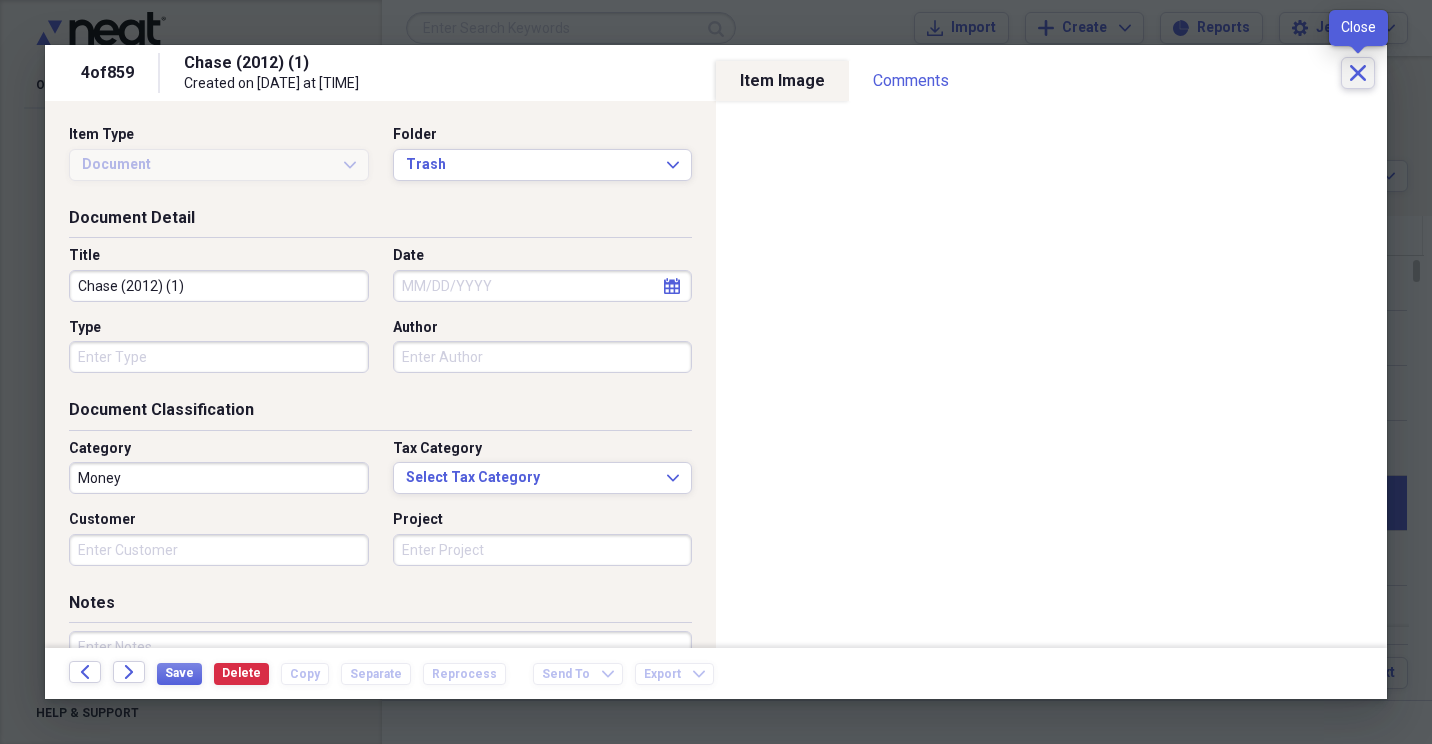 click on "Close" 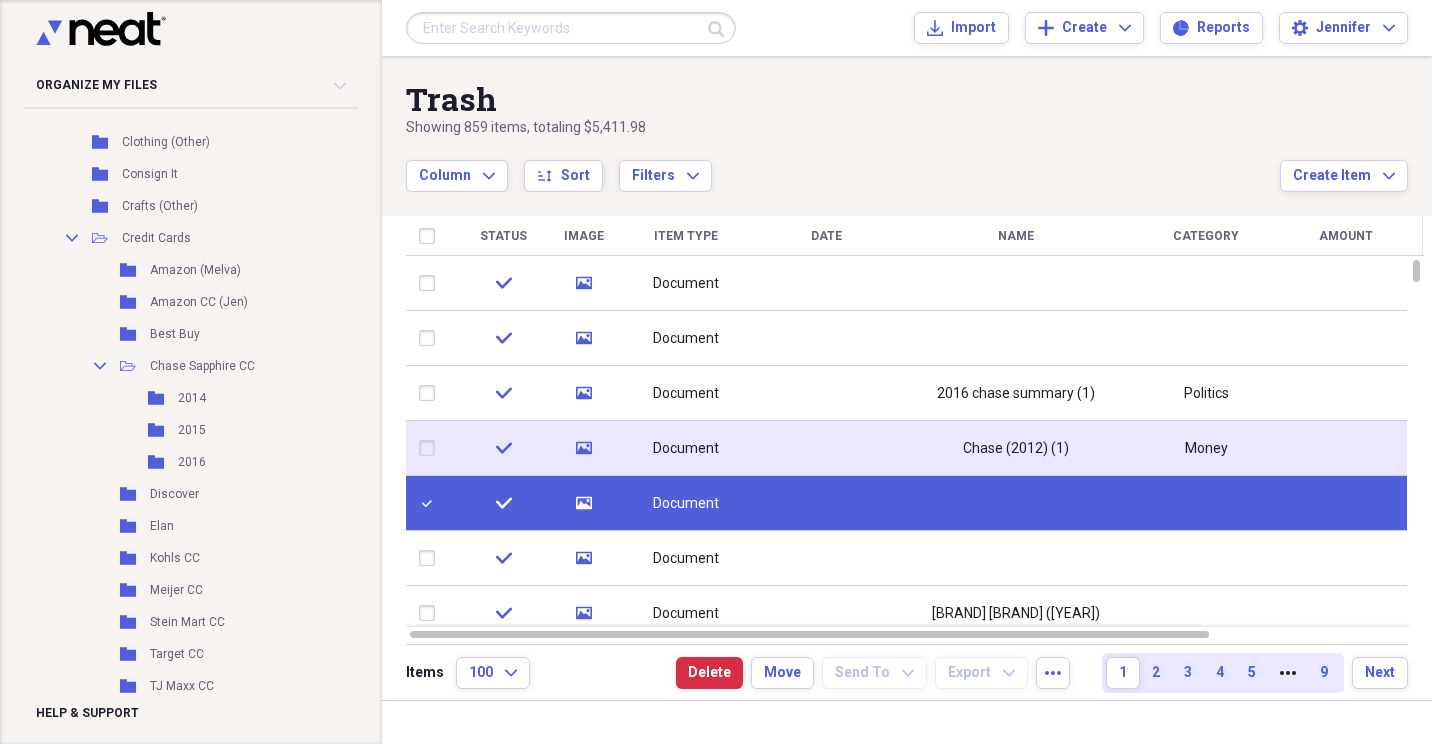 click on "Document" at bounding box center [686, 448] 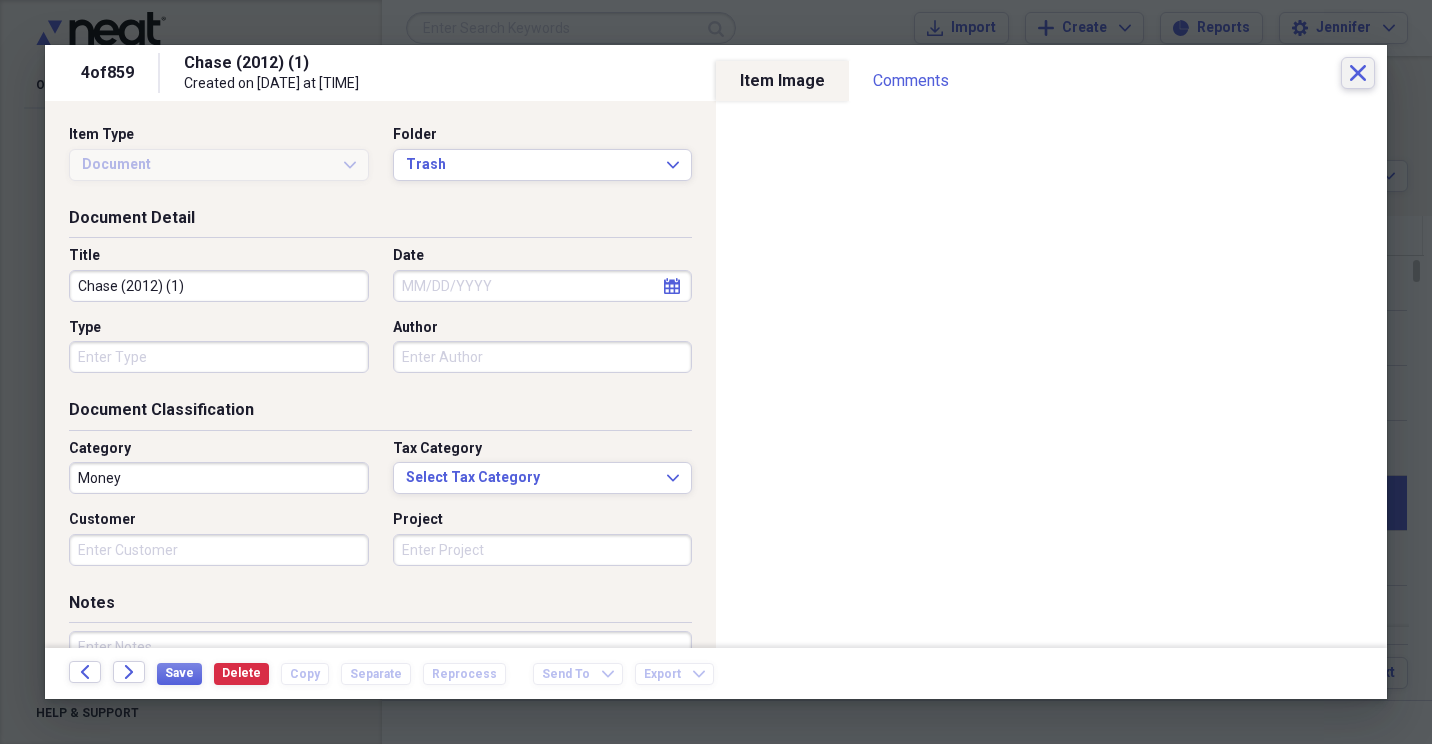 click on "Close" 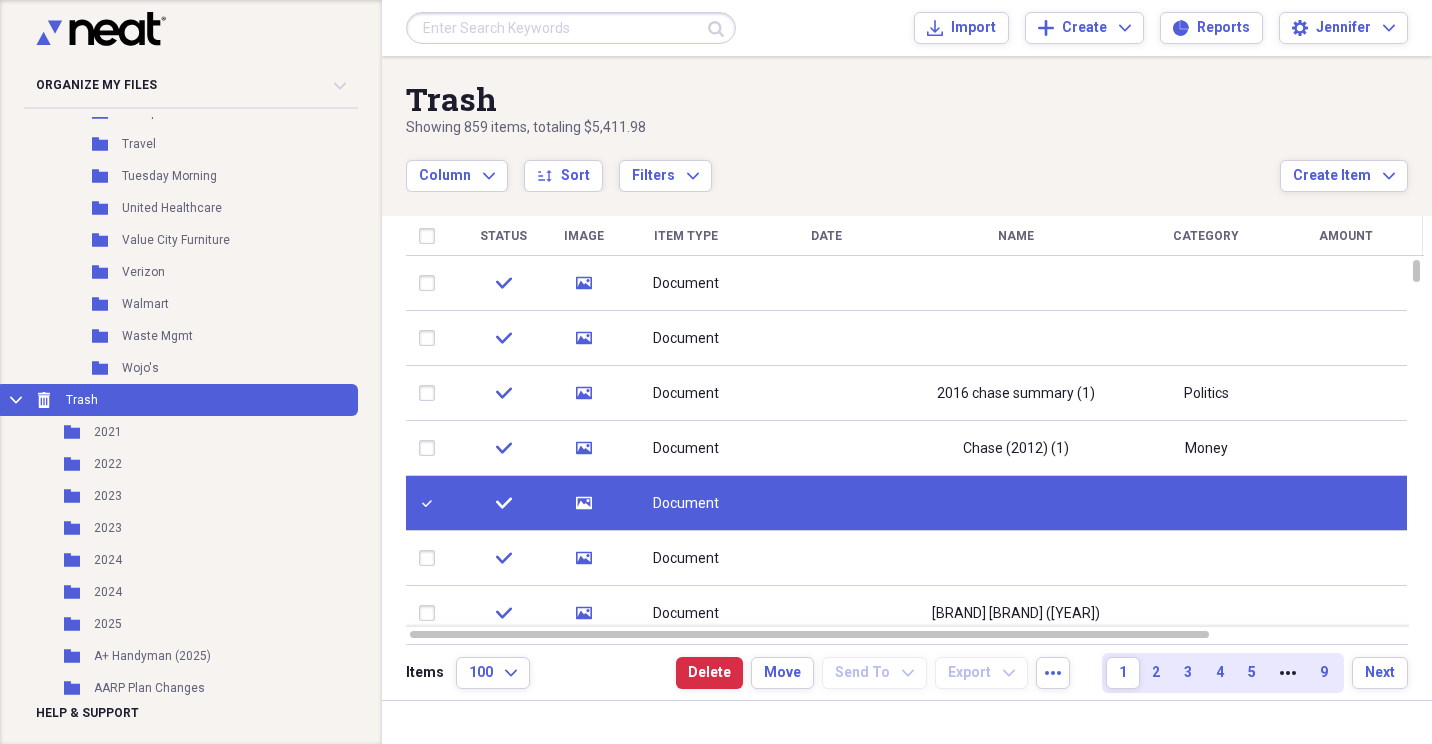 scroll, scrollTop: 4759, scrollLeft: 0, axis: vertical 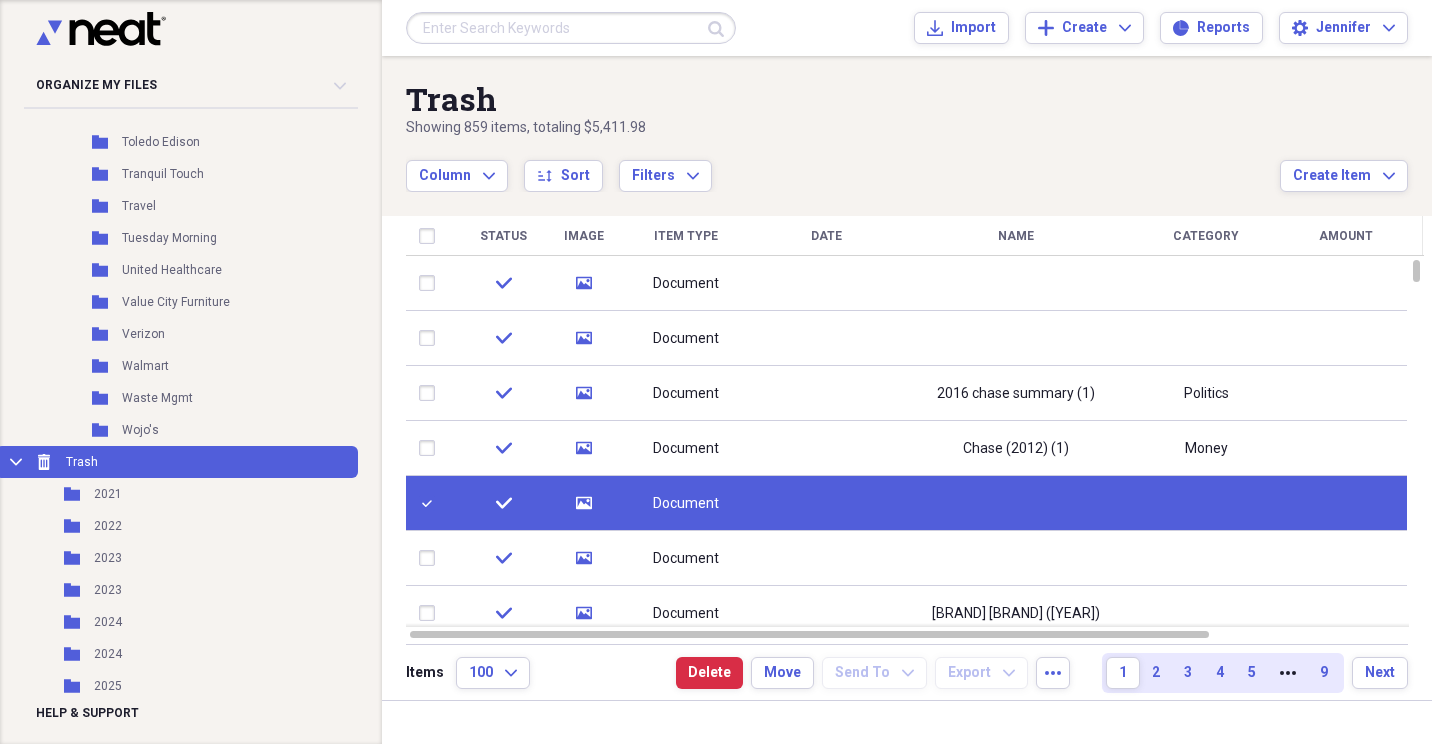 click on "Collapse Trash Trash" at bounding box center [177, 462] 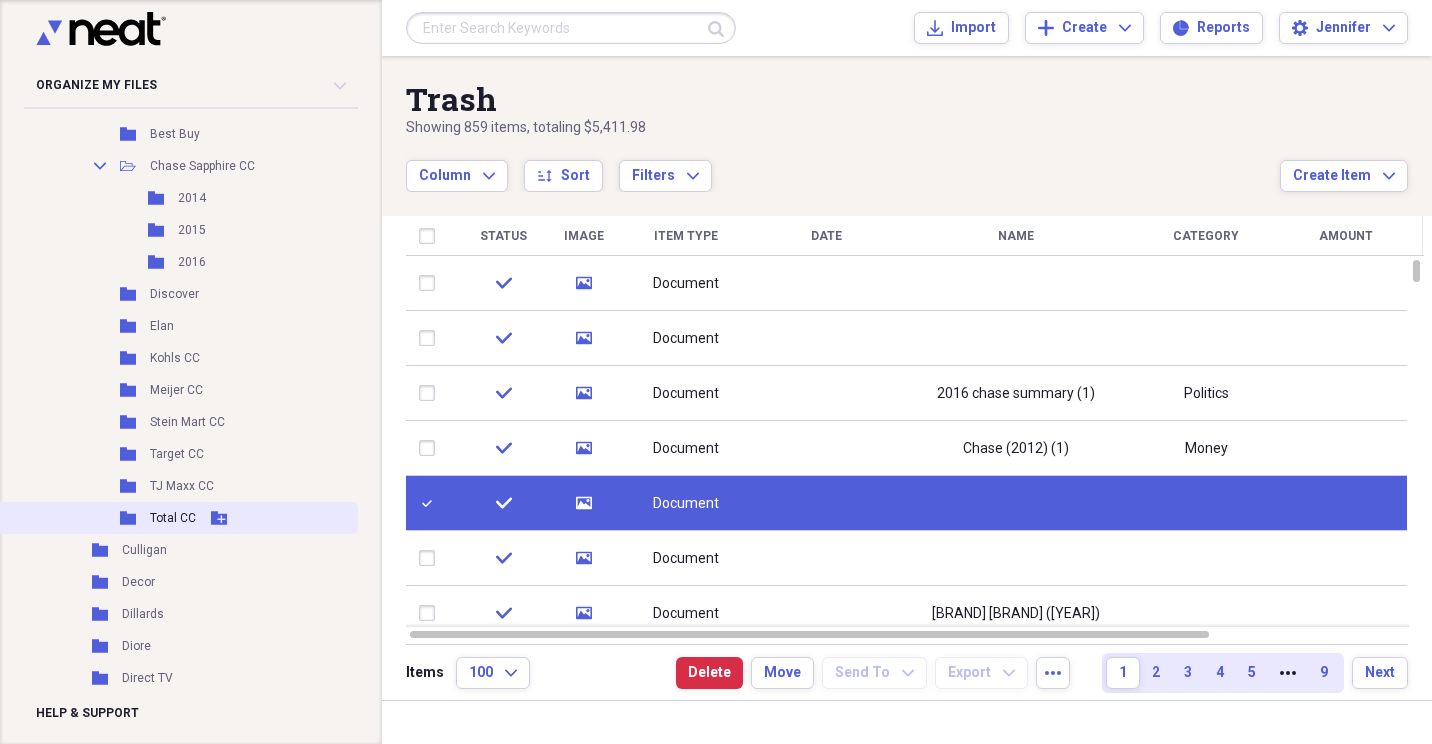 scroll, scrollTop: 1659, scrollLeft: 0, axis: vertical 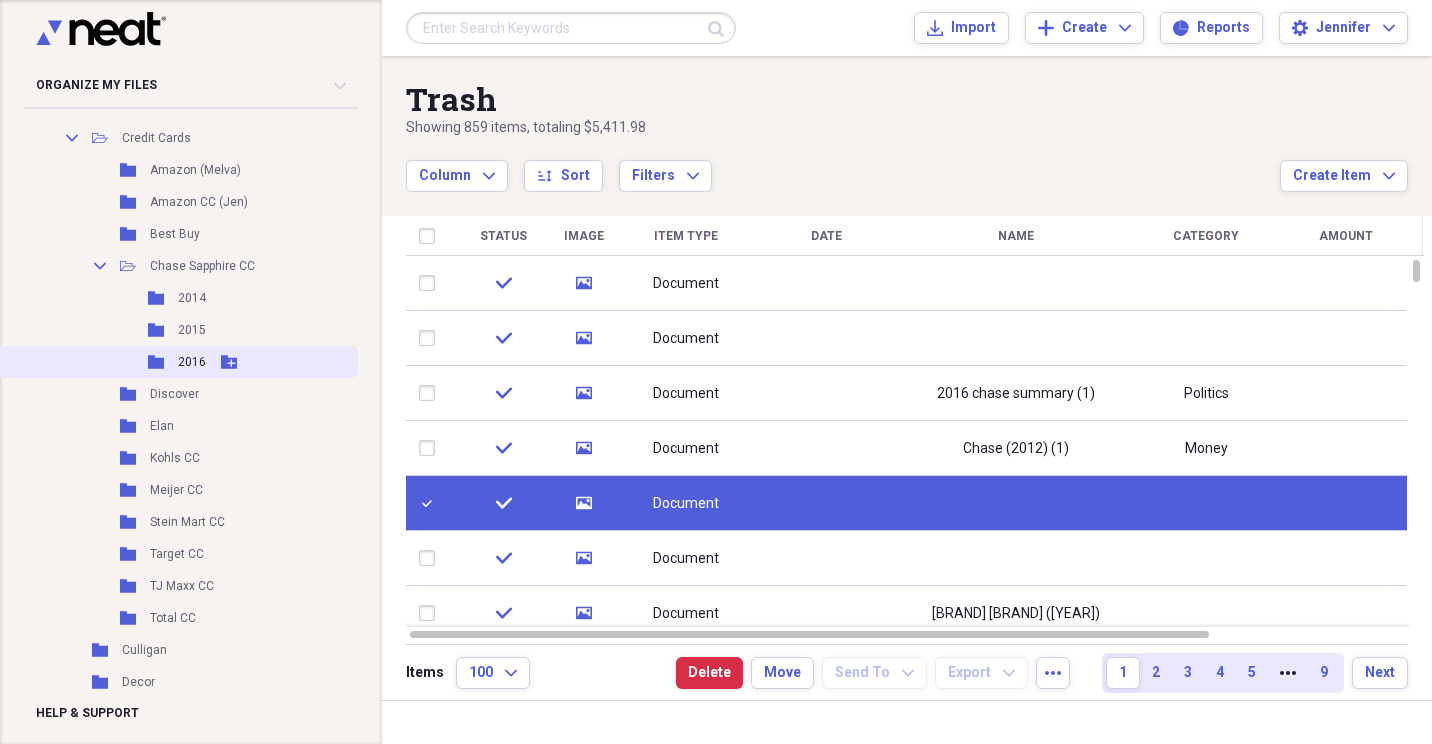 click on "Folder 2016 Add Folder" at bounding box center [177, 362] 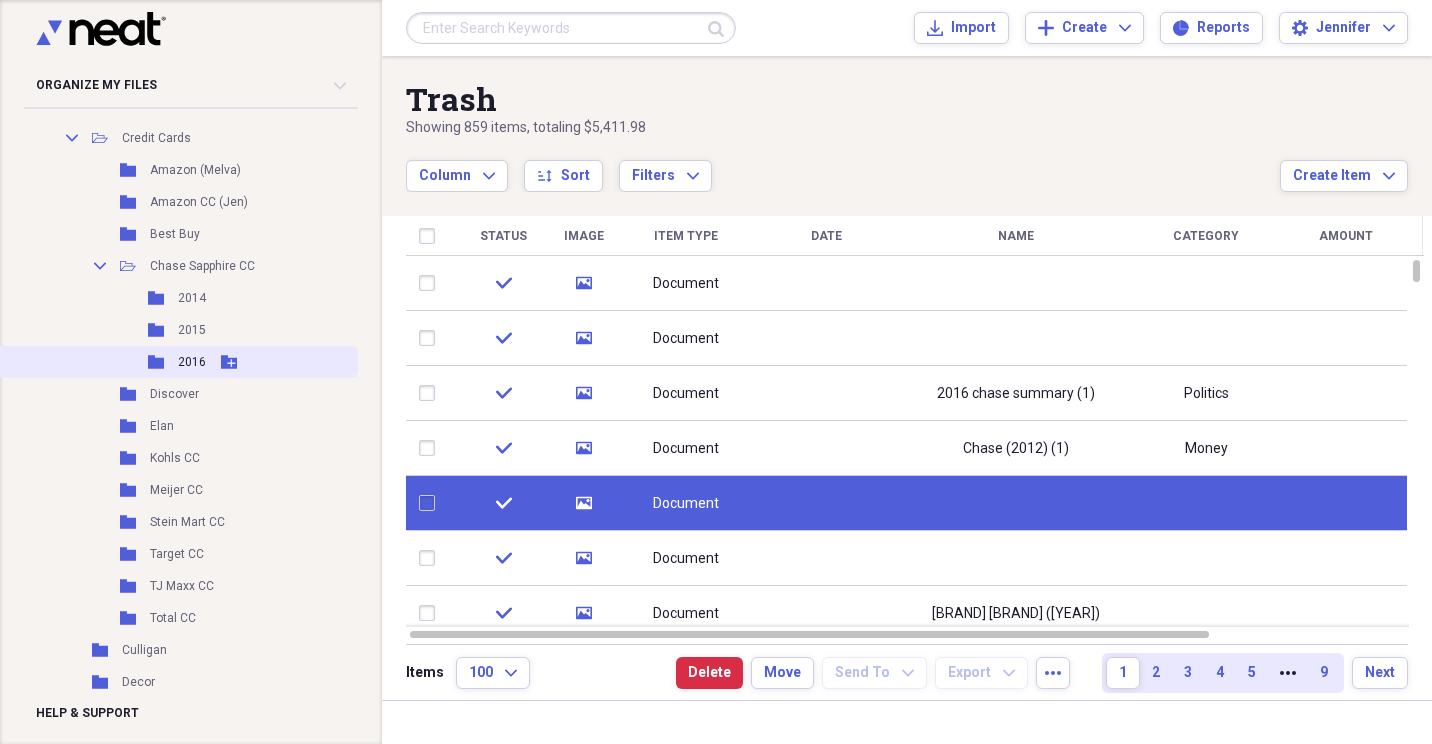checkbox on "false" 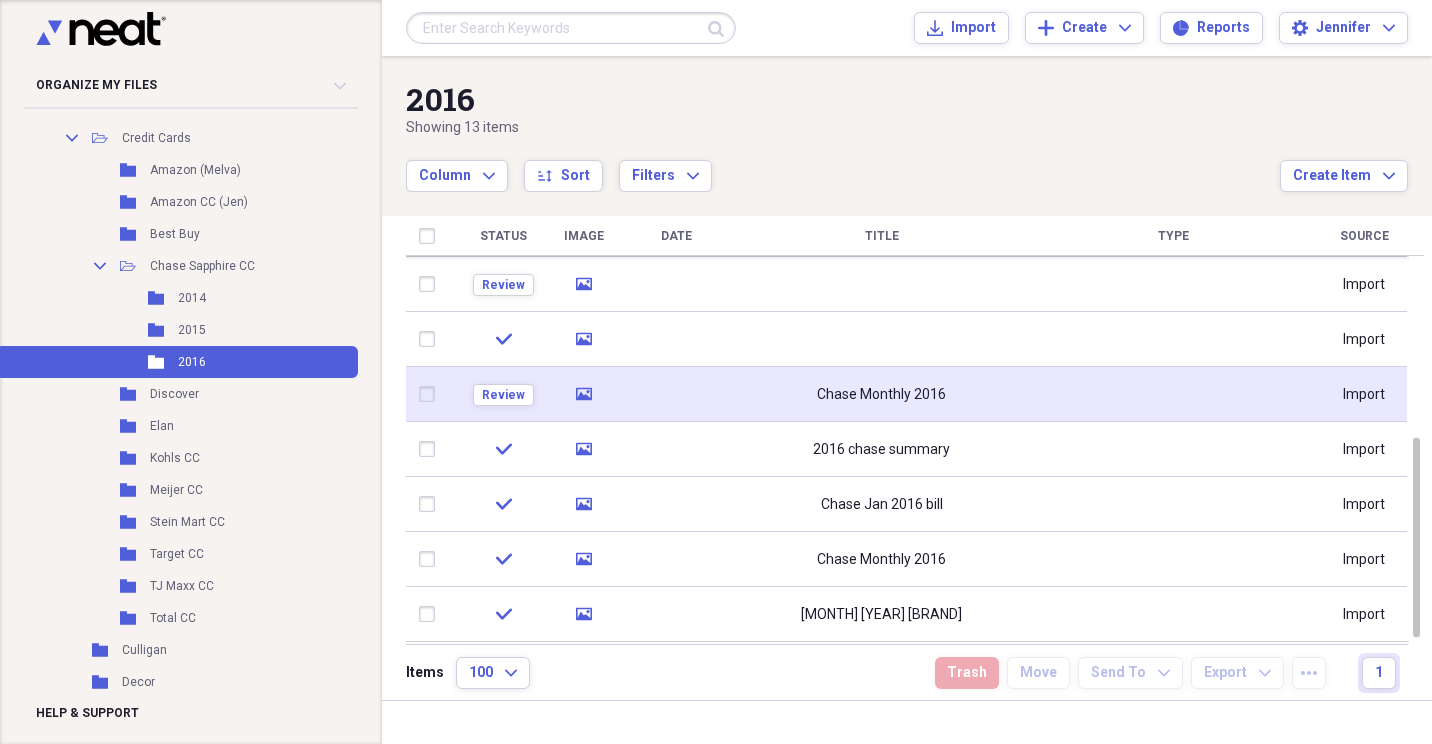 click at bounding box center (1173, 394) 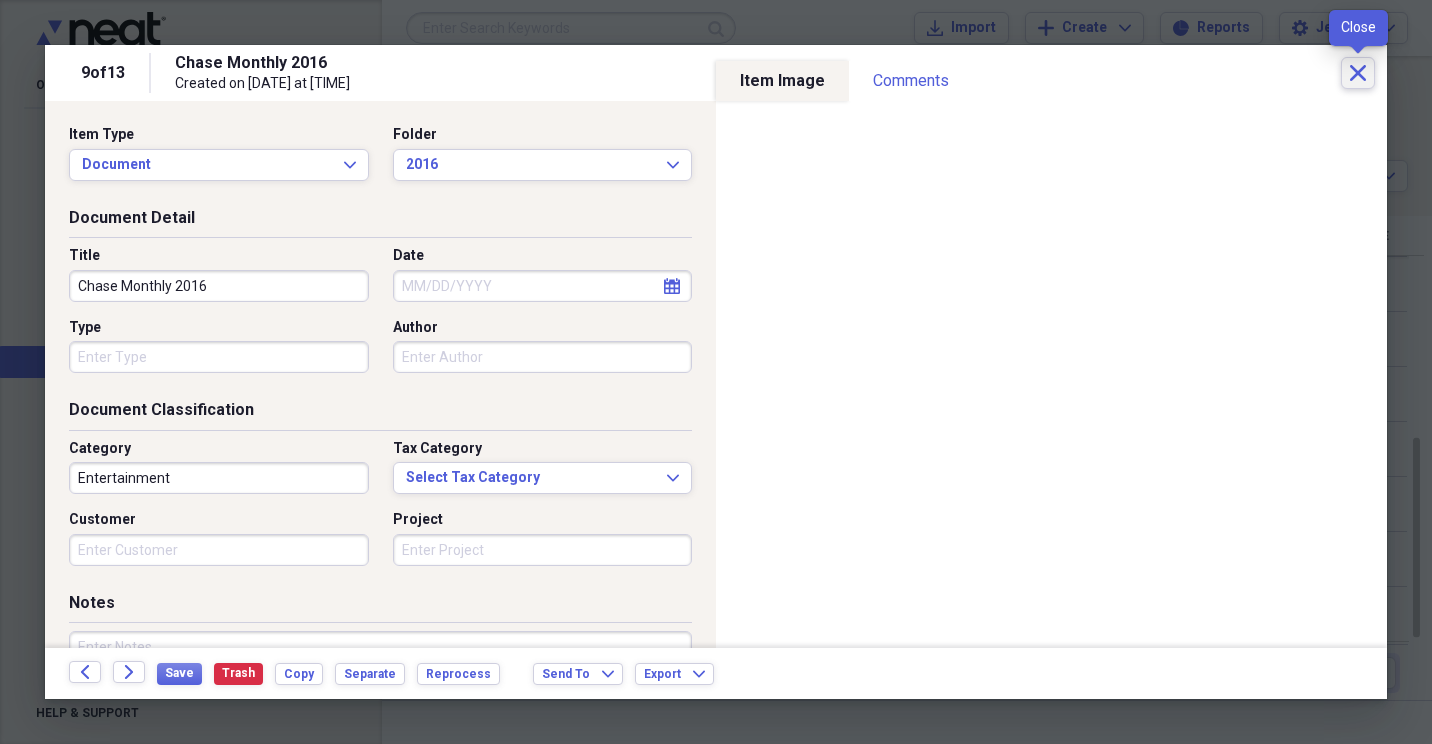click on "Close" 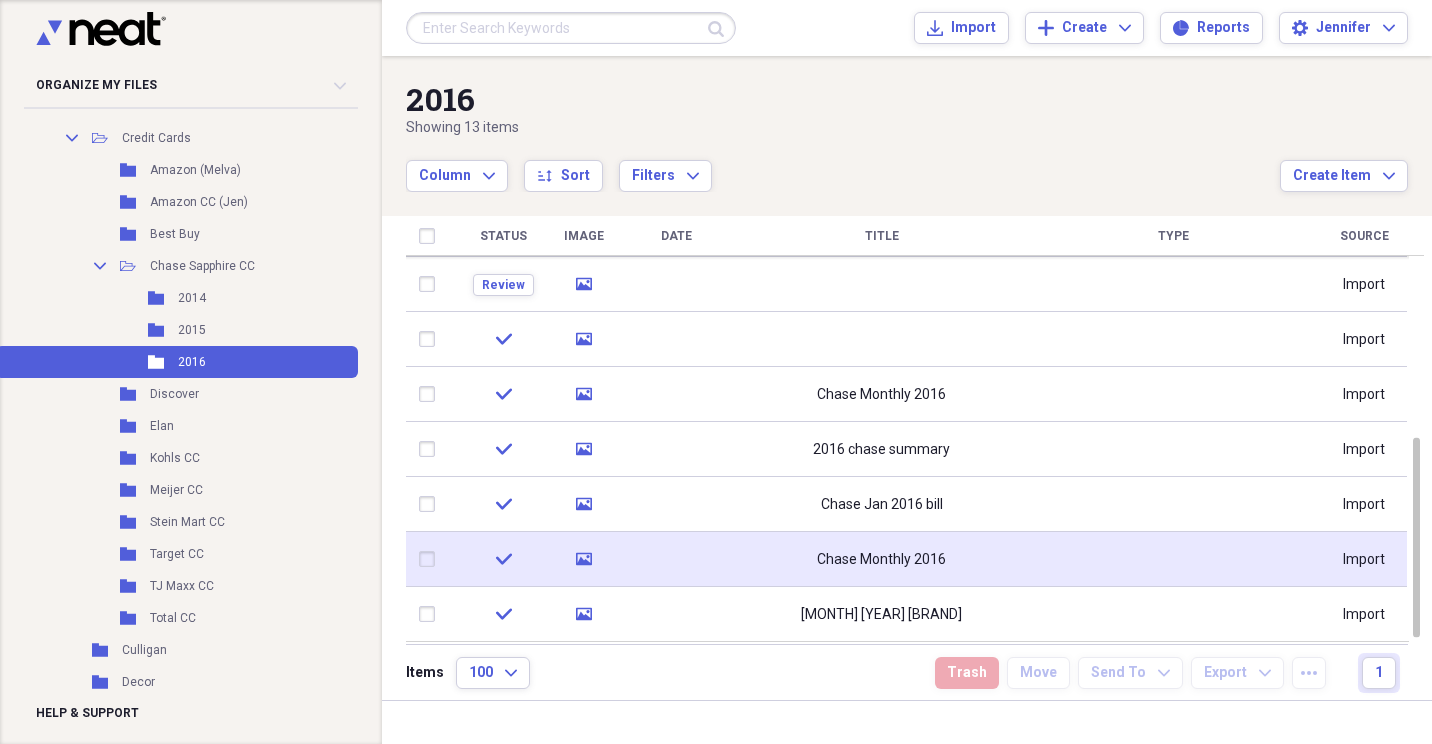 click at bounding box center (1173, 559) 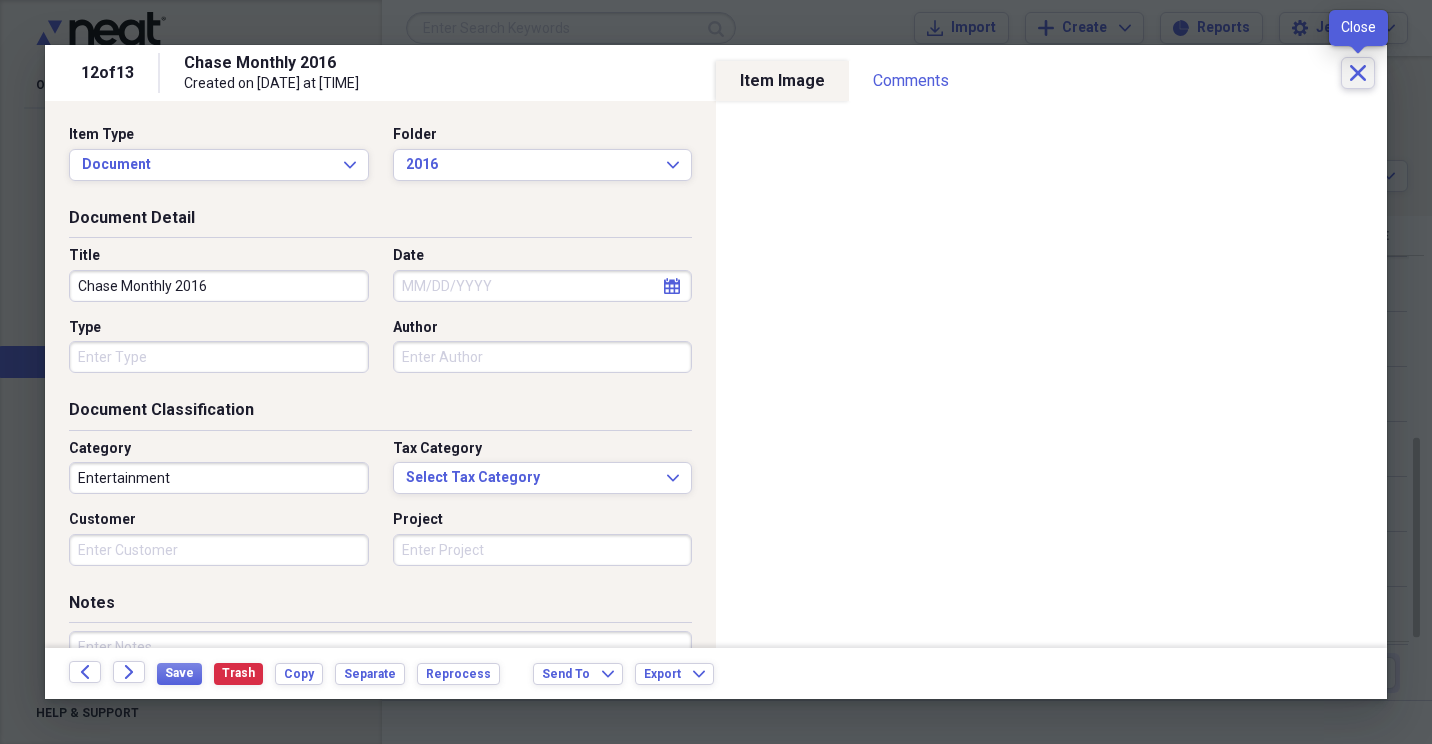 click on "Close" 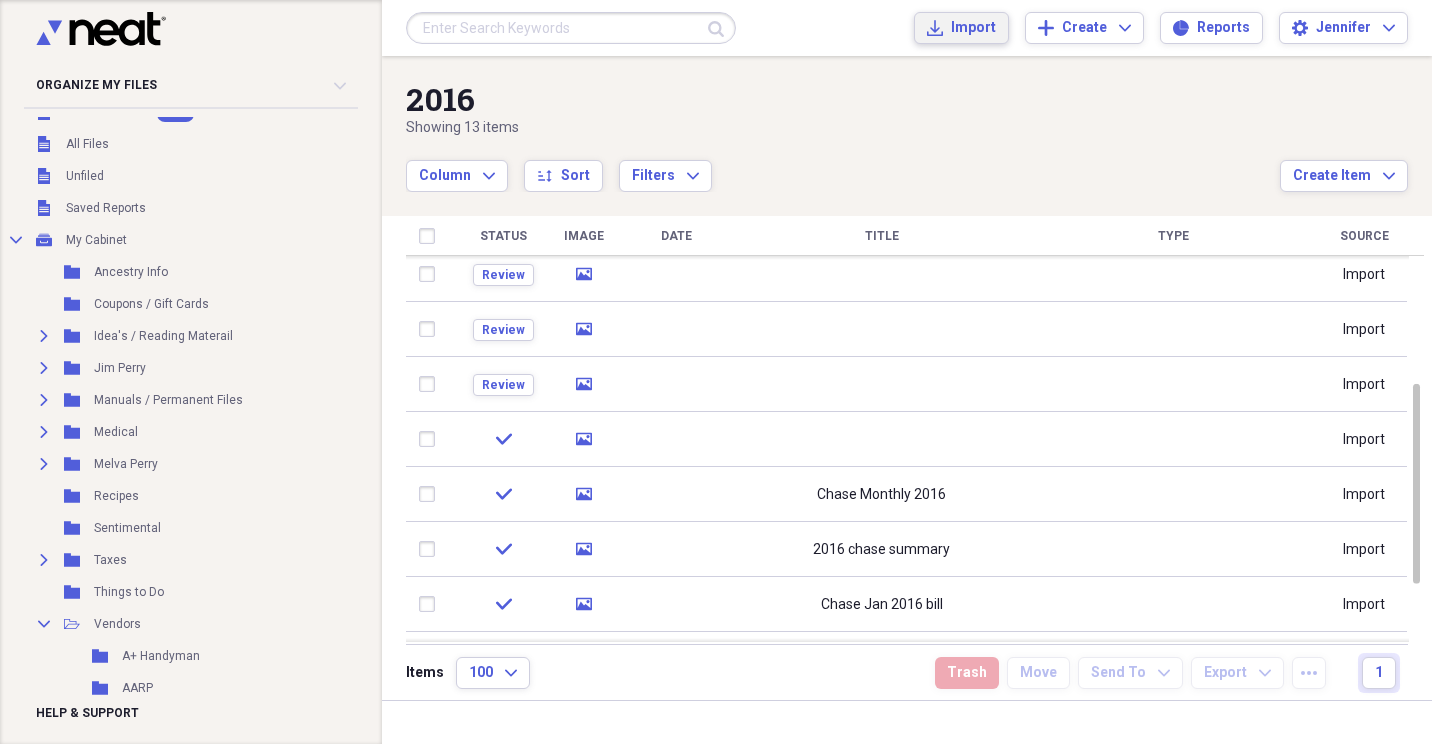 scroll, scrollTop: 0, scrollLeft: 0, axis: both 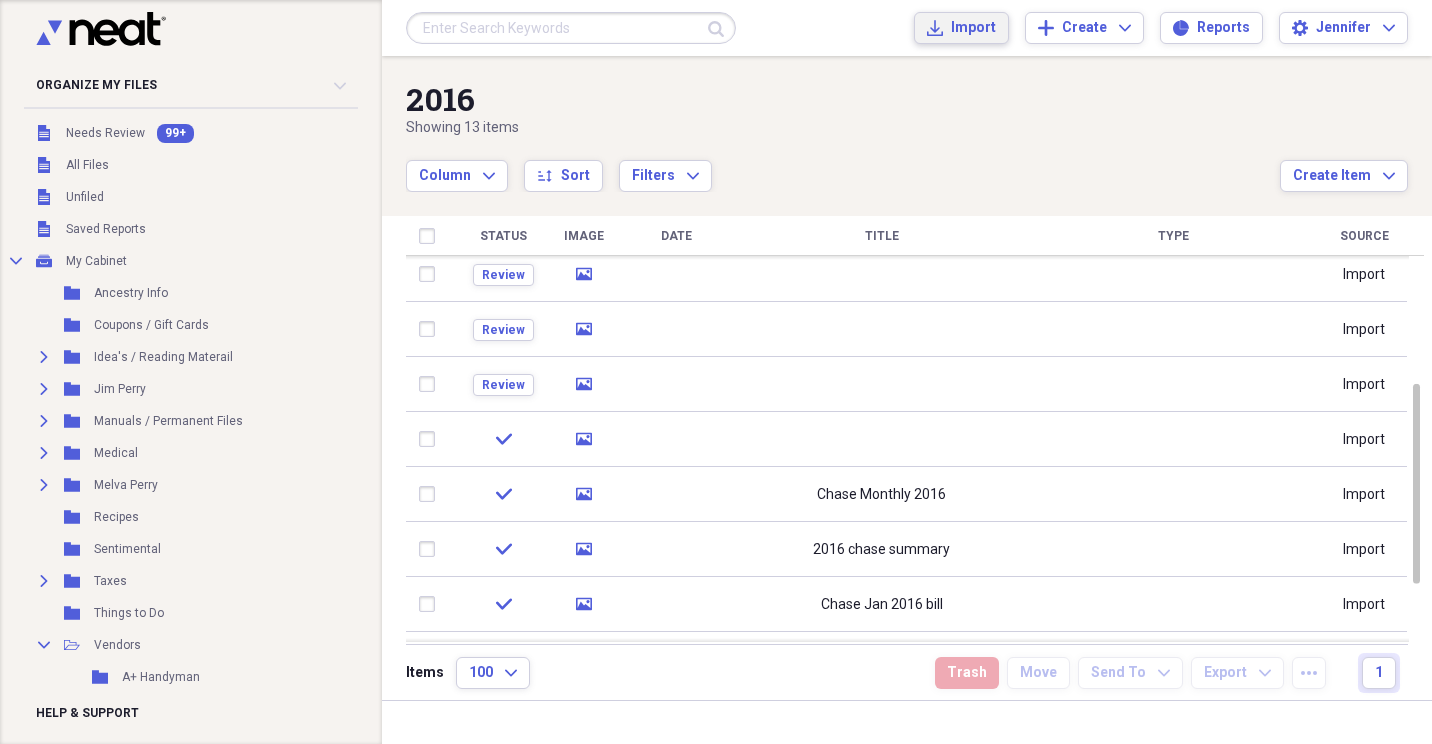 click on "Import" at bounding box center (973, 28) 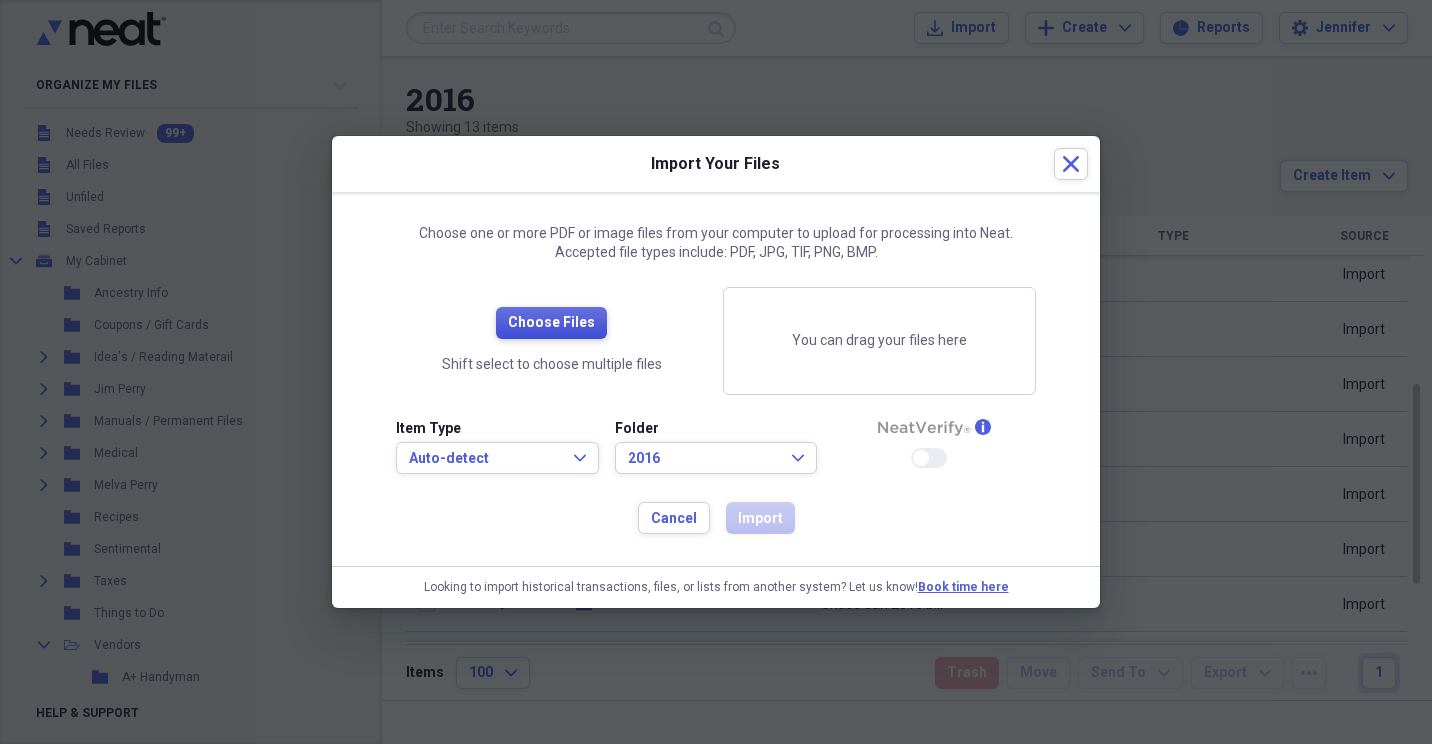 click on "Choose Files" at bounding box center [551, 323] 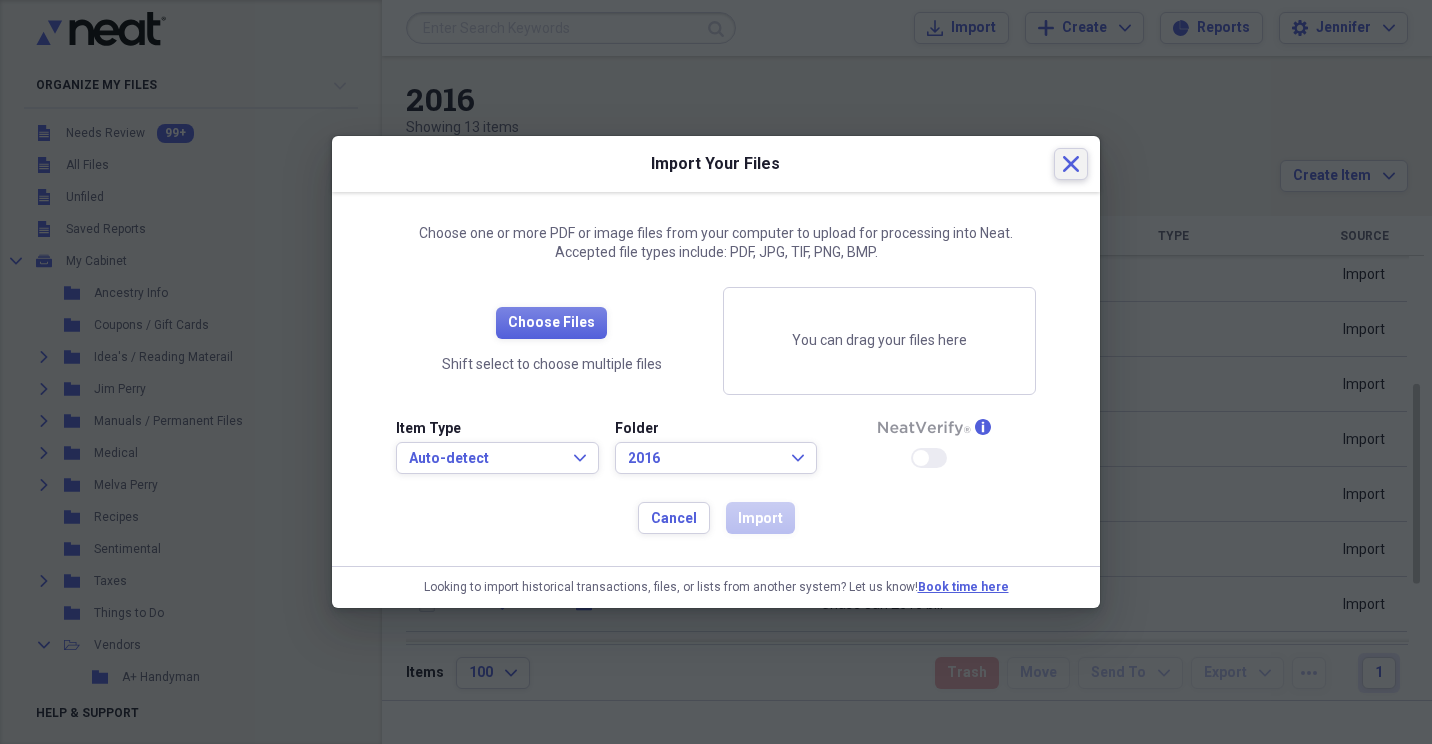 click on "Close" at bounding box center [1071, 164] 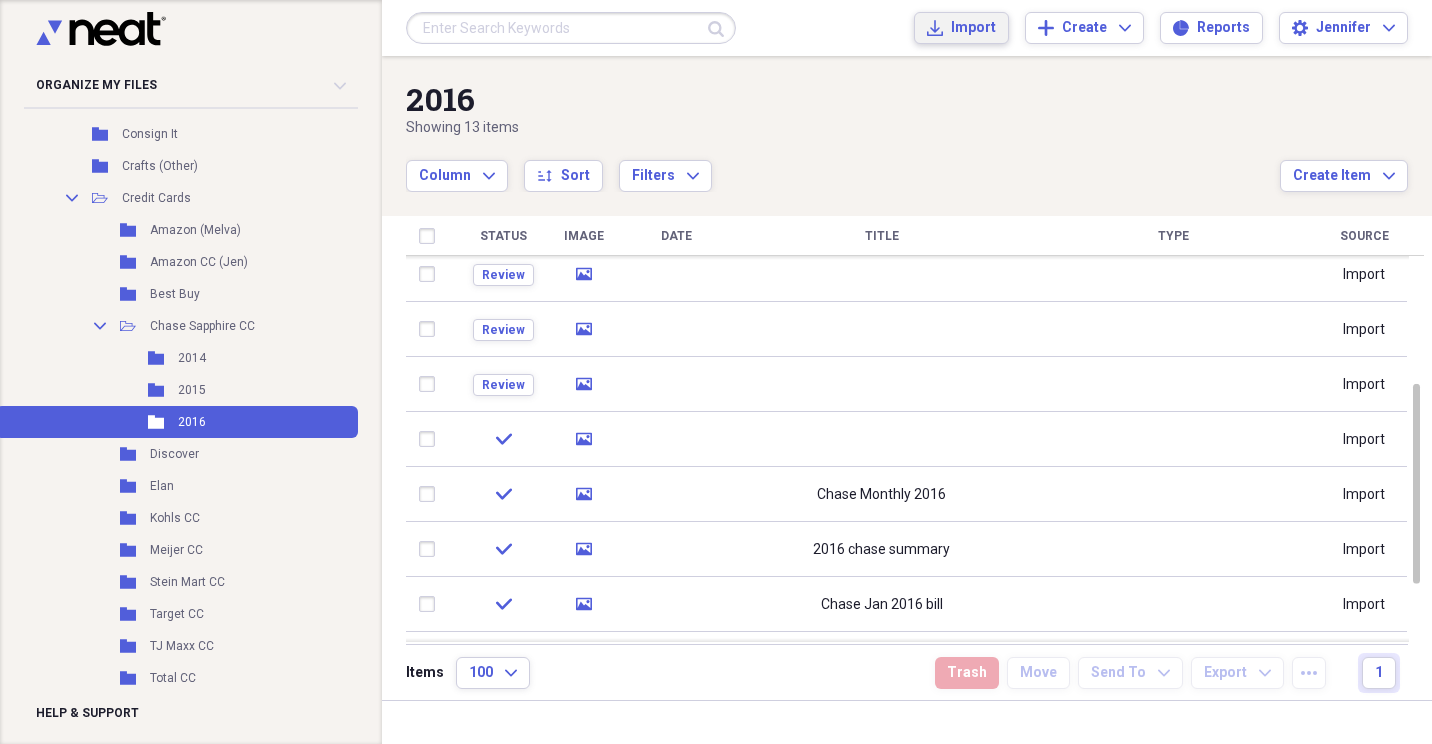 scroll, scrollTop: 1600, scrollLeft: 0, axis: vertical 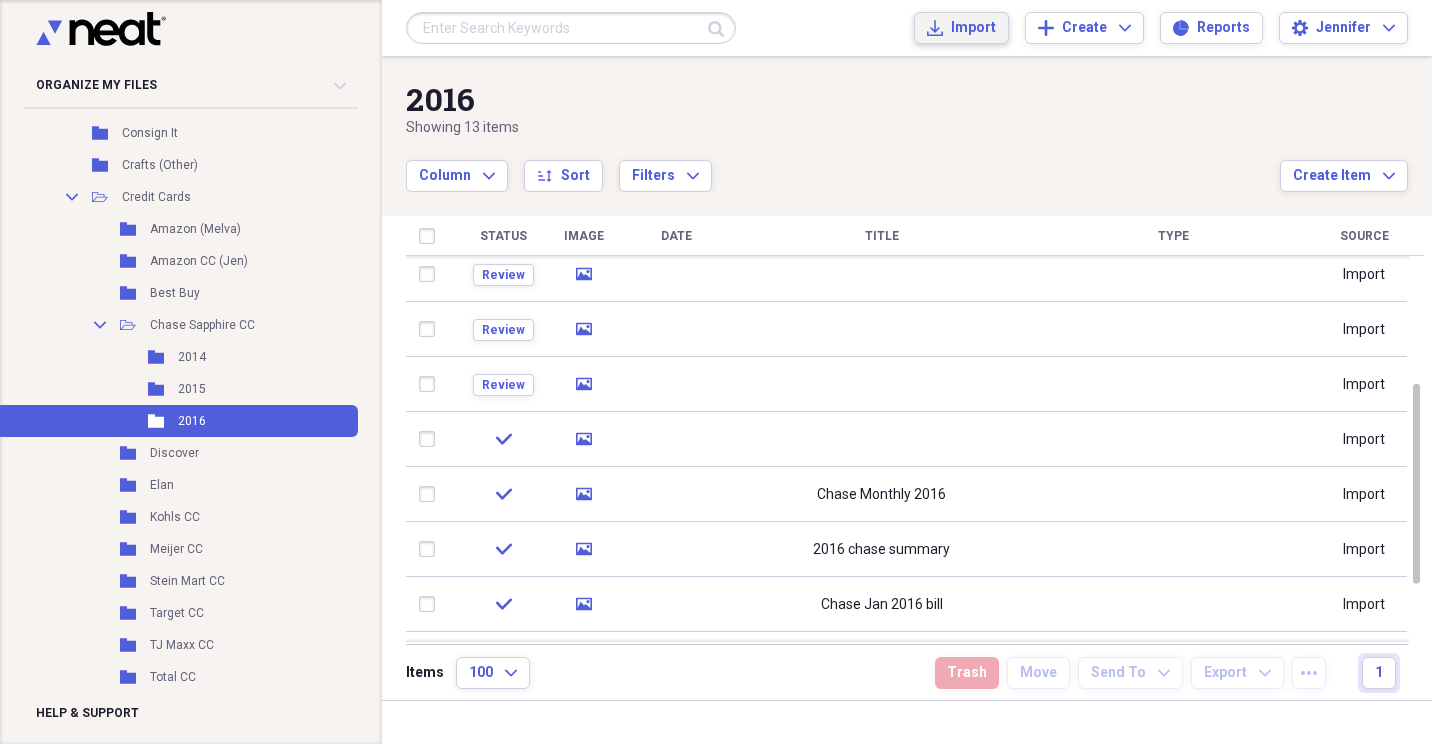 click on "Import" at bounding box center [973, 28] 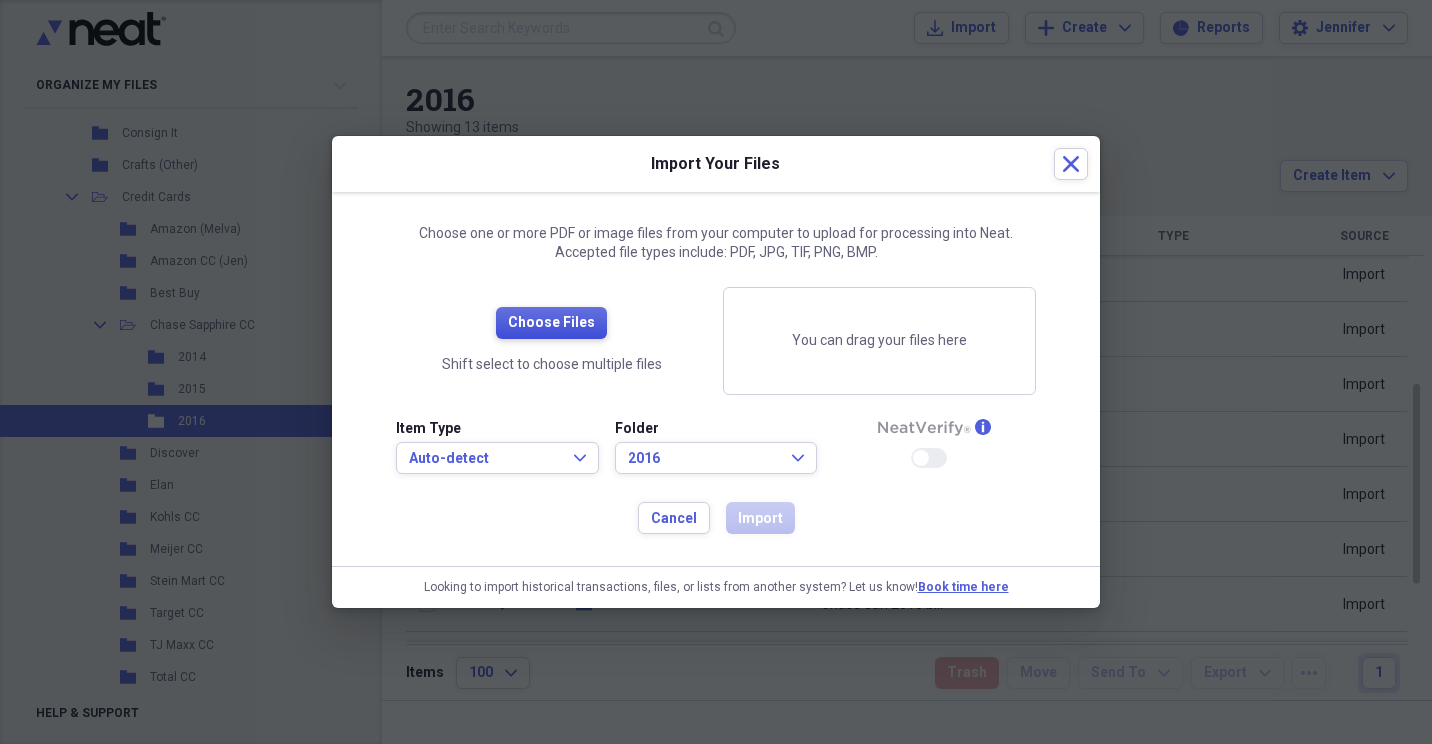 click on "Choose Files" at bounding box center [551, 323] 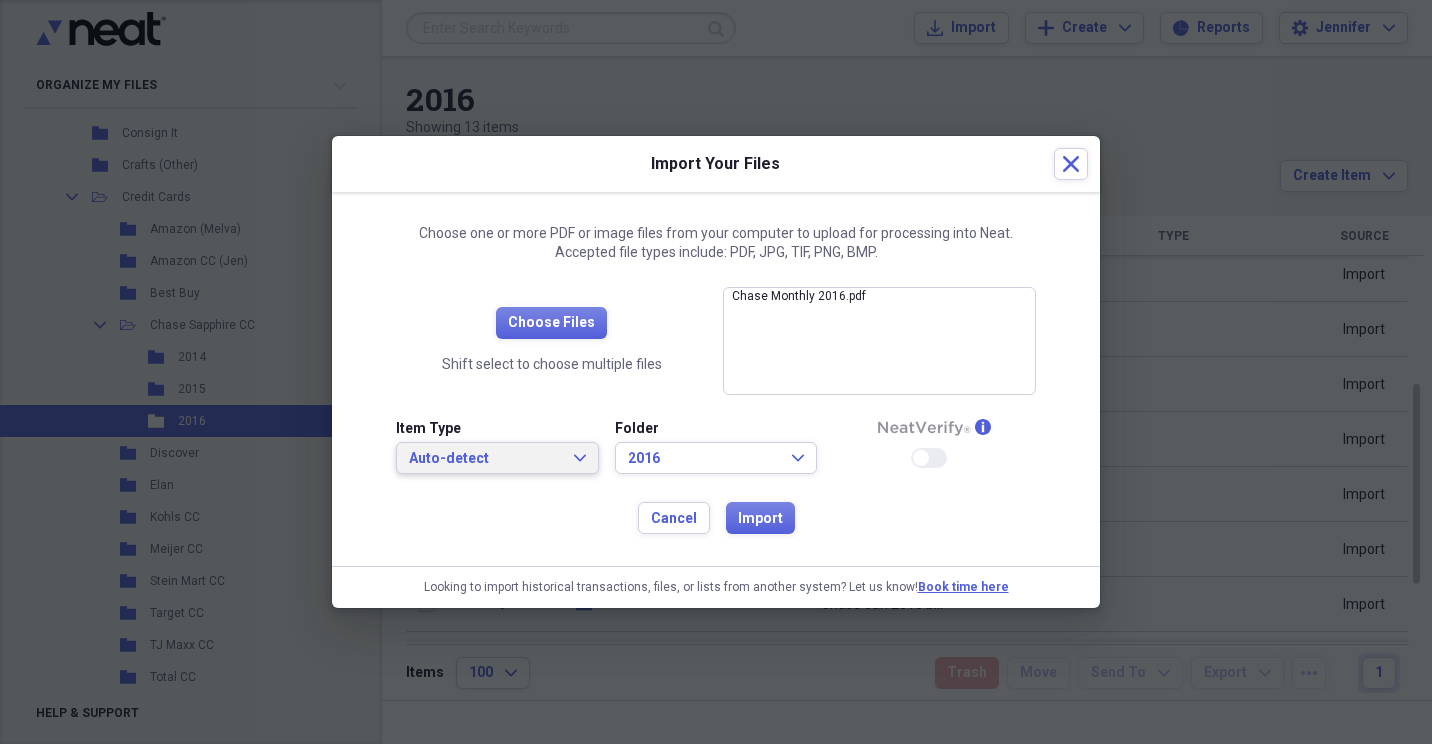 click on "Auto-detect Expand" at bounding box center [497, 458] 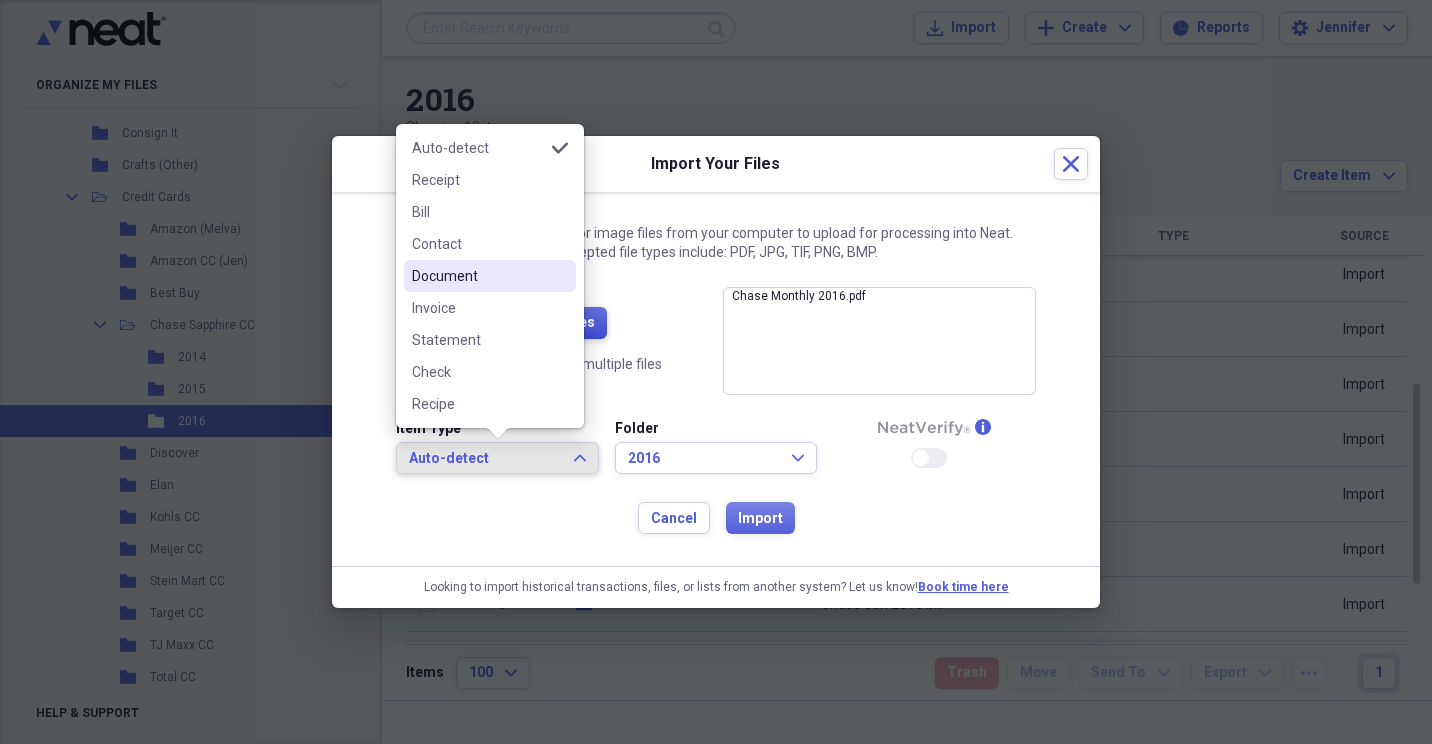 drag, startPoint x: 486, startPoint y: 279, endPoint x: 521, endPoint y: 336, distance: 66.88796 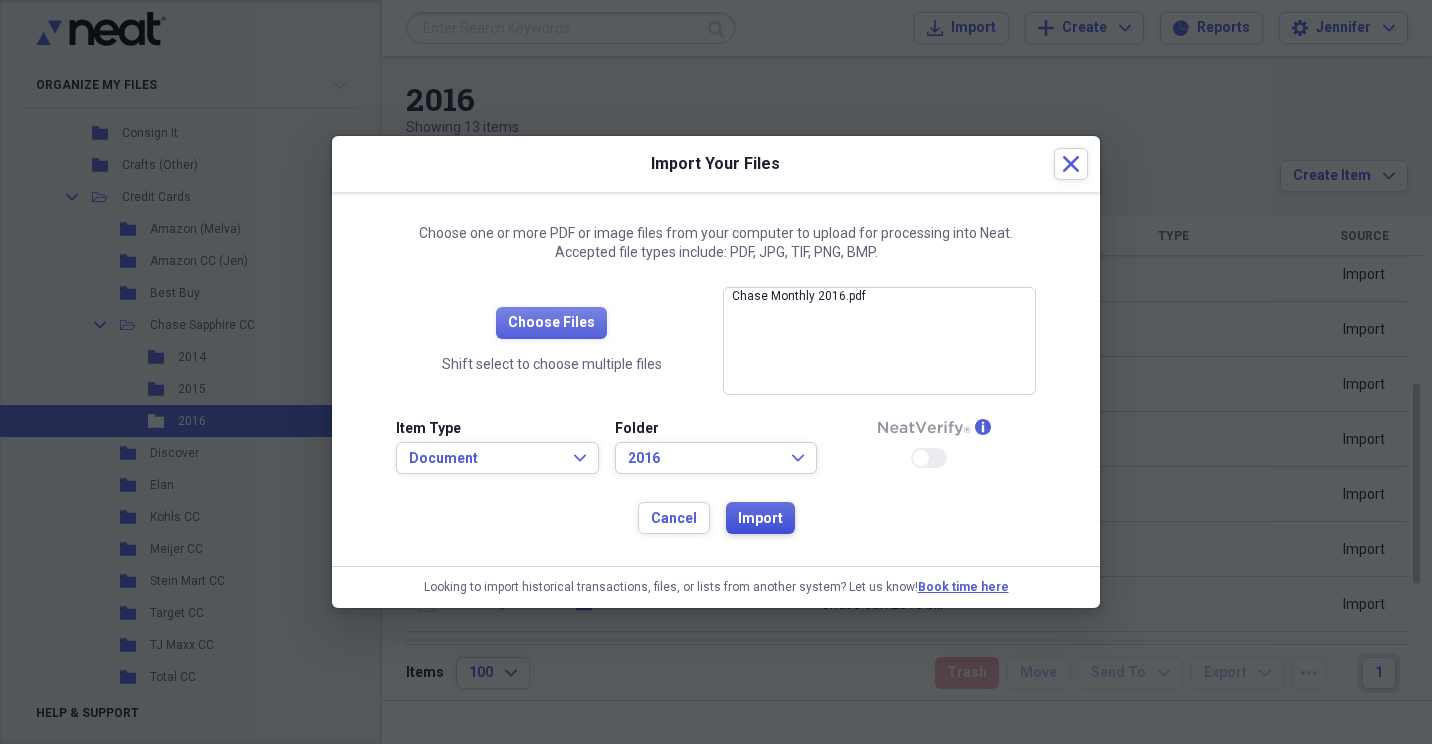 click on "Import" at bounding box center [760, 519] 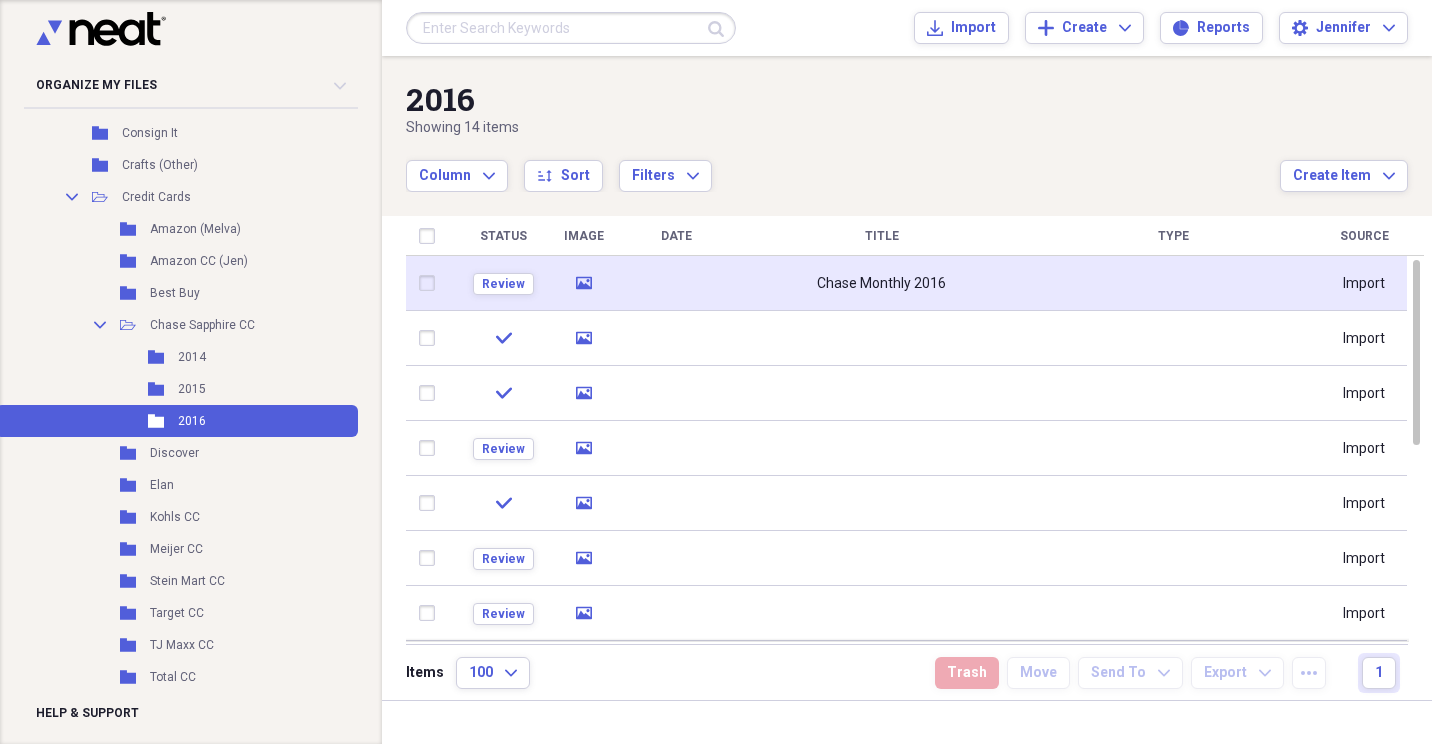 click on "Chase Monthly 2016" at bounding box center [881, 283] 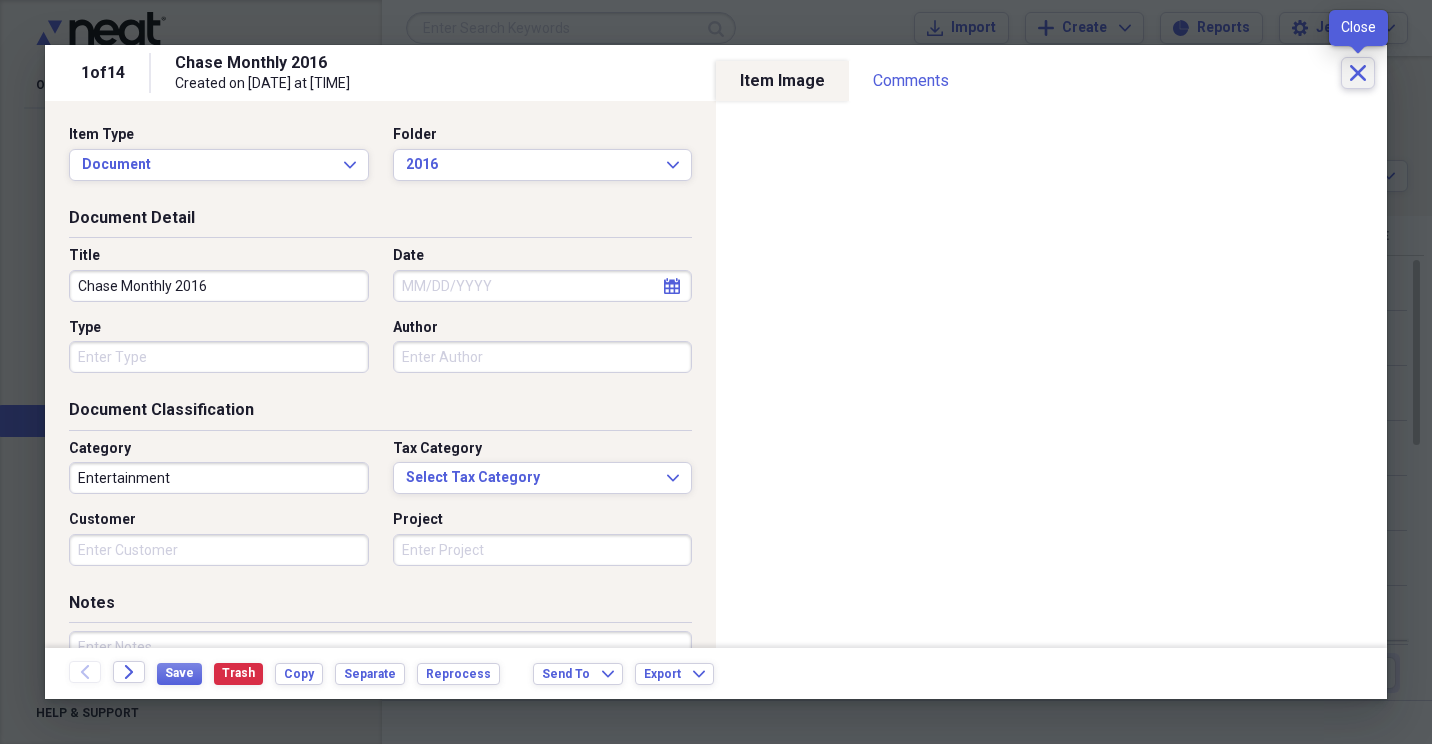 click 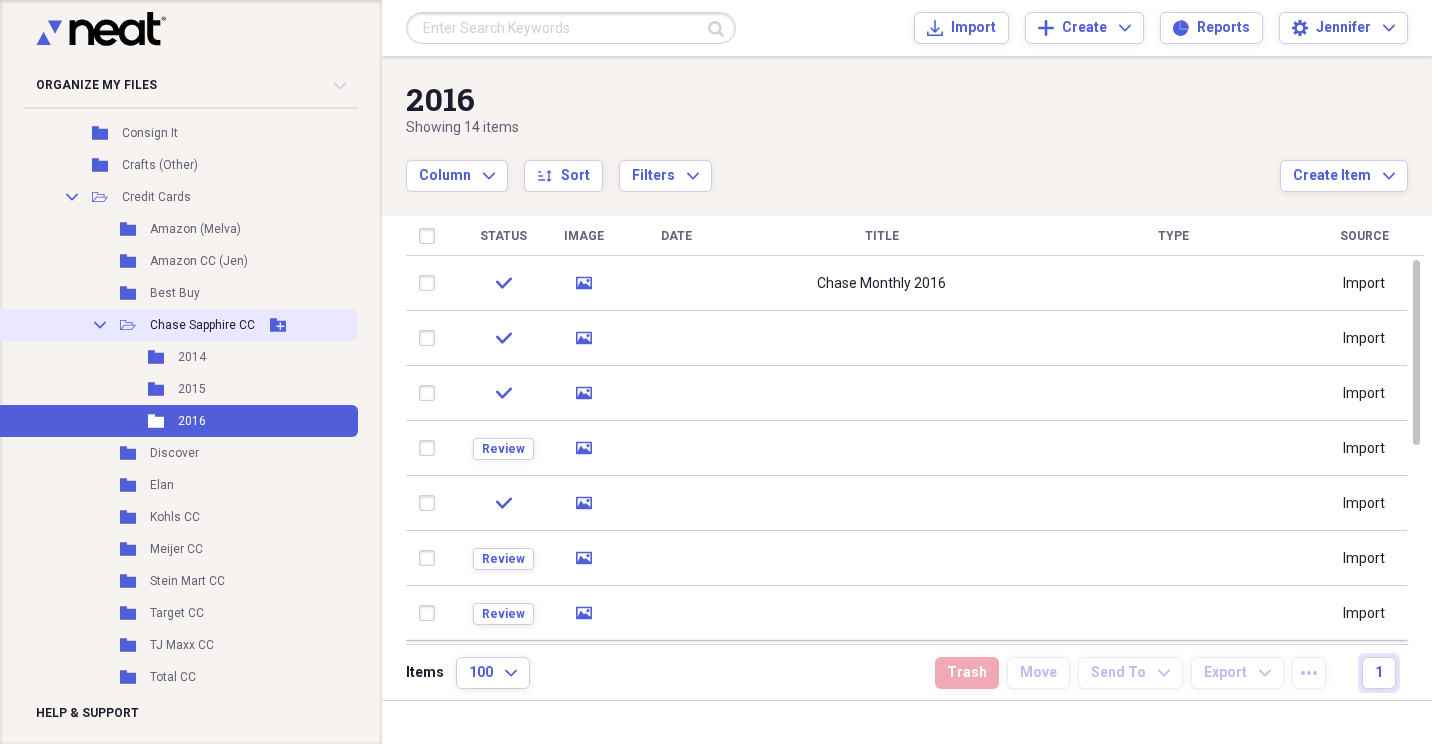 click on "Chase Sapphire CC" at bounding box center (202, 325) 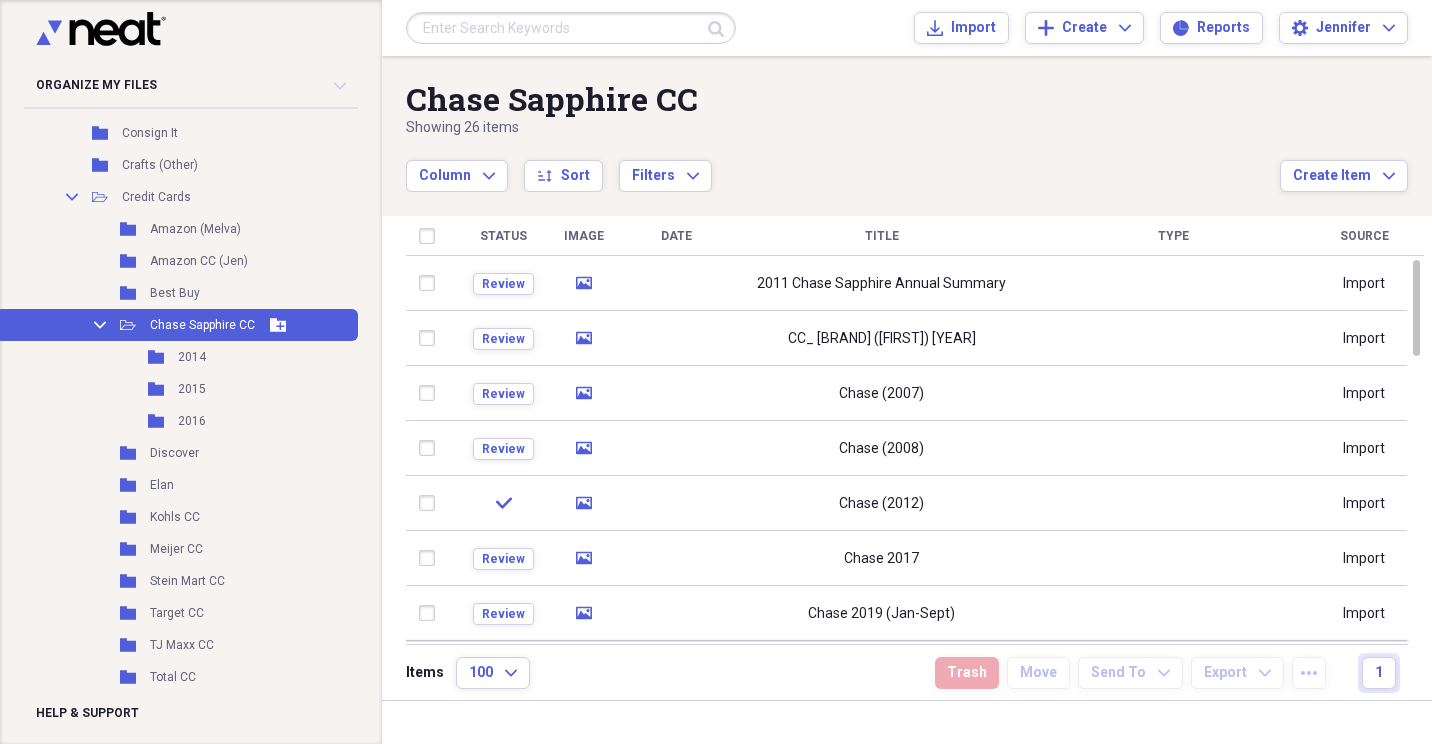 click 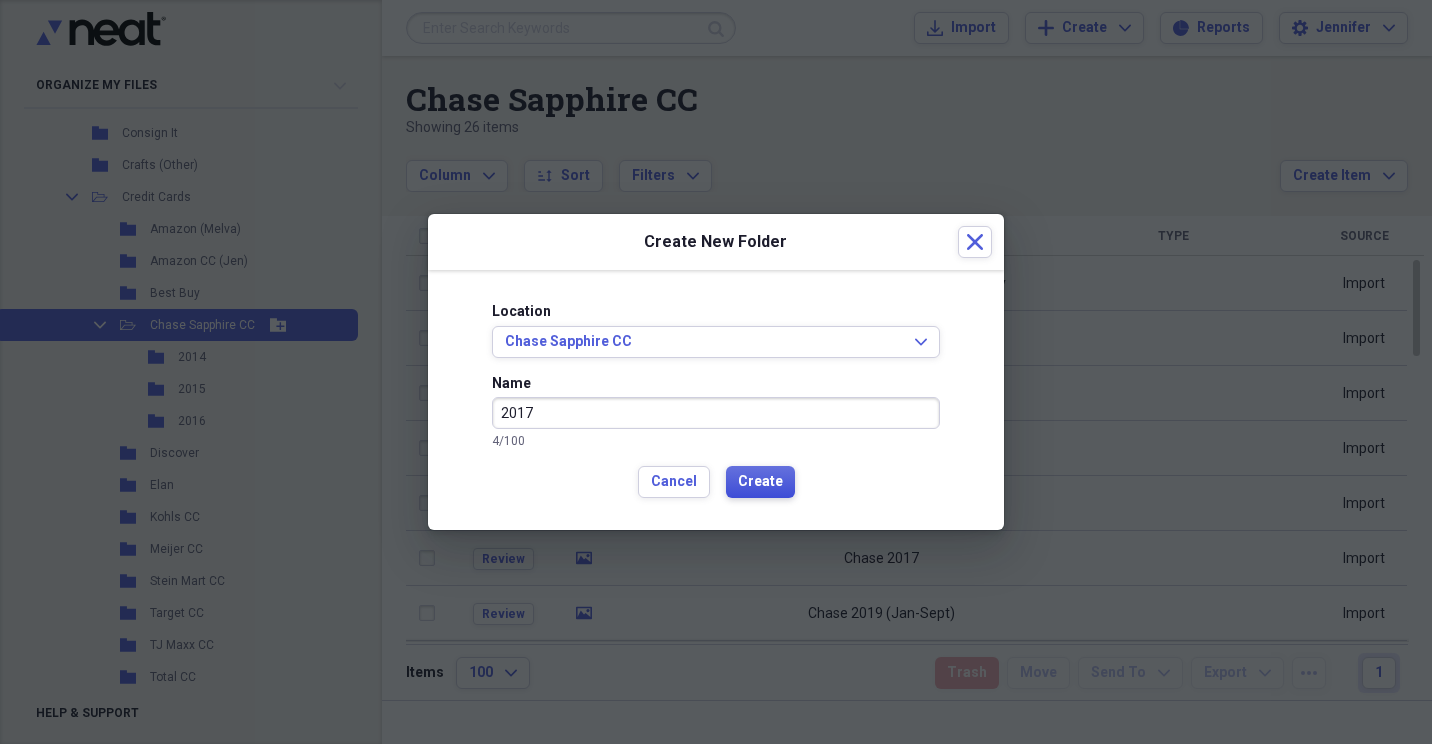 type on "2017" 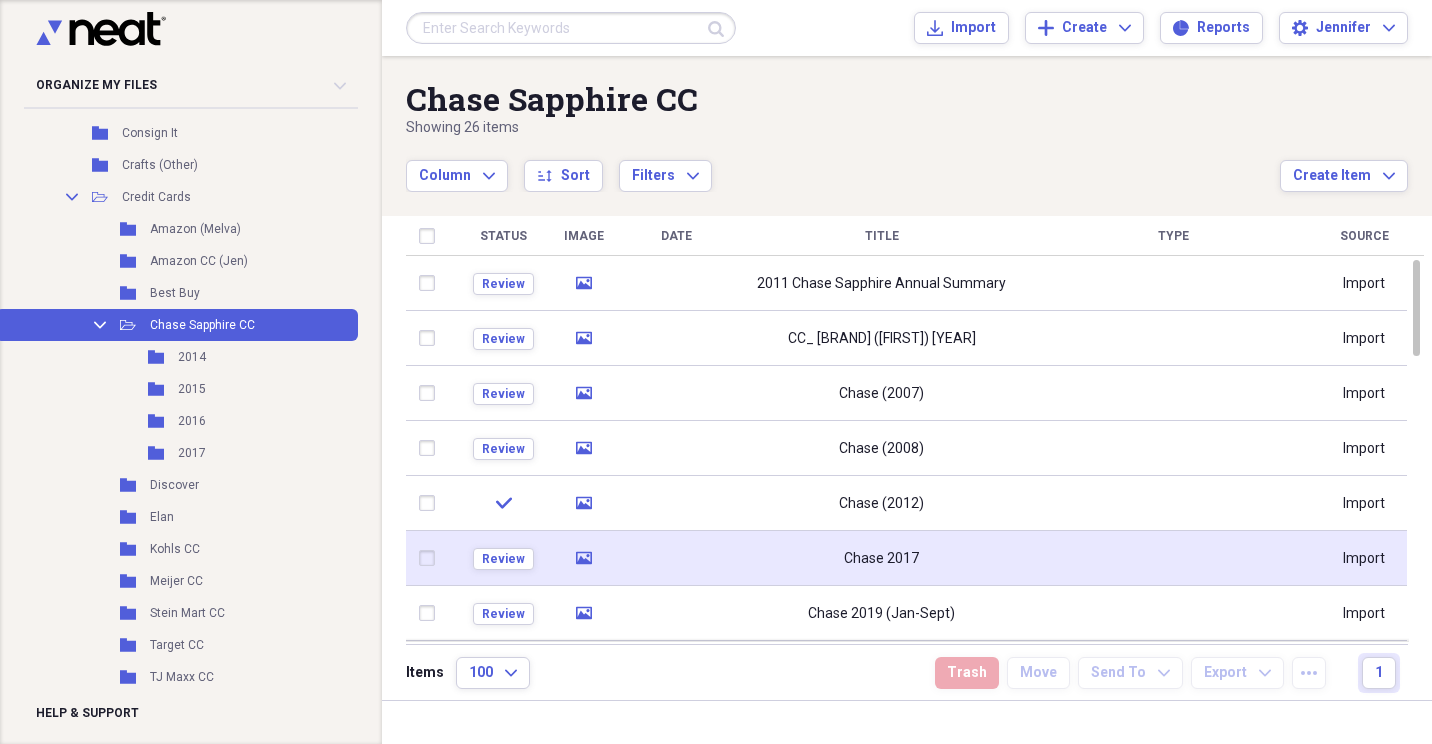click at bounding box center (431, 558) 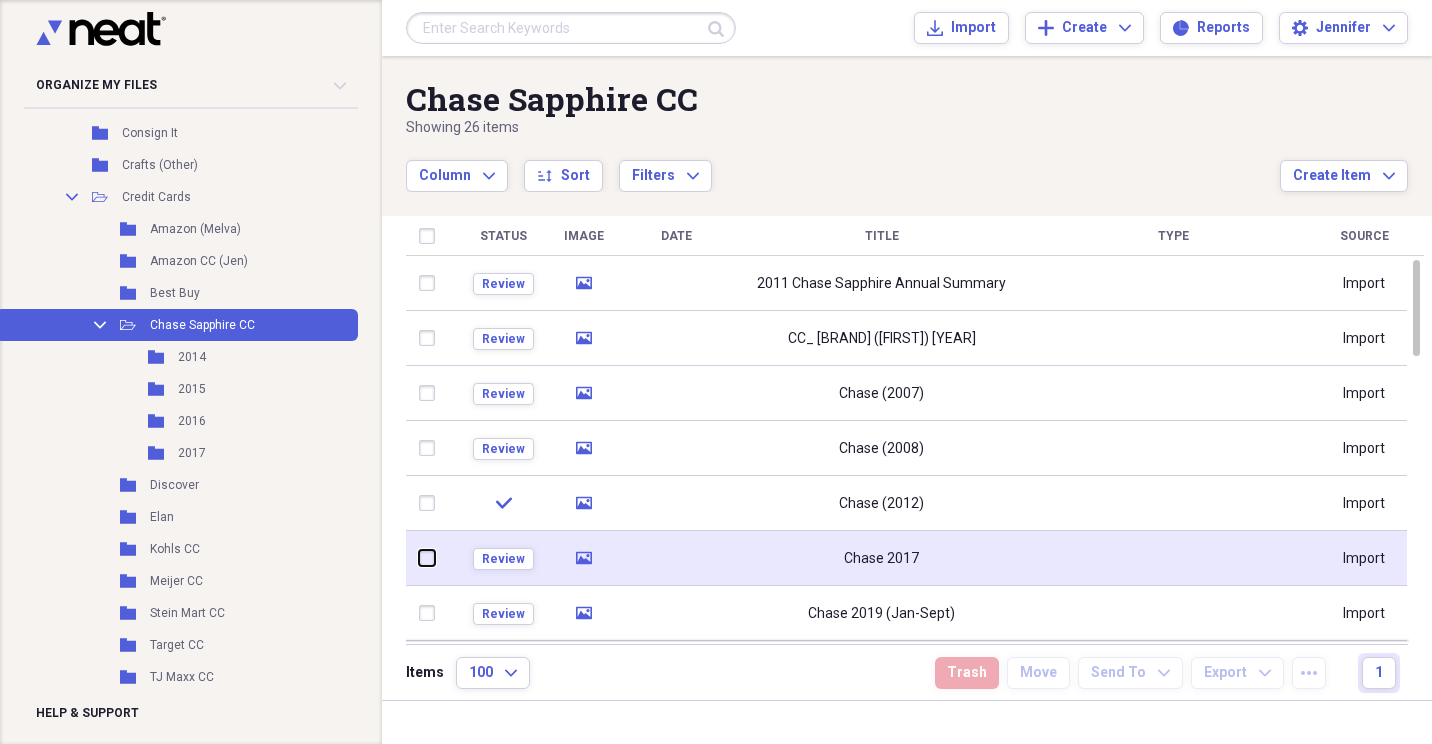 click at bounding box center (419, 558) 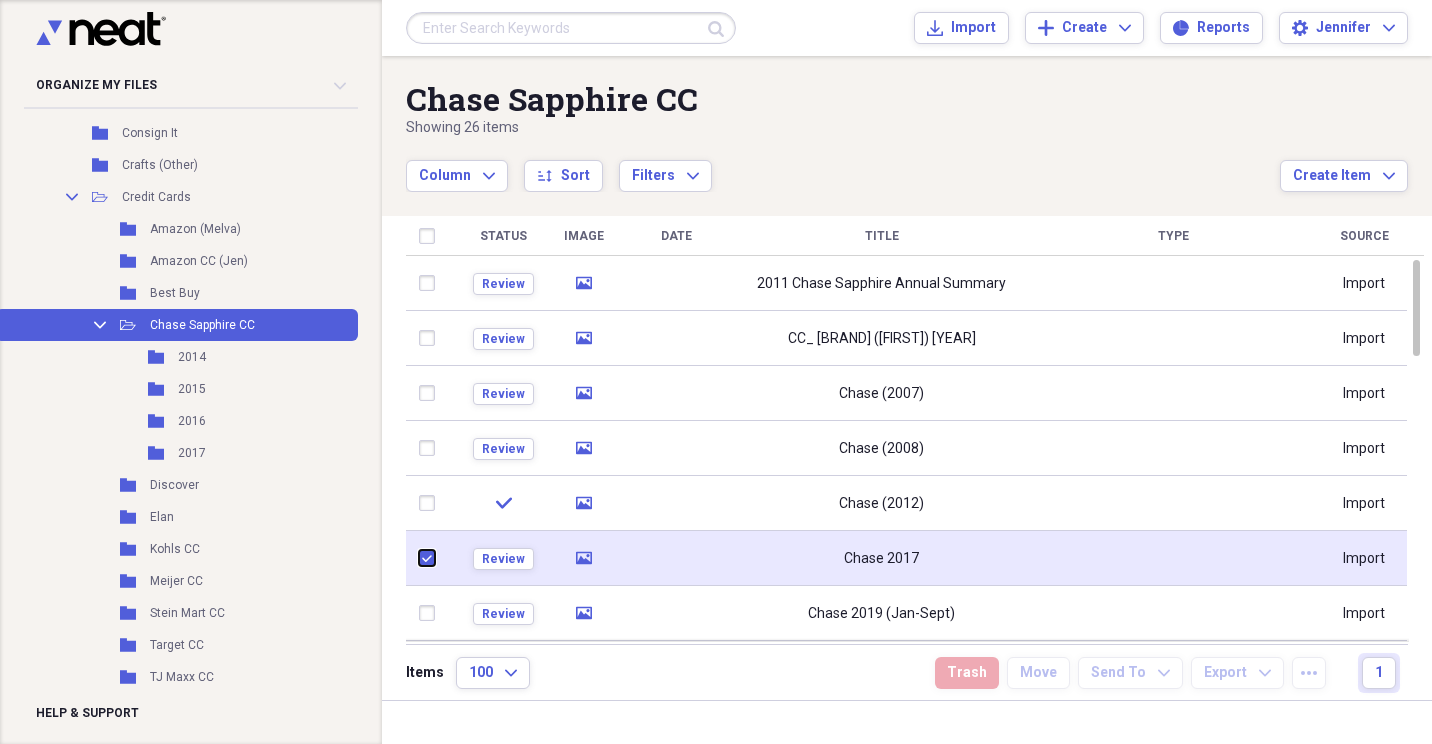 checkbox on "true" 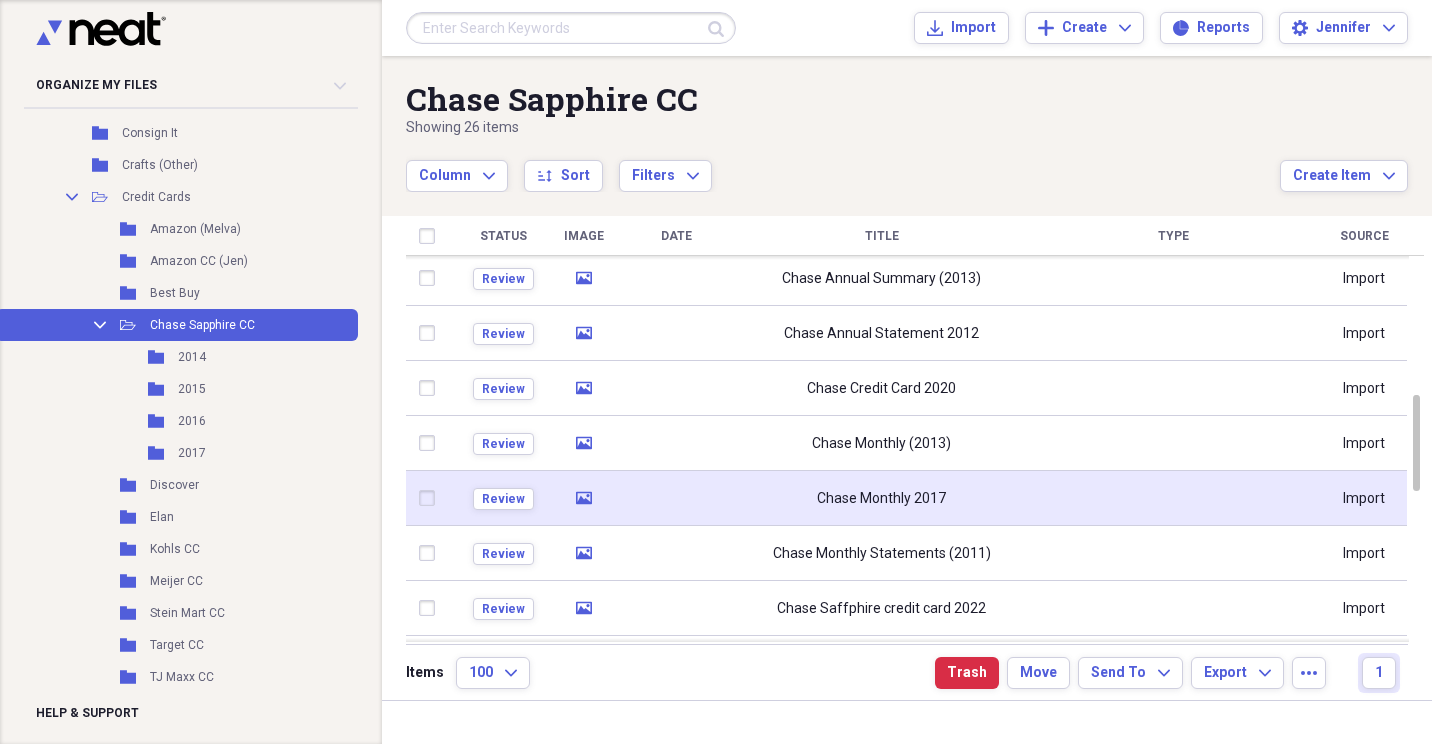 click at bounding box center [431, 498] 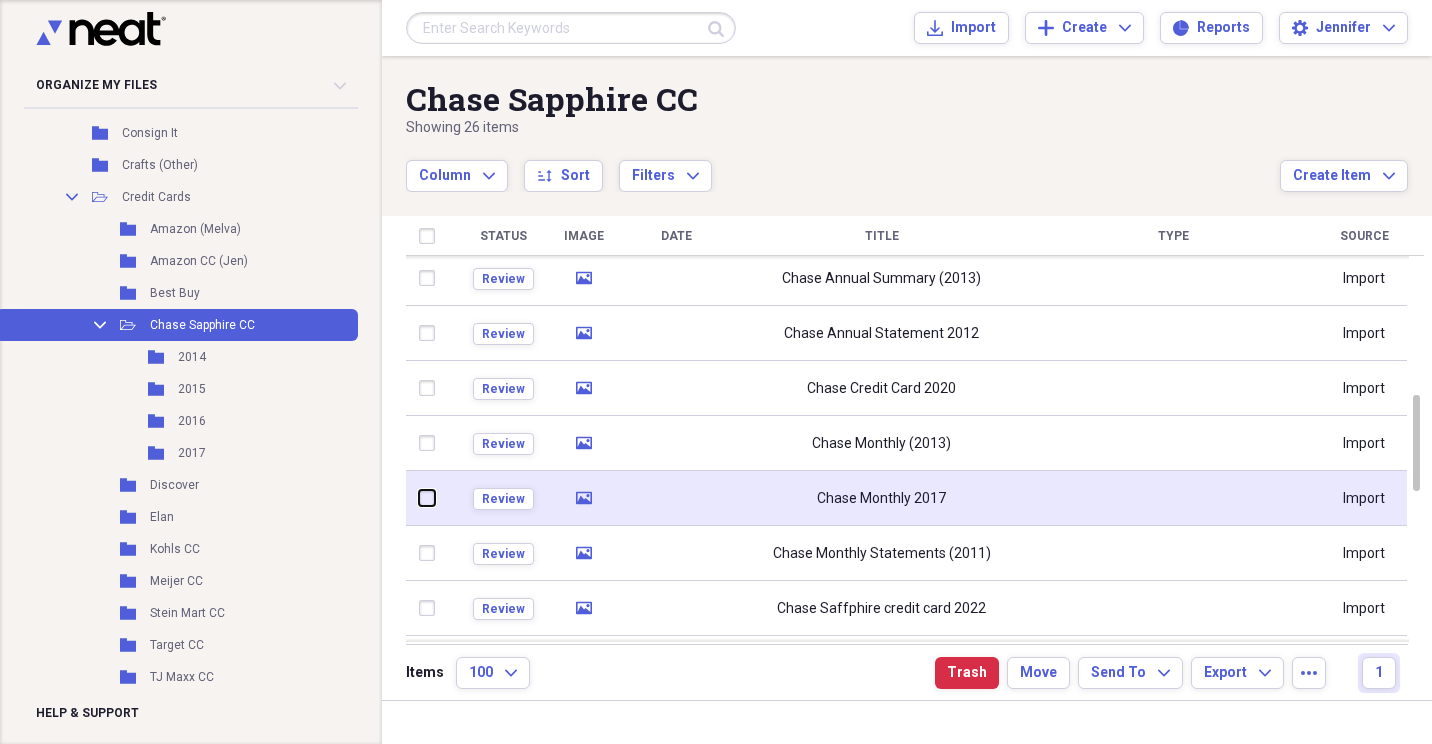 click at bounding box center (419, 498) 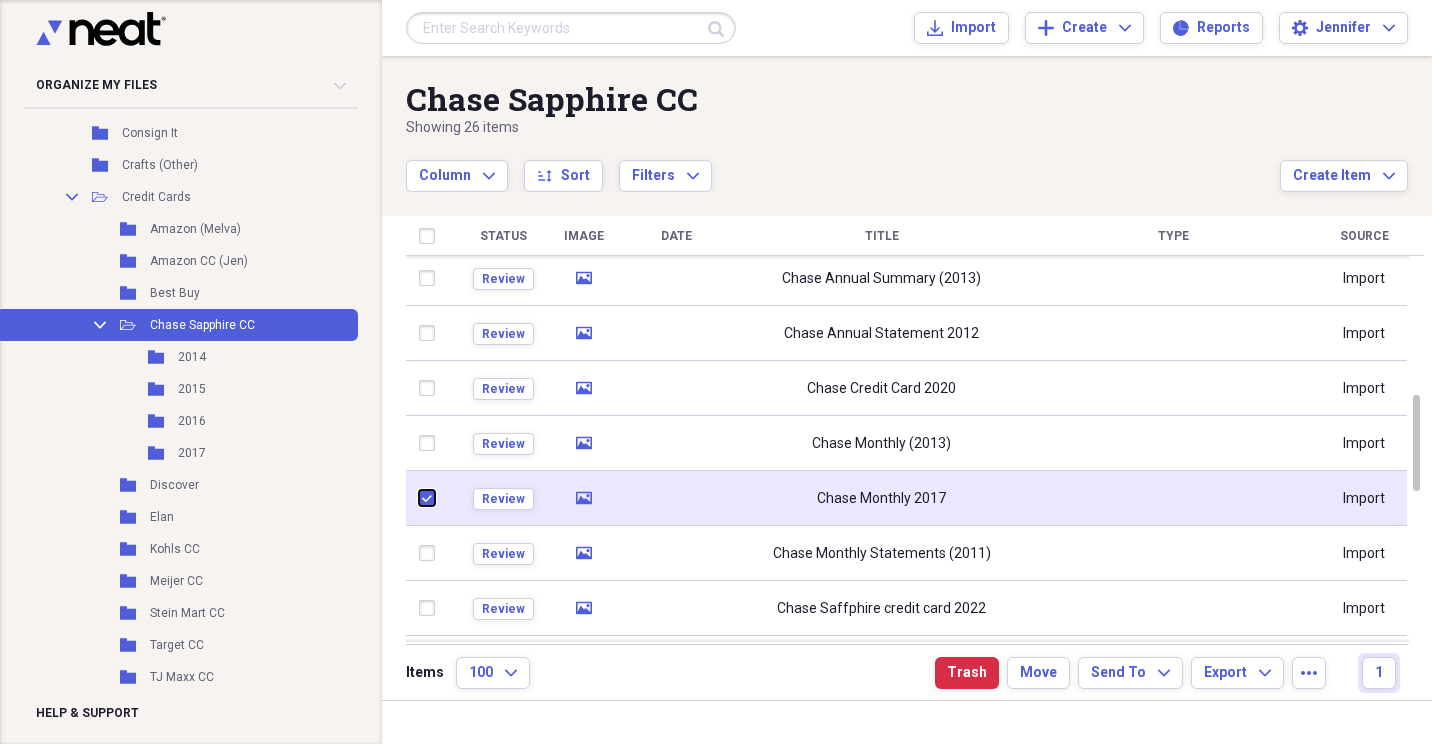 checkbox on "true" 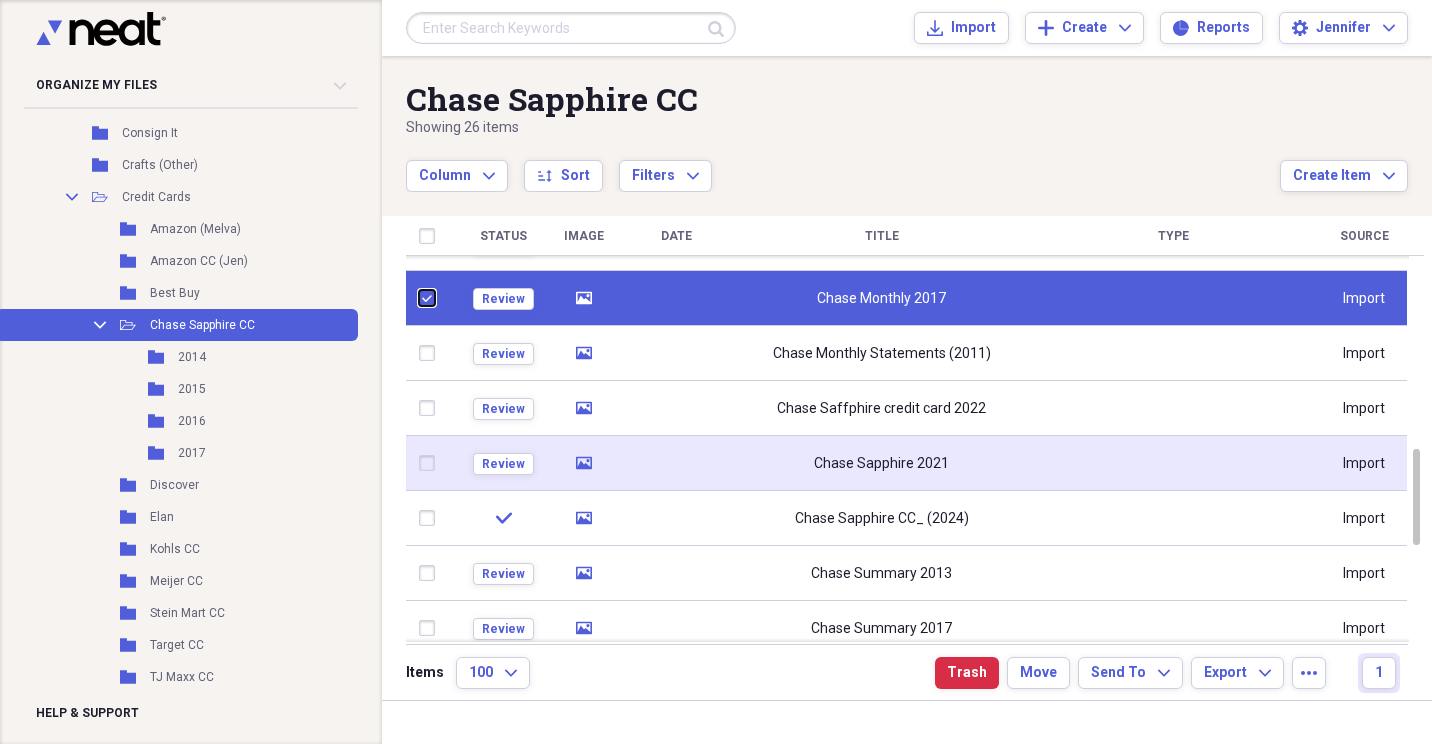 checkbox on "false" 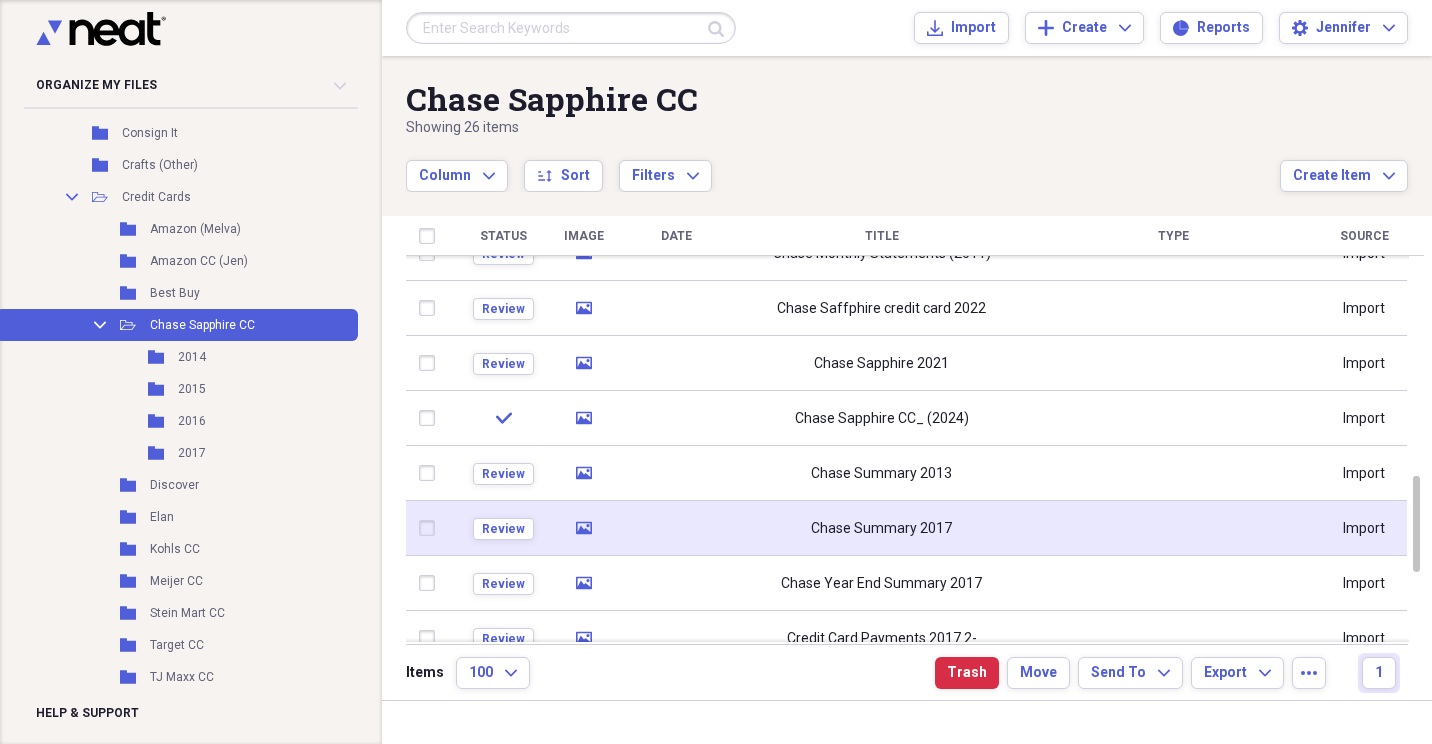click at bounding box center (431, 528) 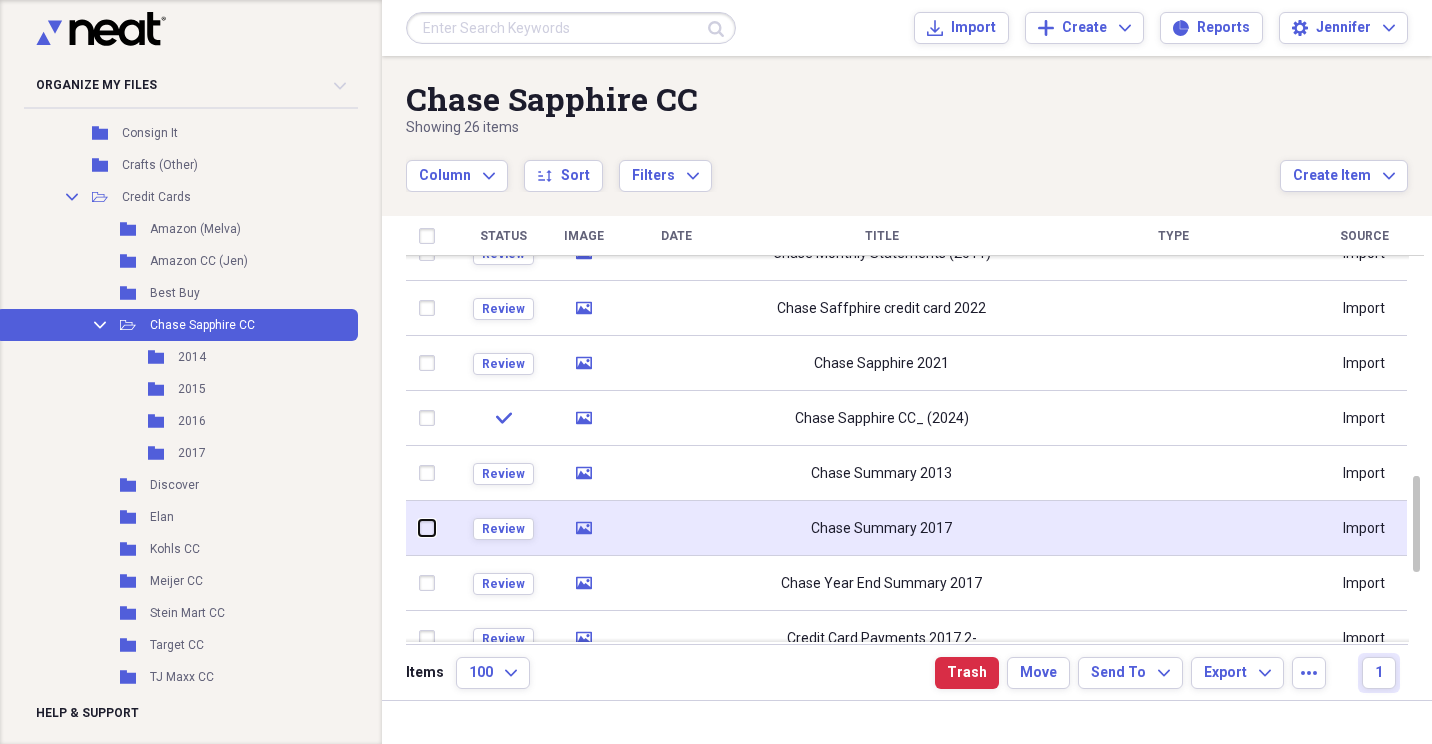 click at bounding box center (419, 528) 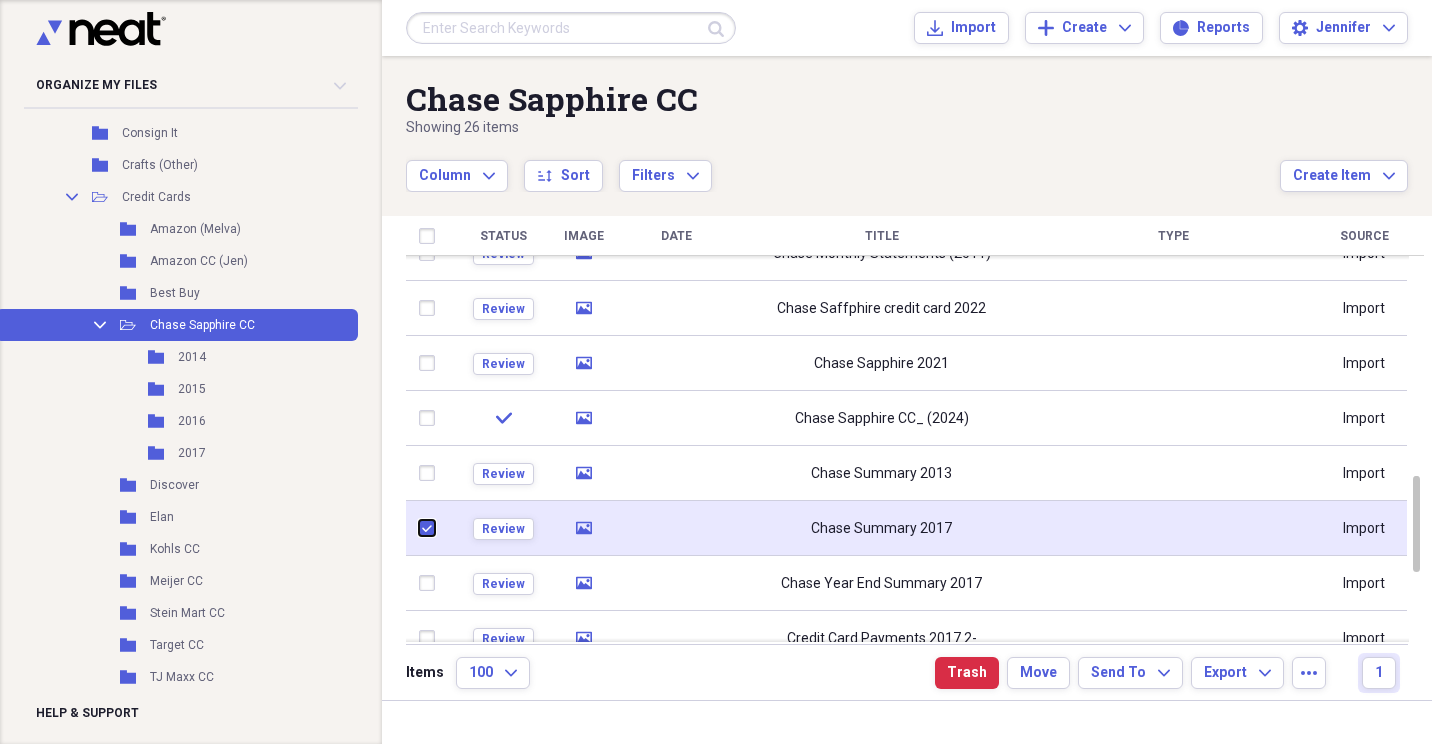 checkbox on "true" 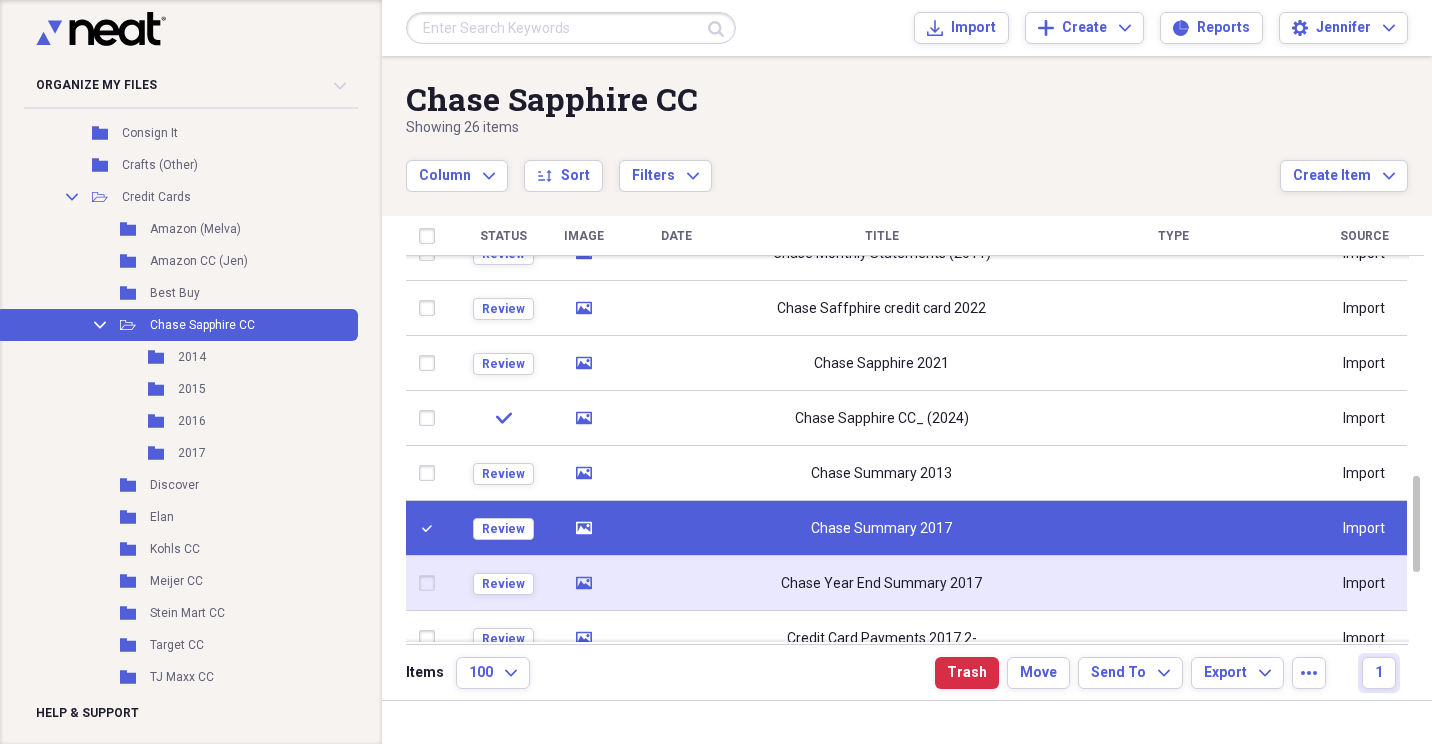 click at bounding box center (431, 583) 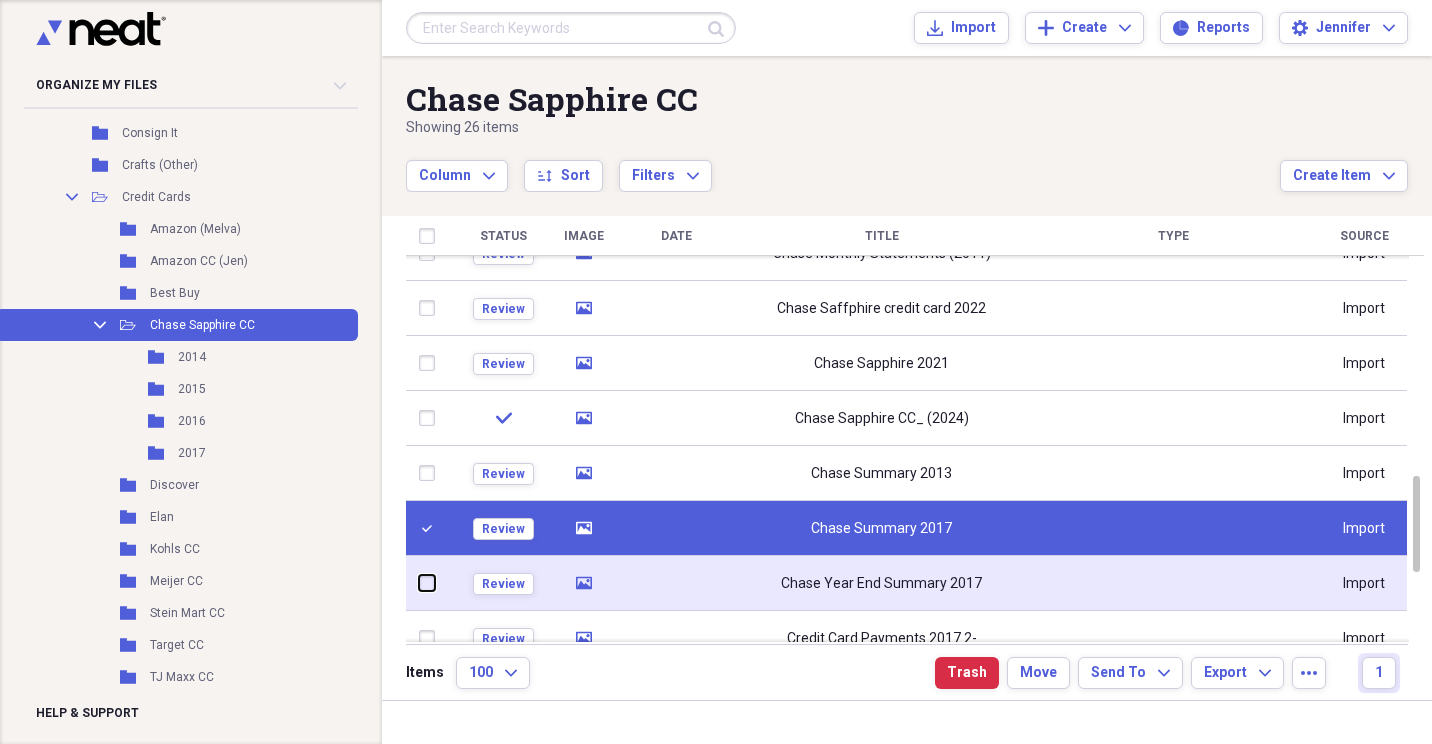 click at bounding box center (419, 583) 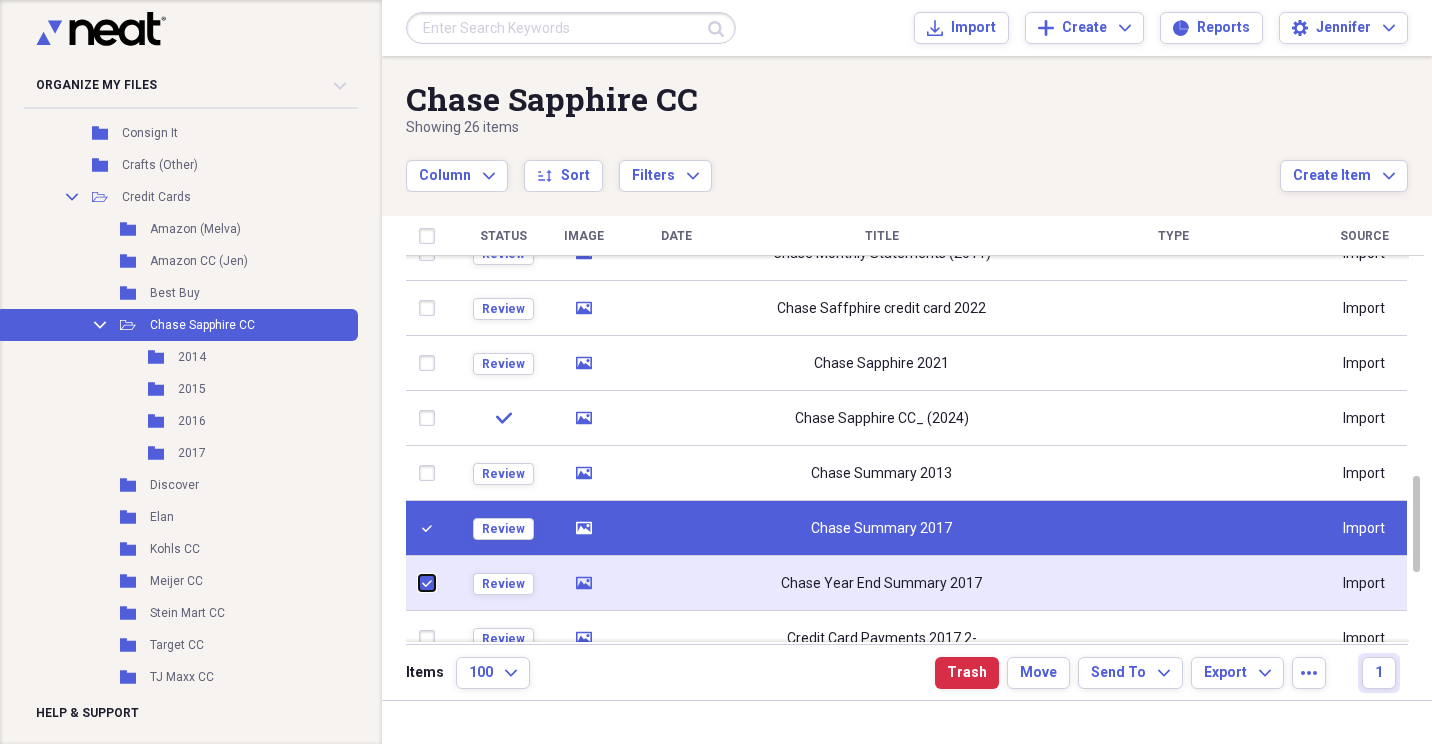 checkbox on "true" 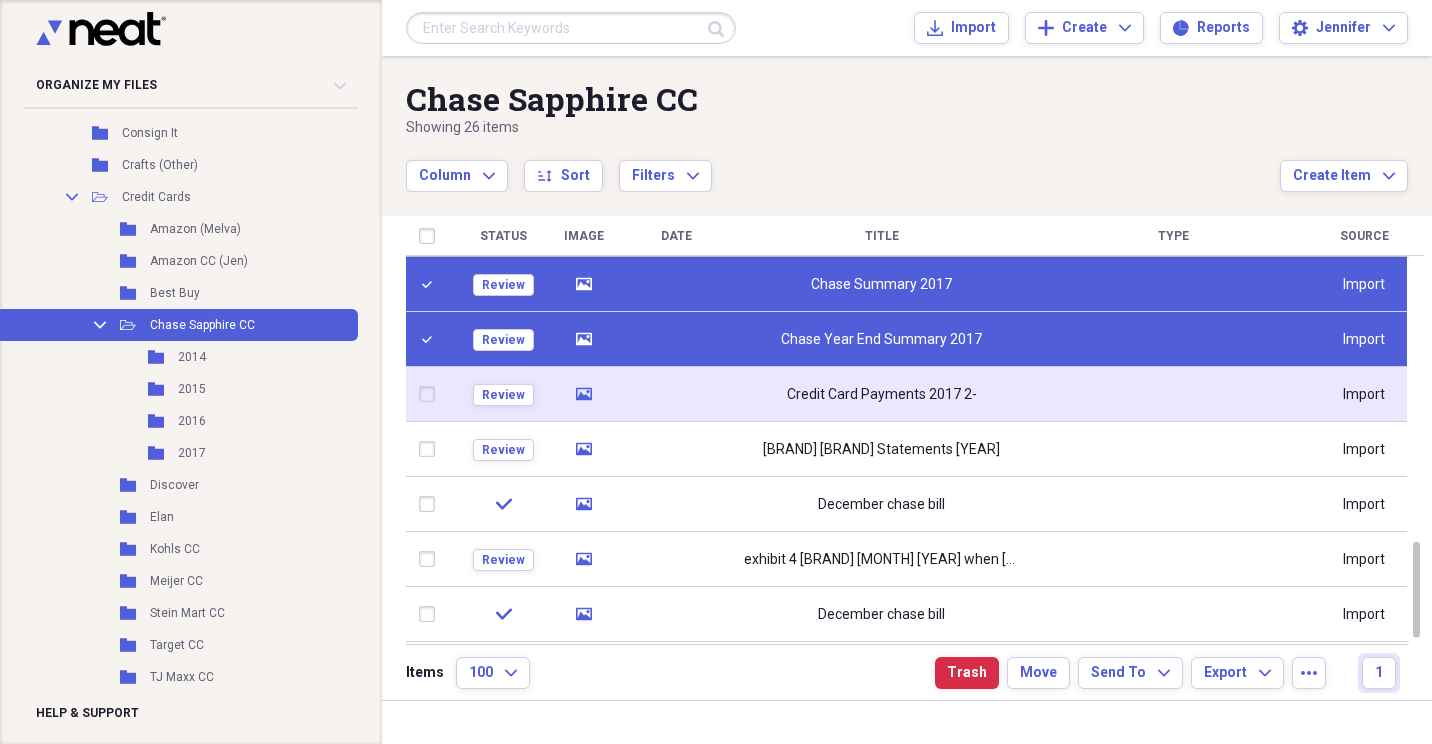 click at bounding box center [431, 394] 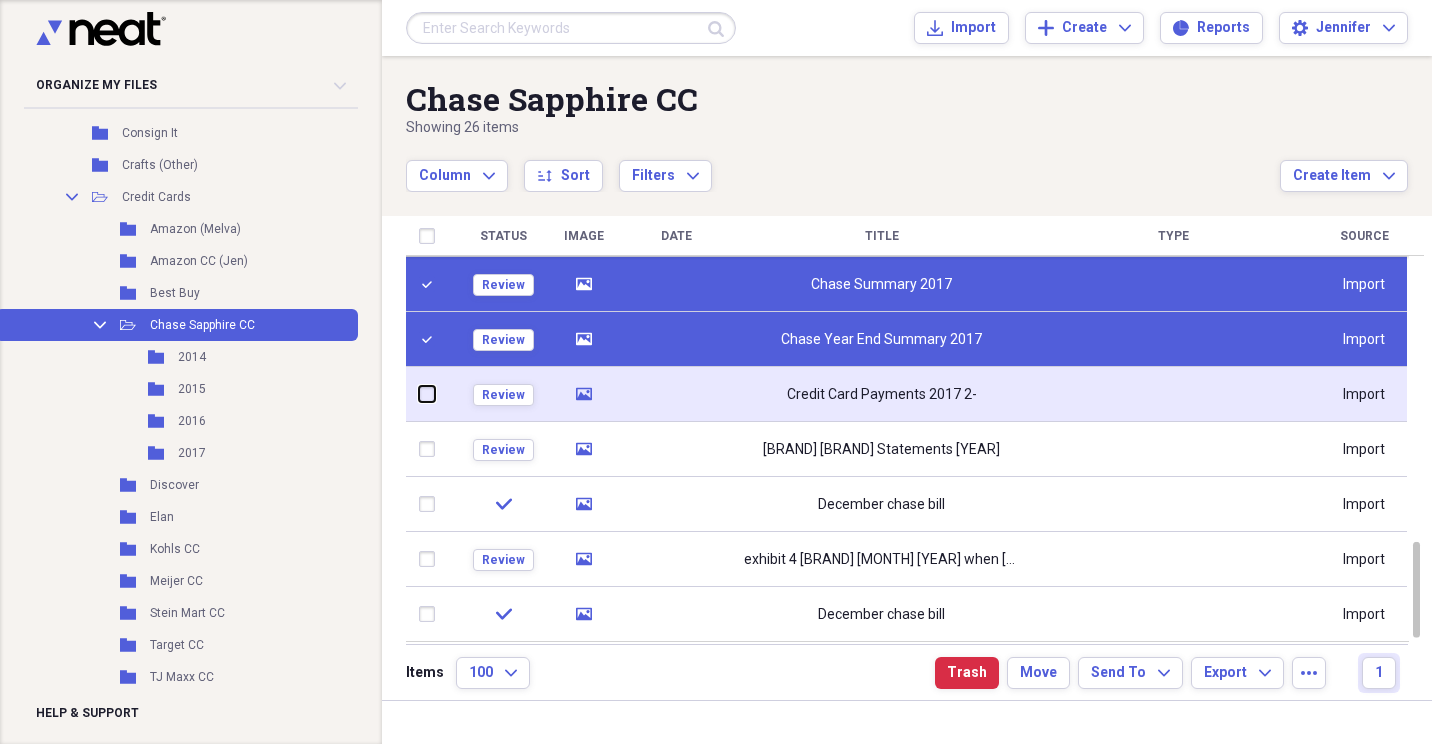 click at bounding box center (419, 394) 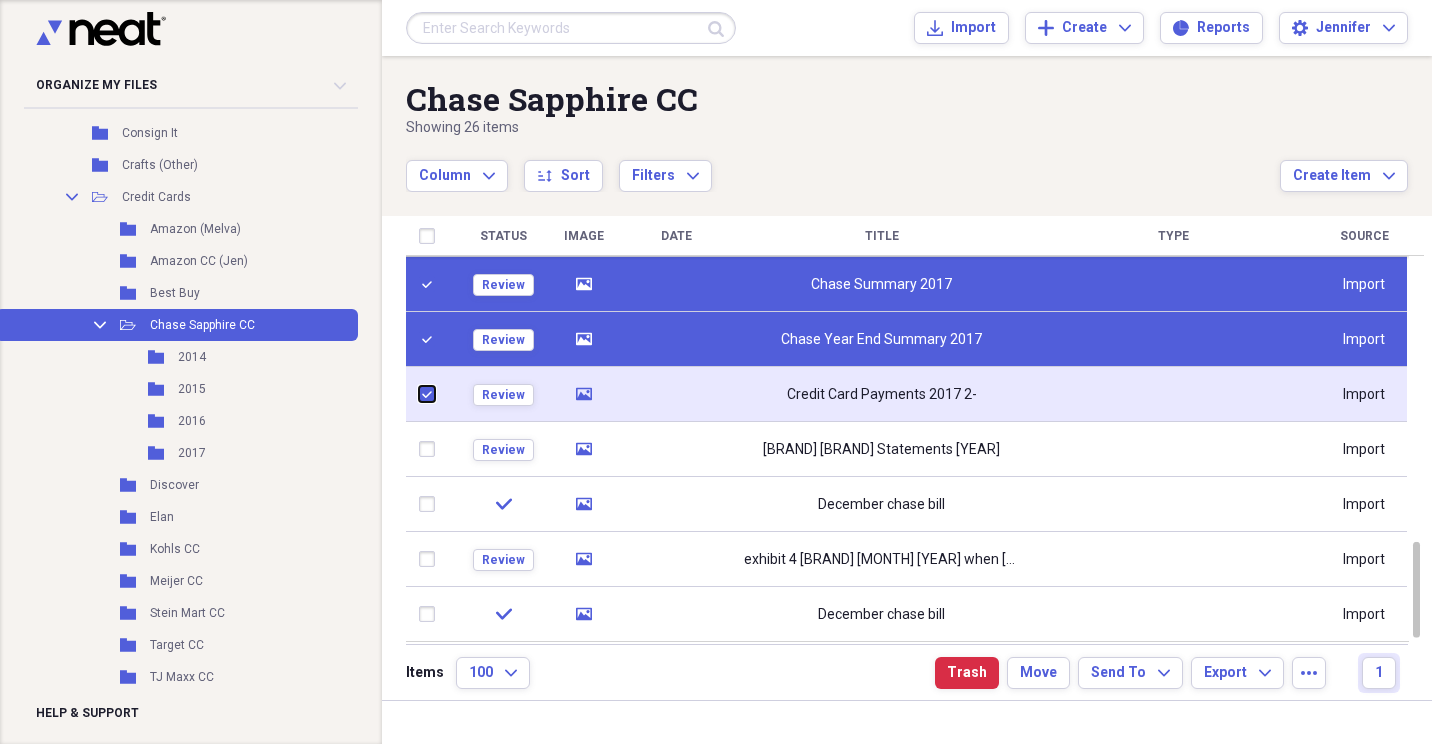 checkbox on "true" 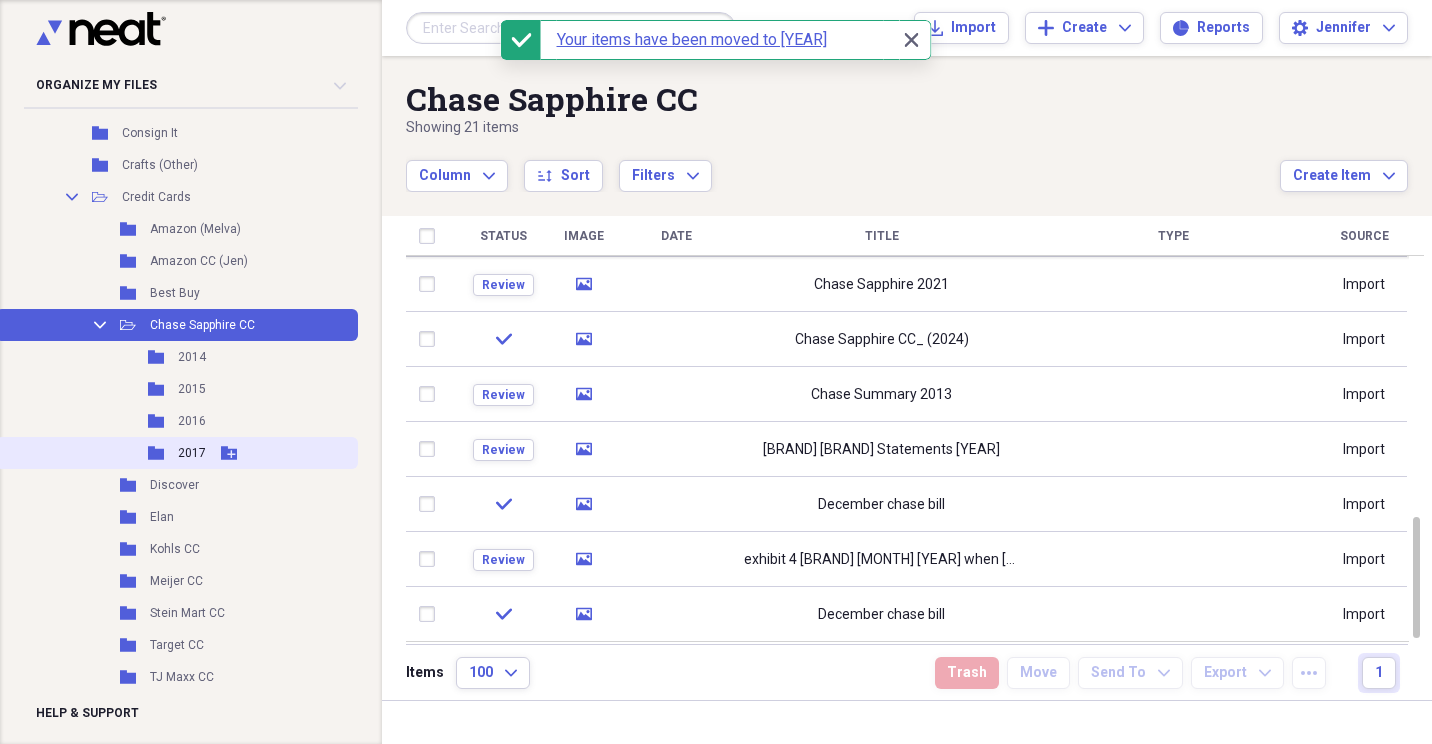 checkbox on "false" 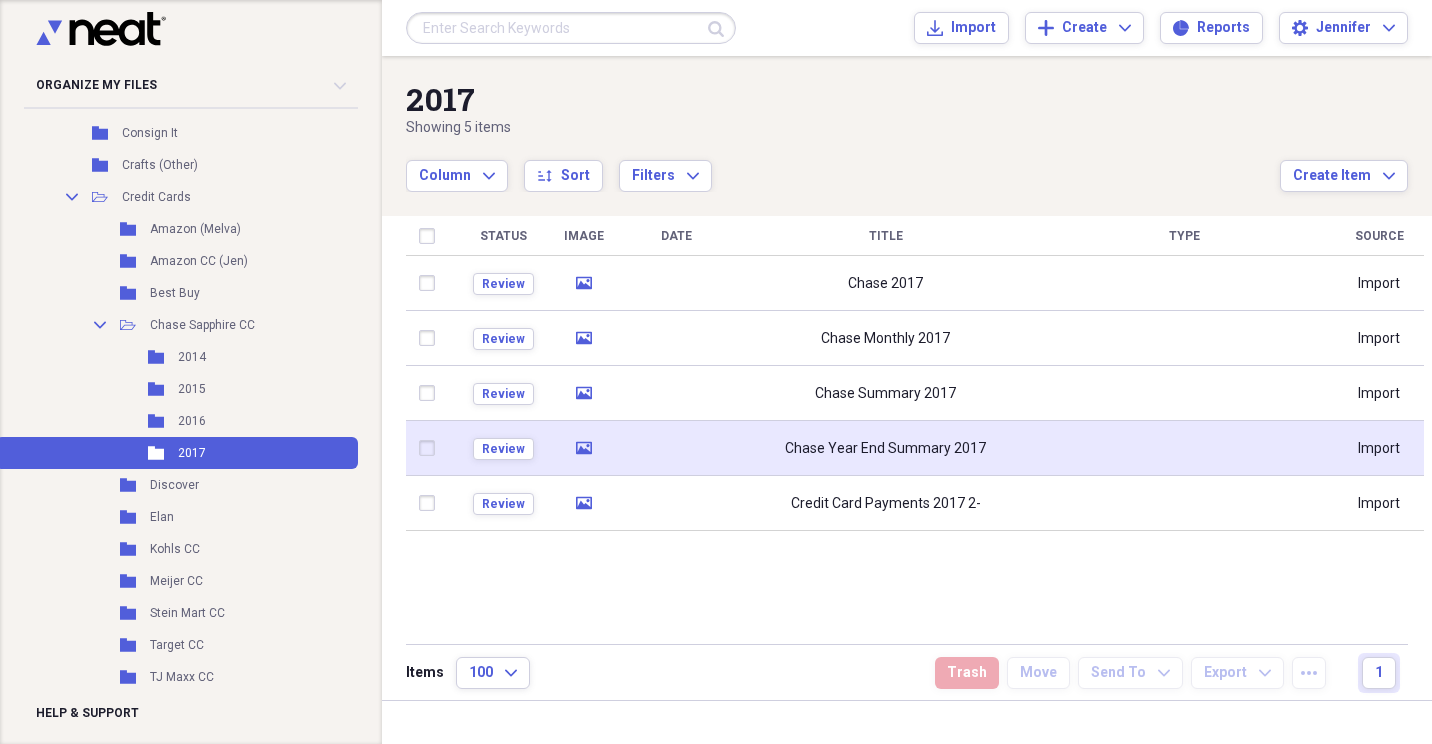 click on "Chase Year End Summary 2017" at bounding box center [885, 449] 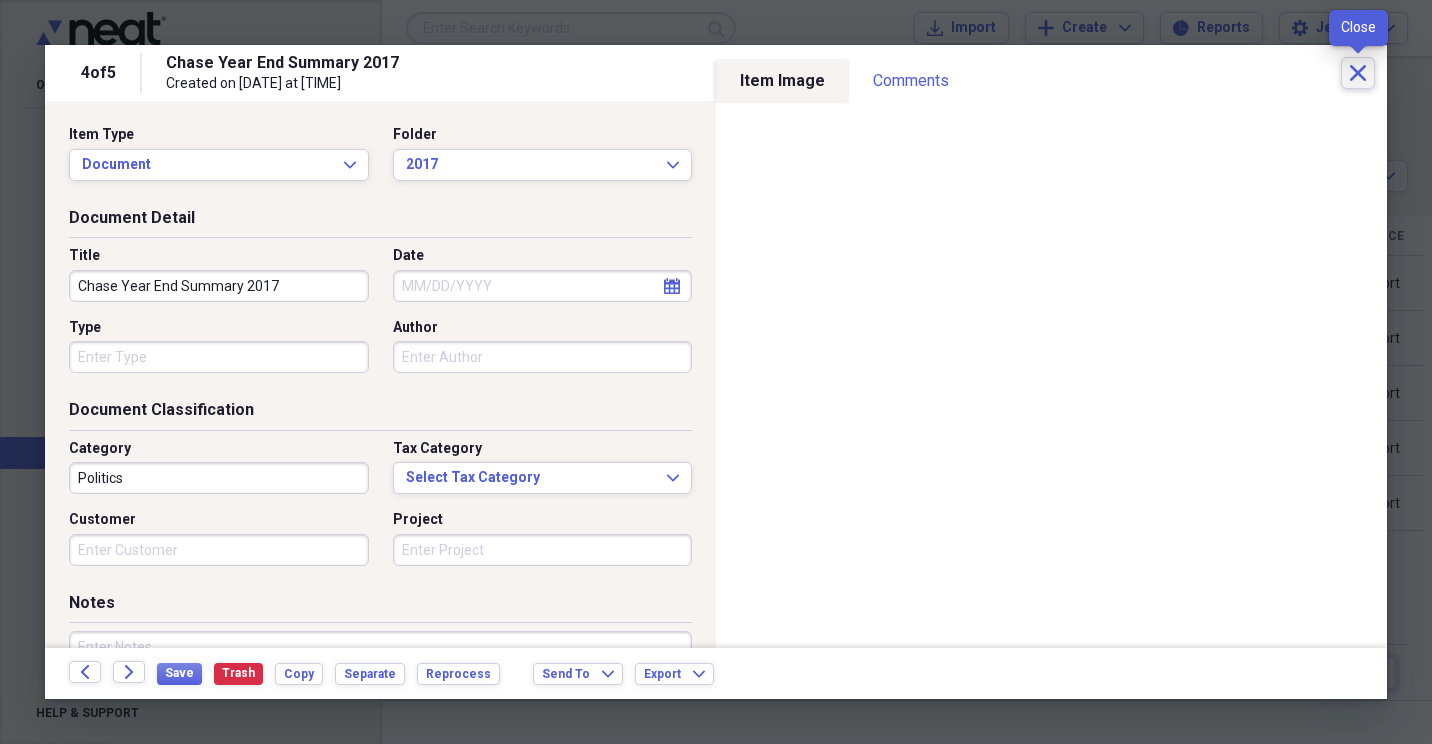 click on "Close" 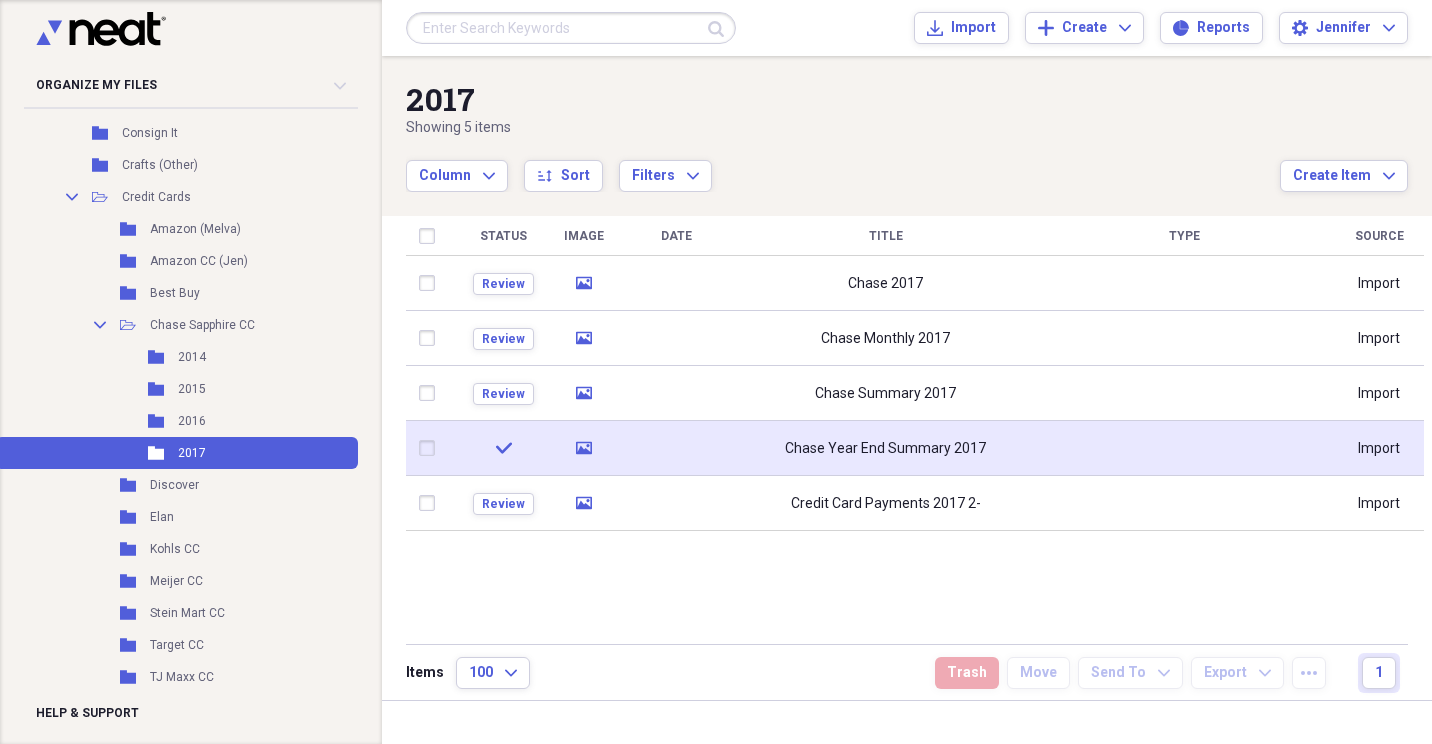 click on "Chase Year End Summary 2017" at bounding box center [885, 449] 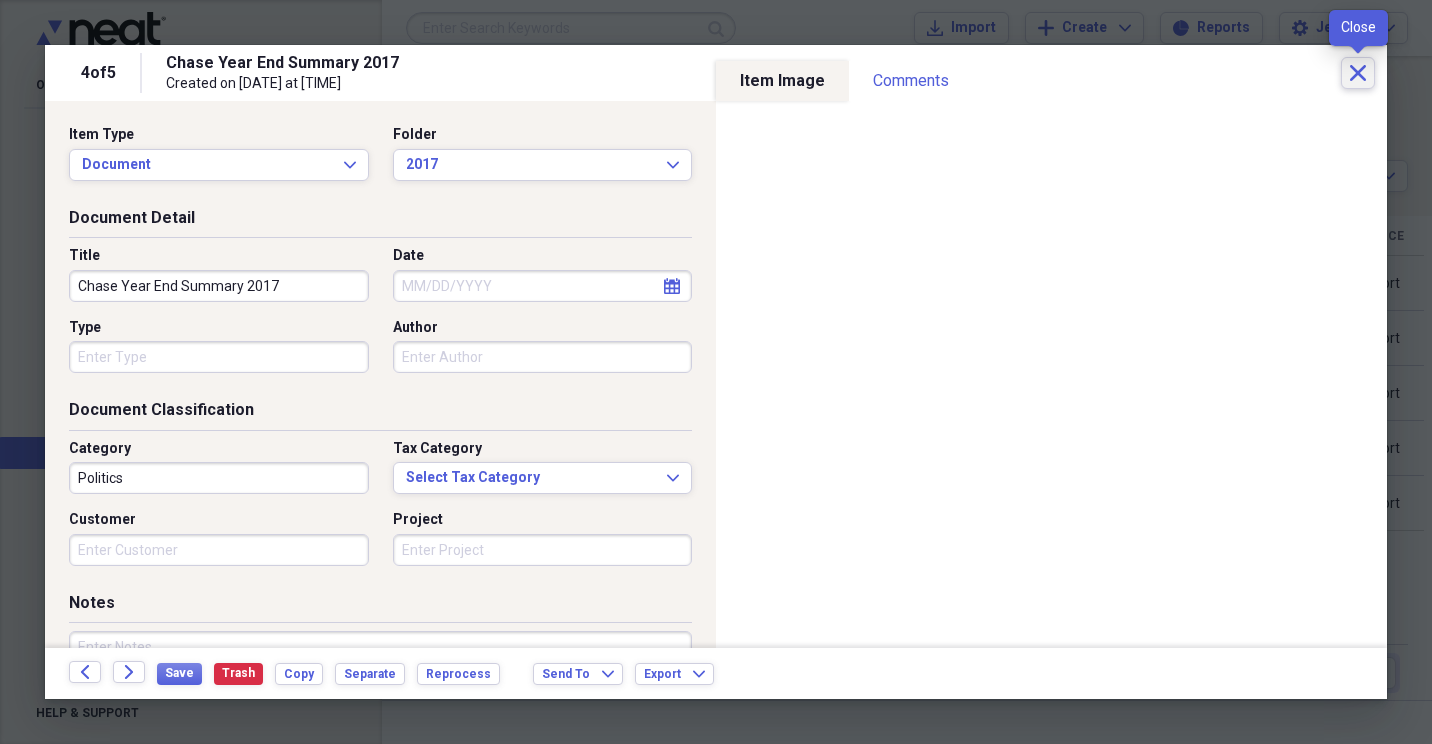 click on "Close" 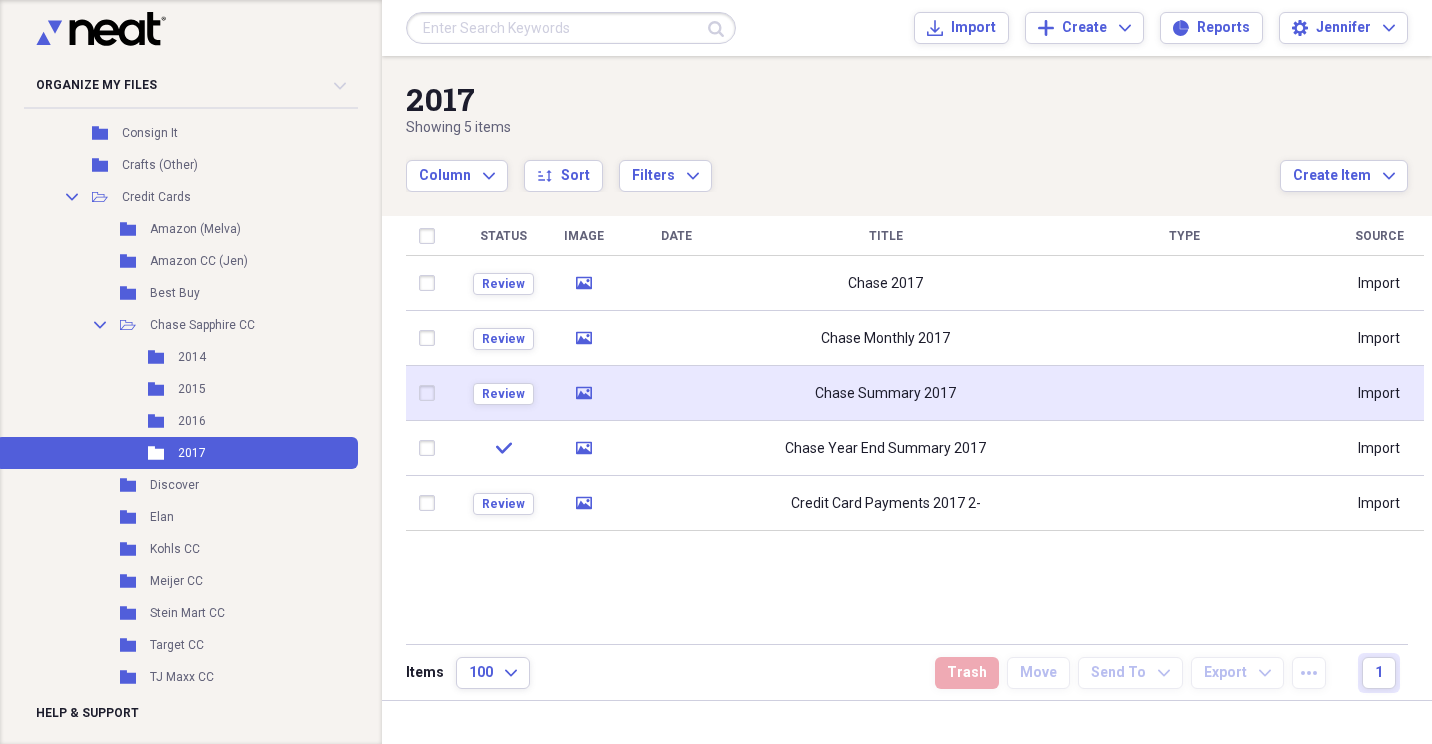 click at bounding box center (1184, 393) 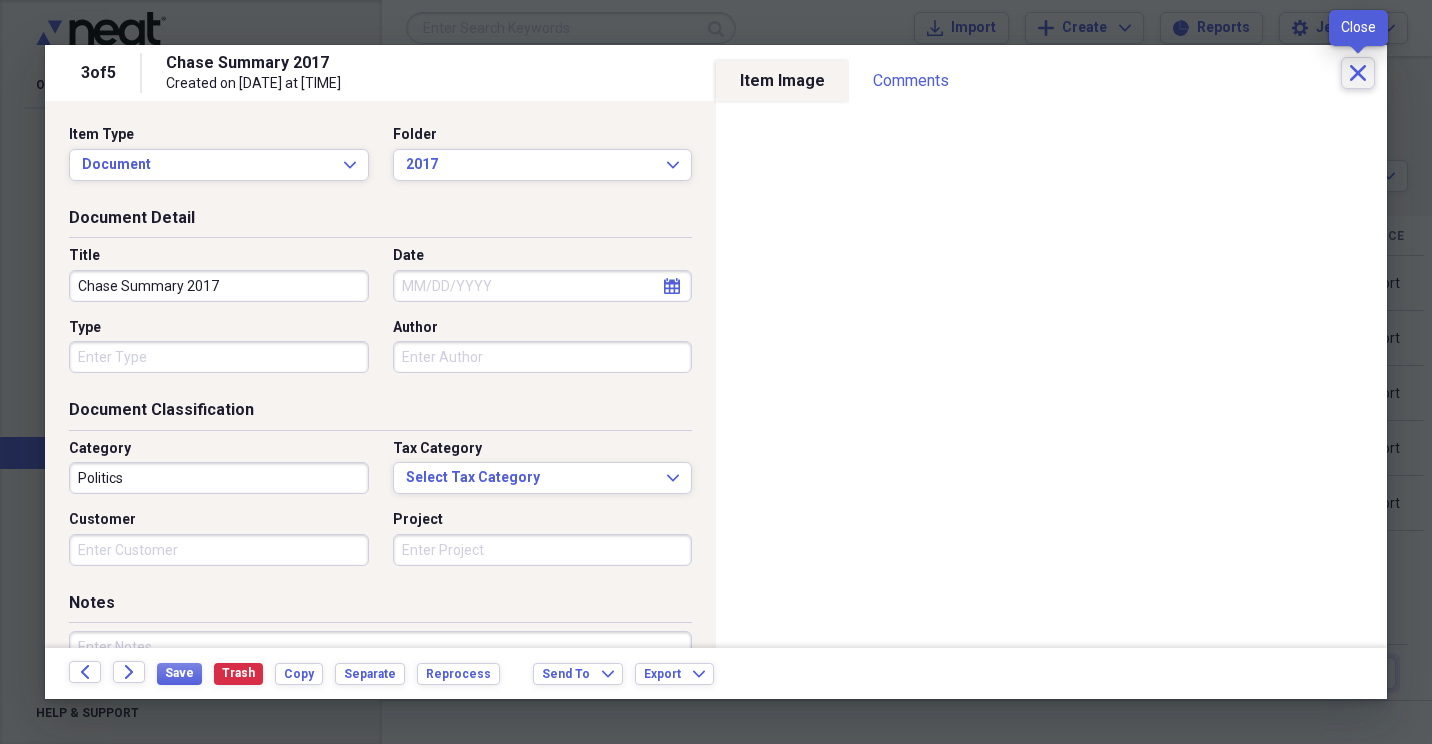 click on "Close" 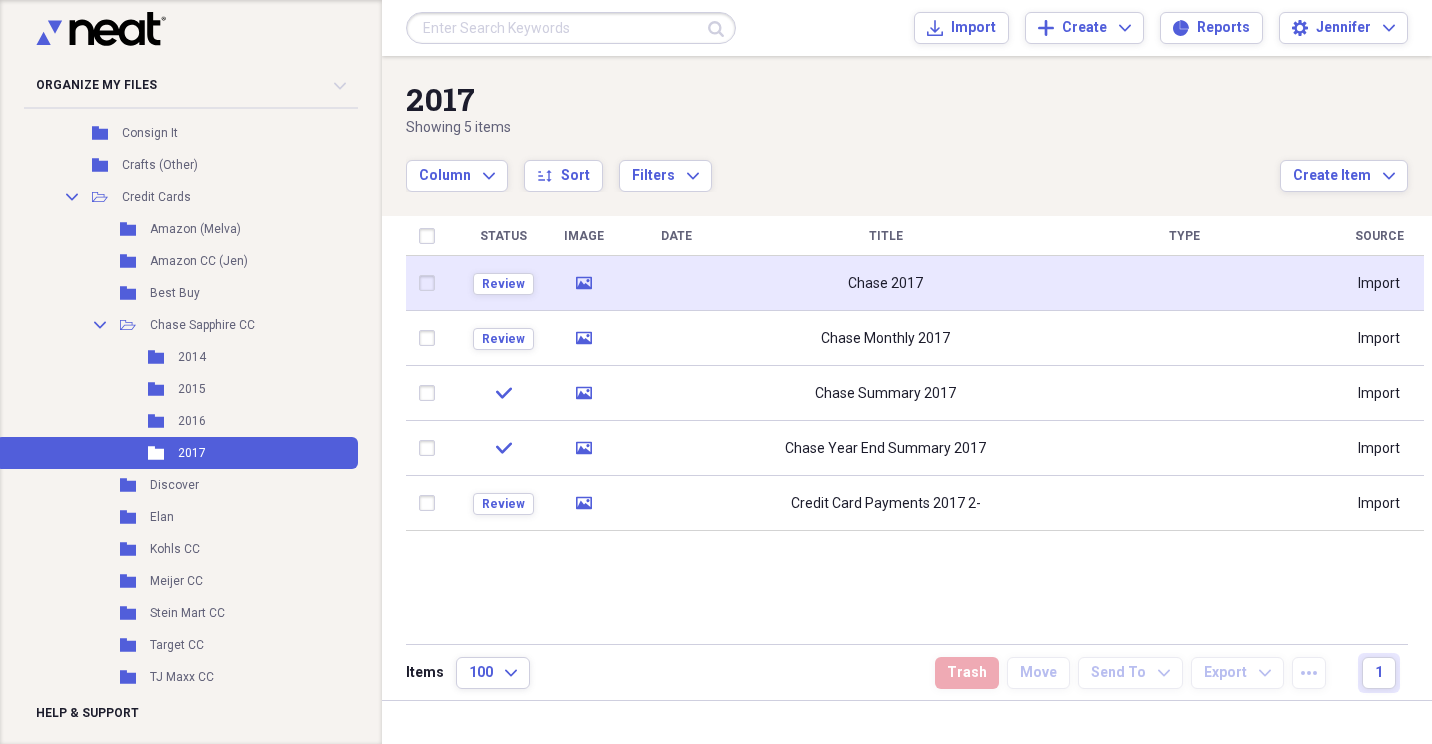 click on "Chase 2017" at bounding box center [885, 284] 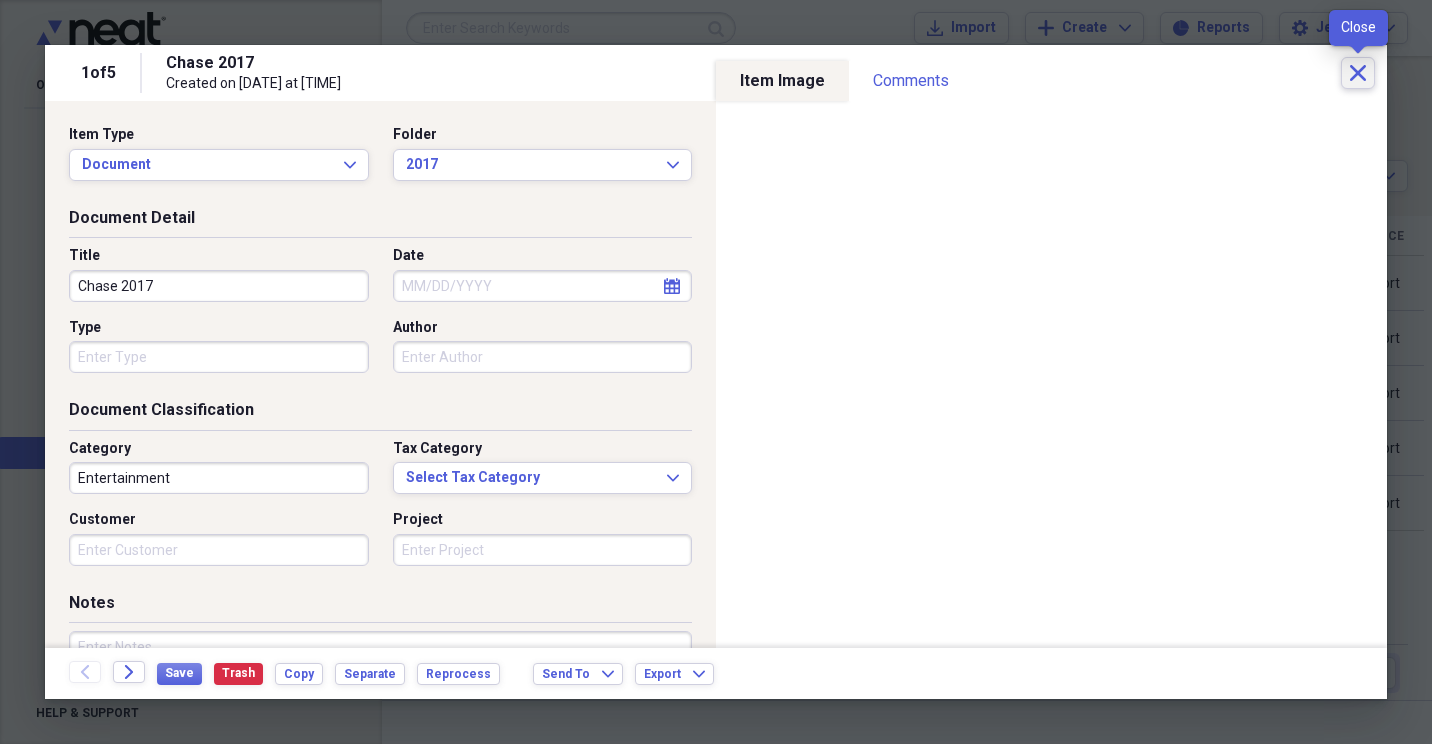 click on "Close" 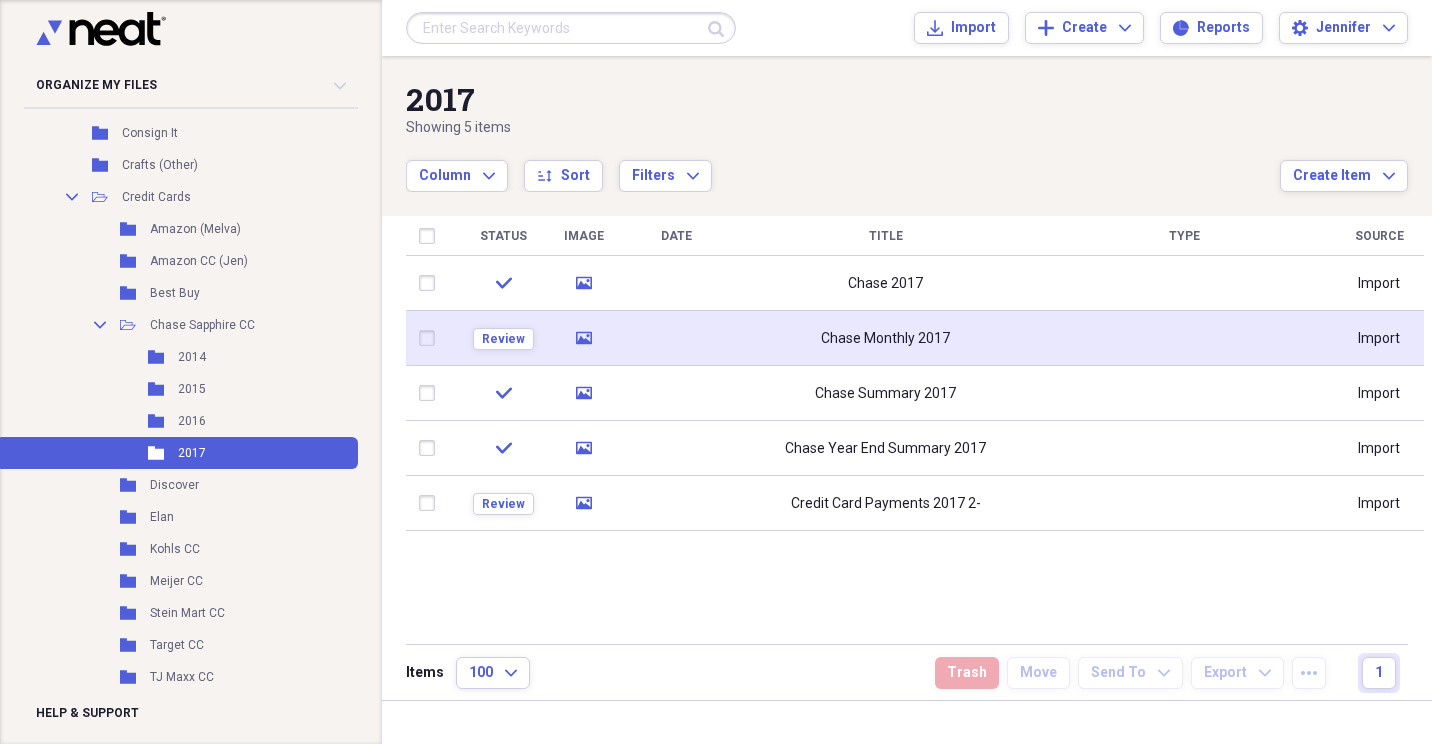 click on "Chase Monthly 2017" at bounding box center [885, 338] 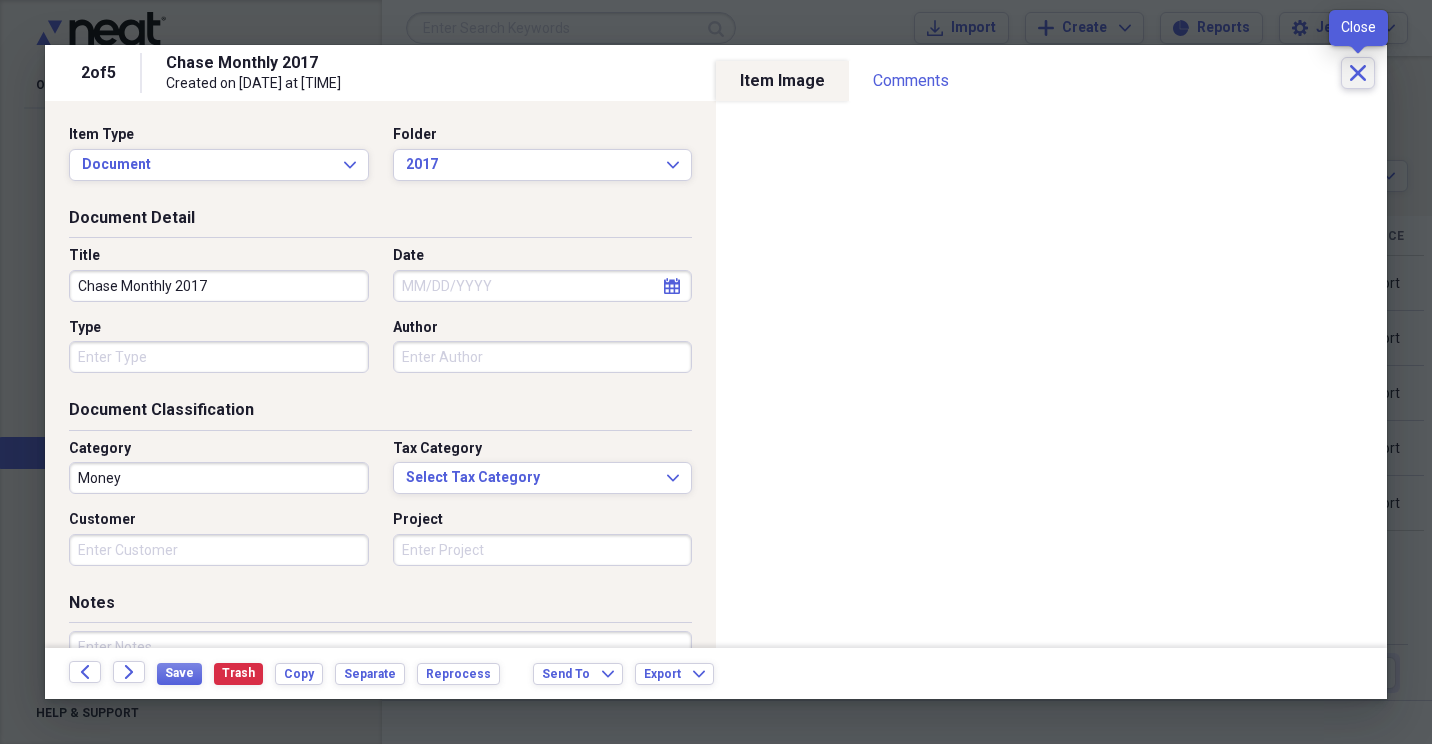 click 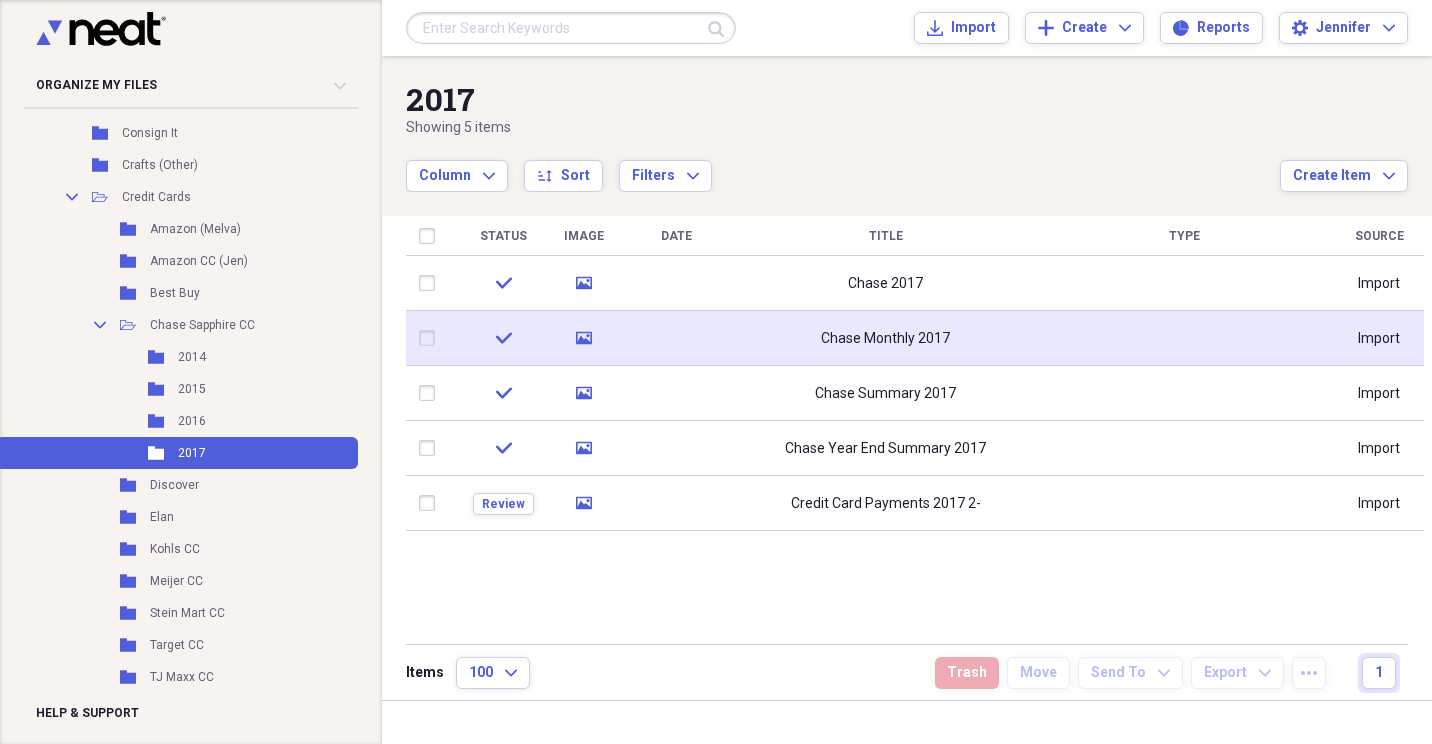 click at bounding box center (1184, 338) 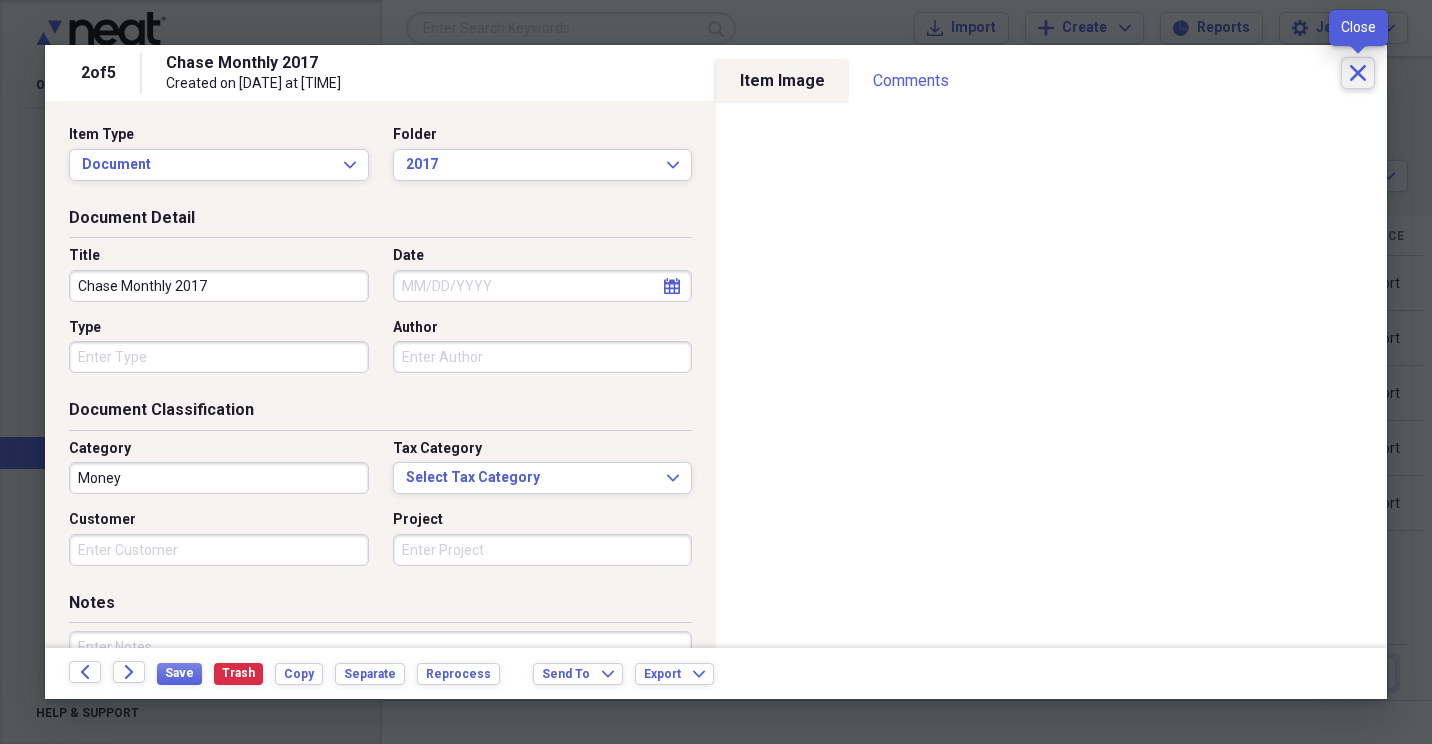 click on "Close" 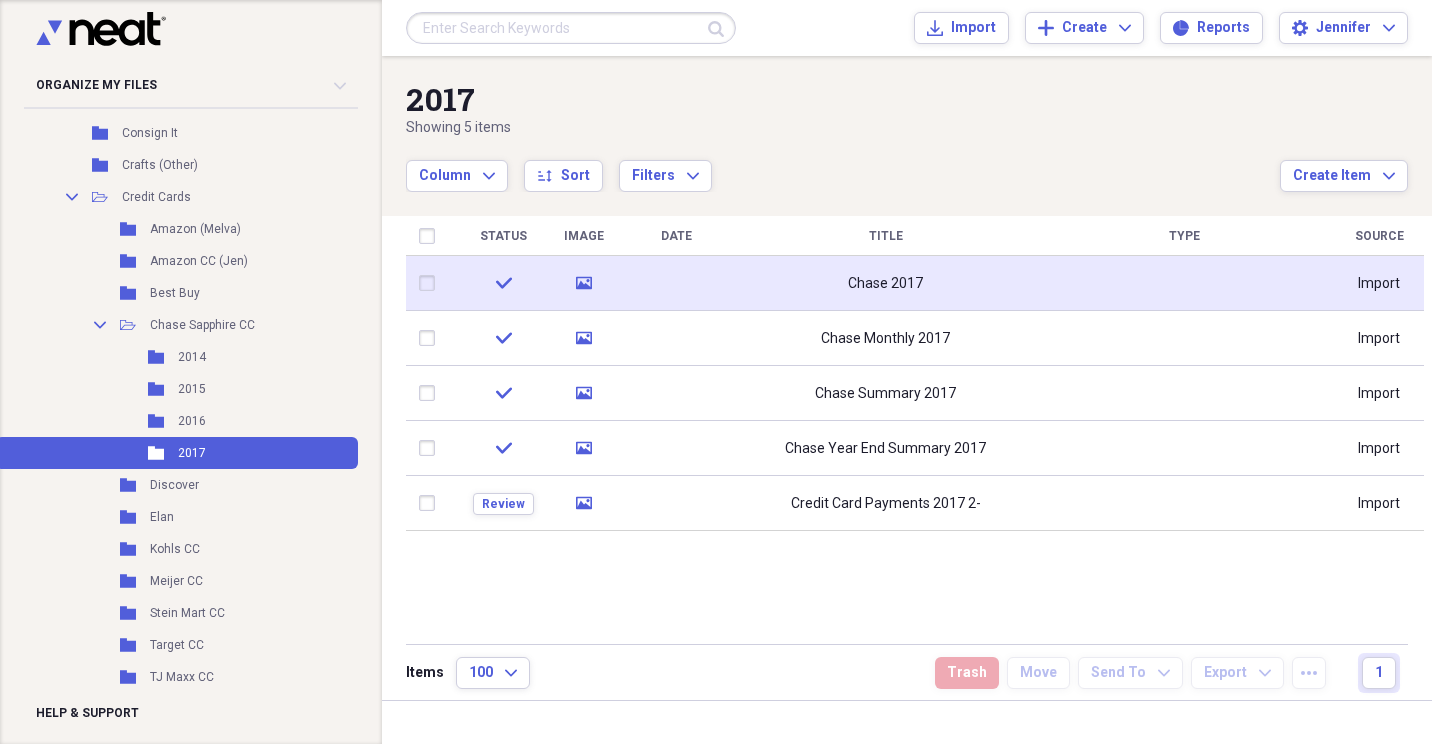 click on "Chase 2017" at bounding box center [885, 283] 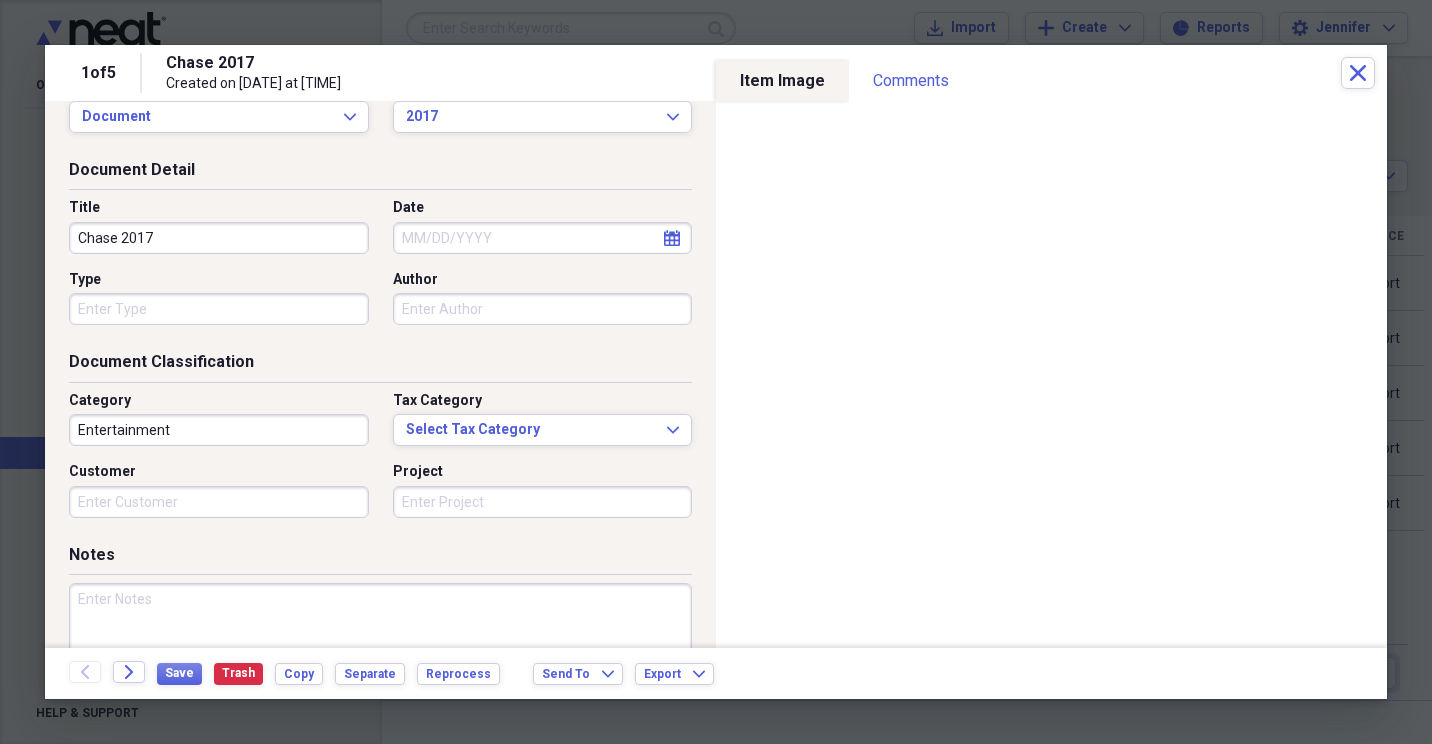 scroll, scrollTop: 0, scrollLeft: 0, axis: both 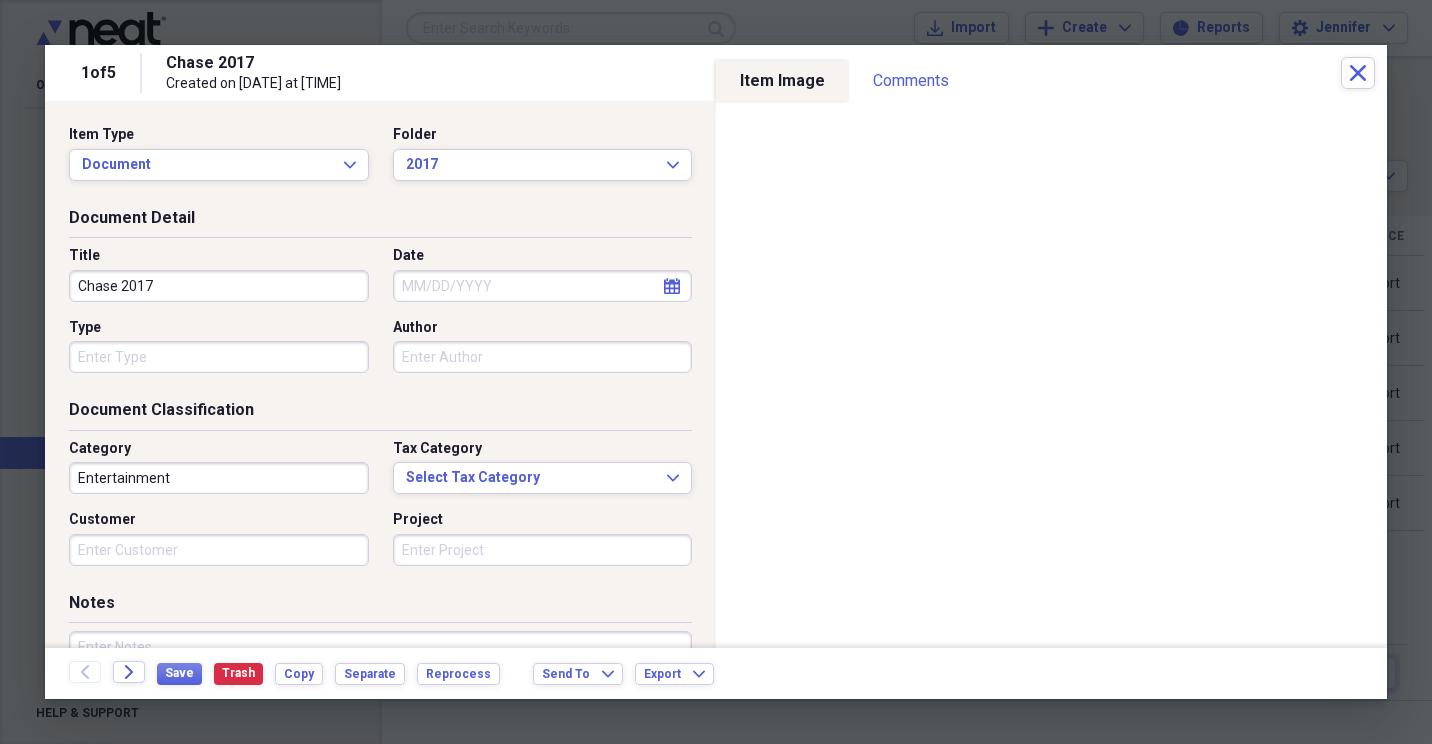 click at bounding box center [716, 372] 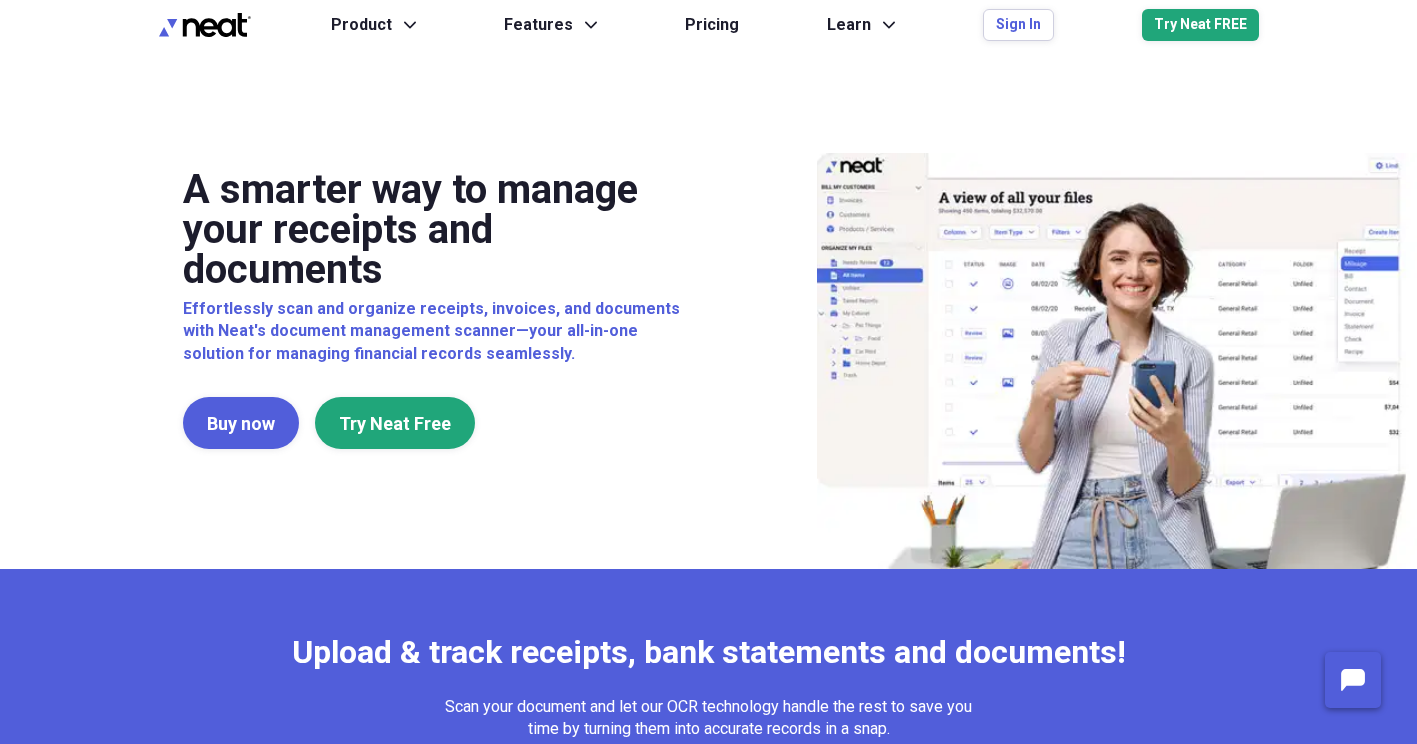 scroll, scrollTop: 0, scrollLeft: 0, axis: both 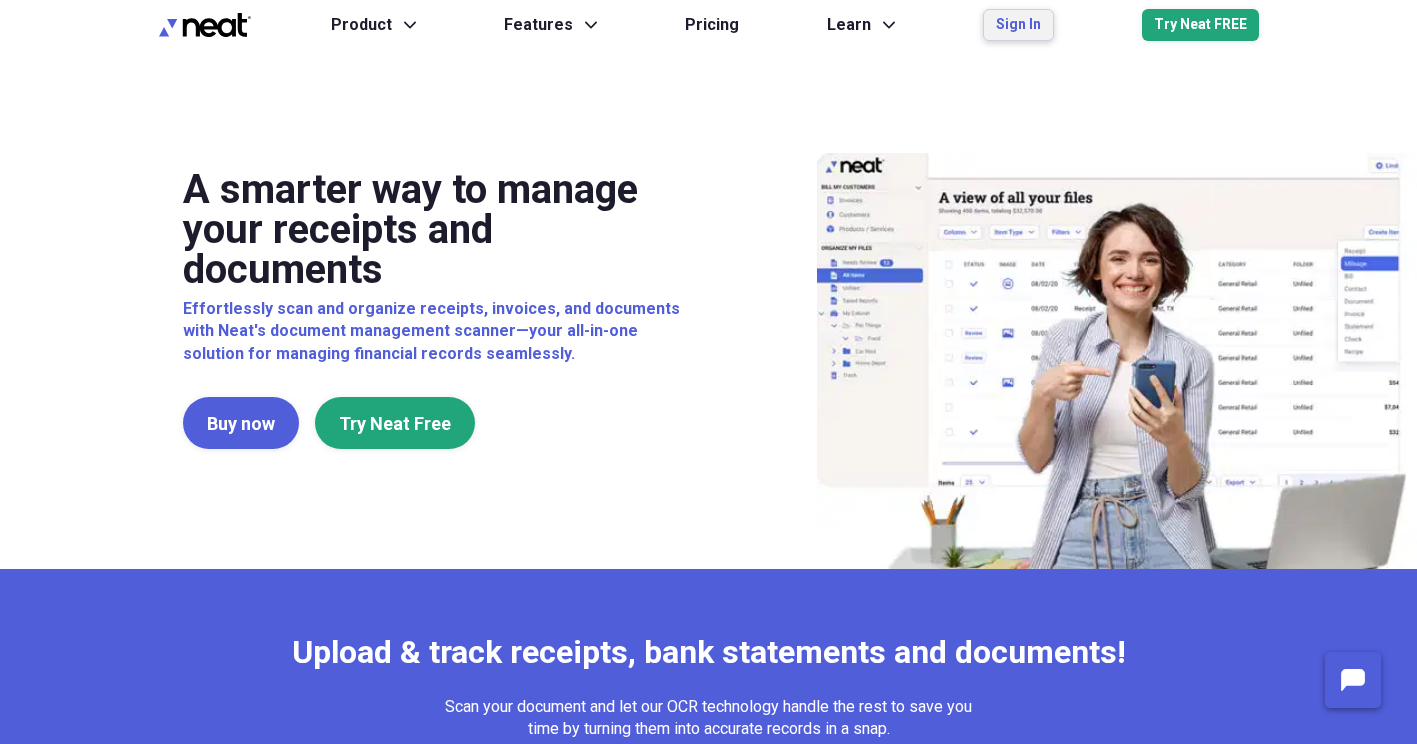click on "Sign In" at bounding box center (1018, 25) 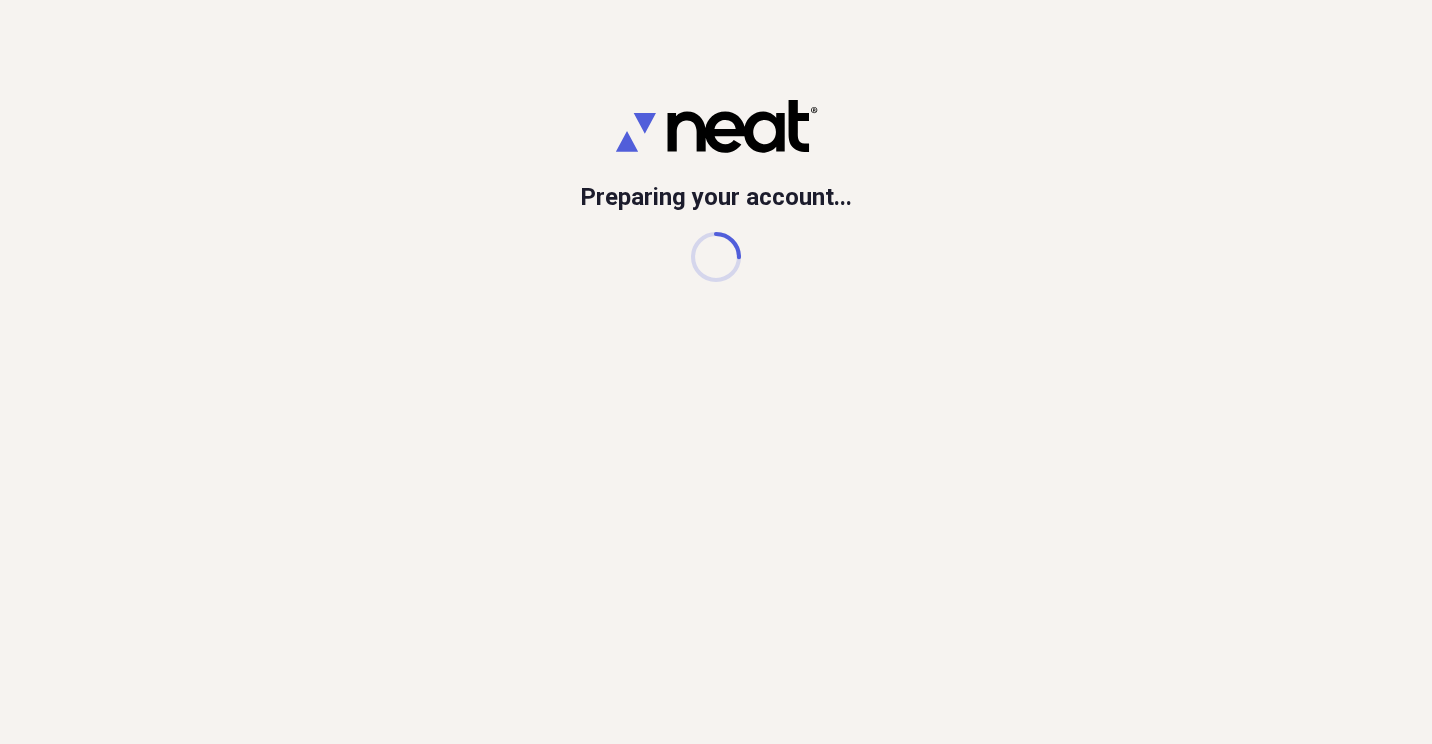 scroll, scrollTop: 0, scrollLeft: 0, axis: both 